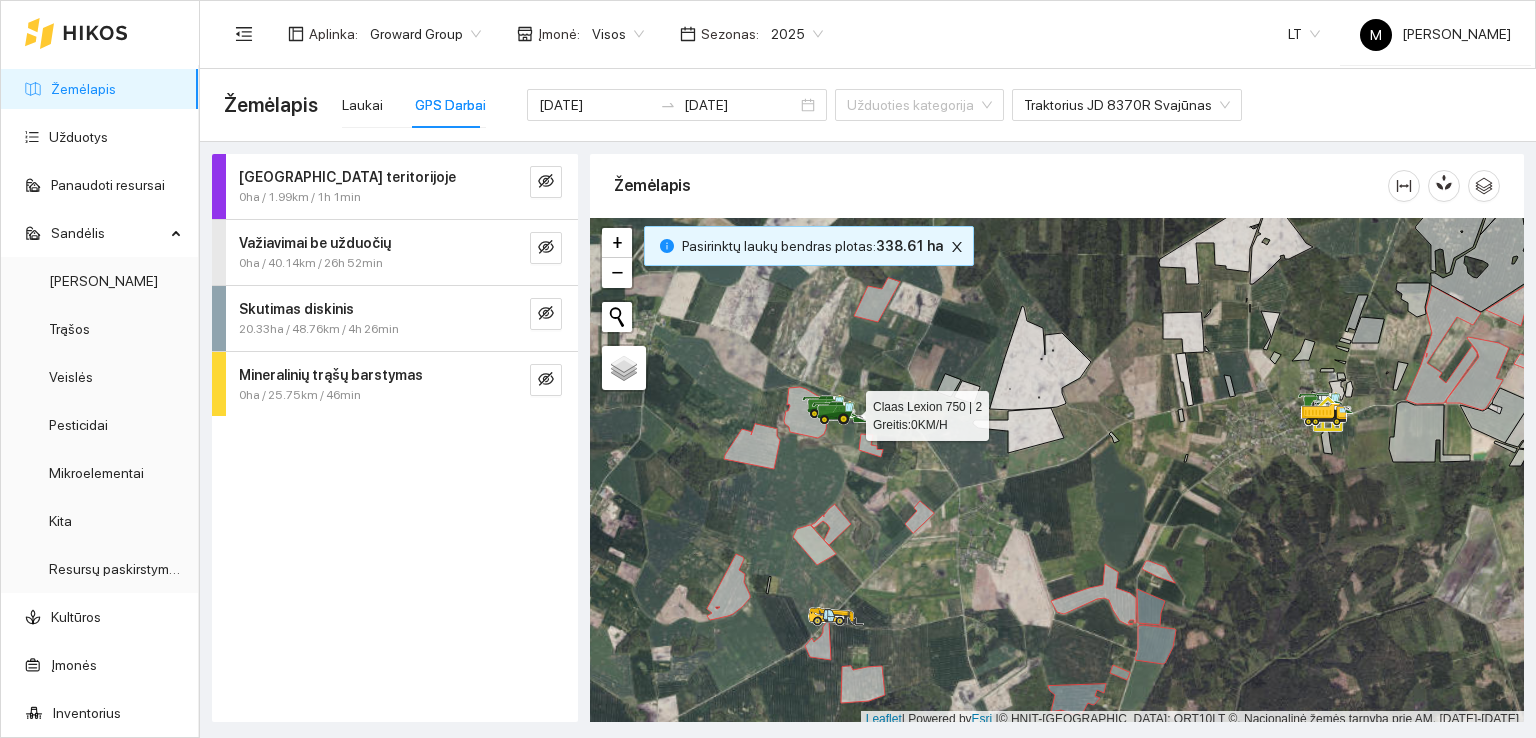 scroll, scrollTop: 0, scrollLeft: 0, axis: both 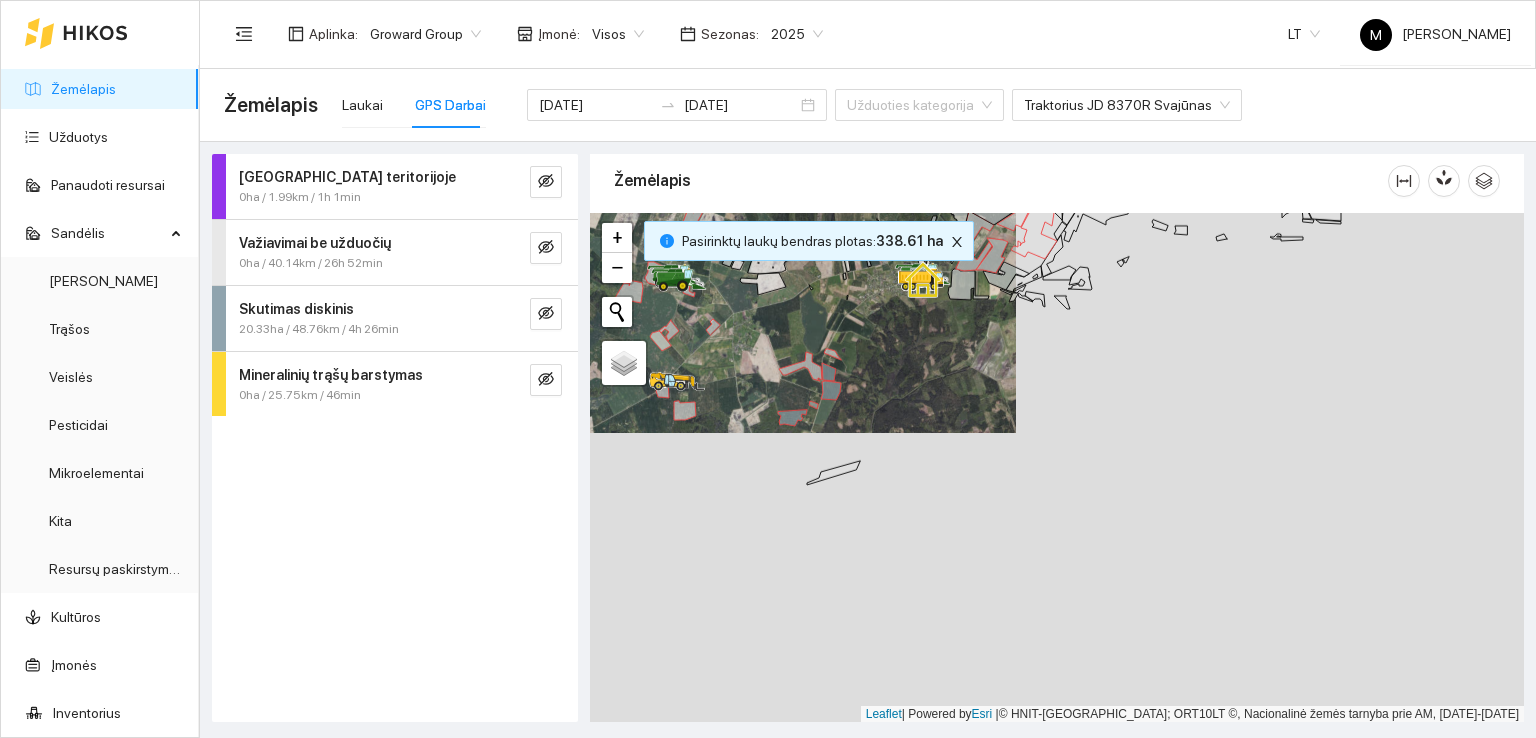drag, startPoint x: 1056, startPoint y: 537, endPoint x: 806, endPoint y: 346, distance: 314.61246 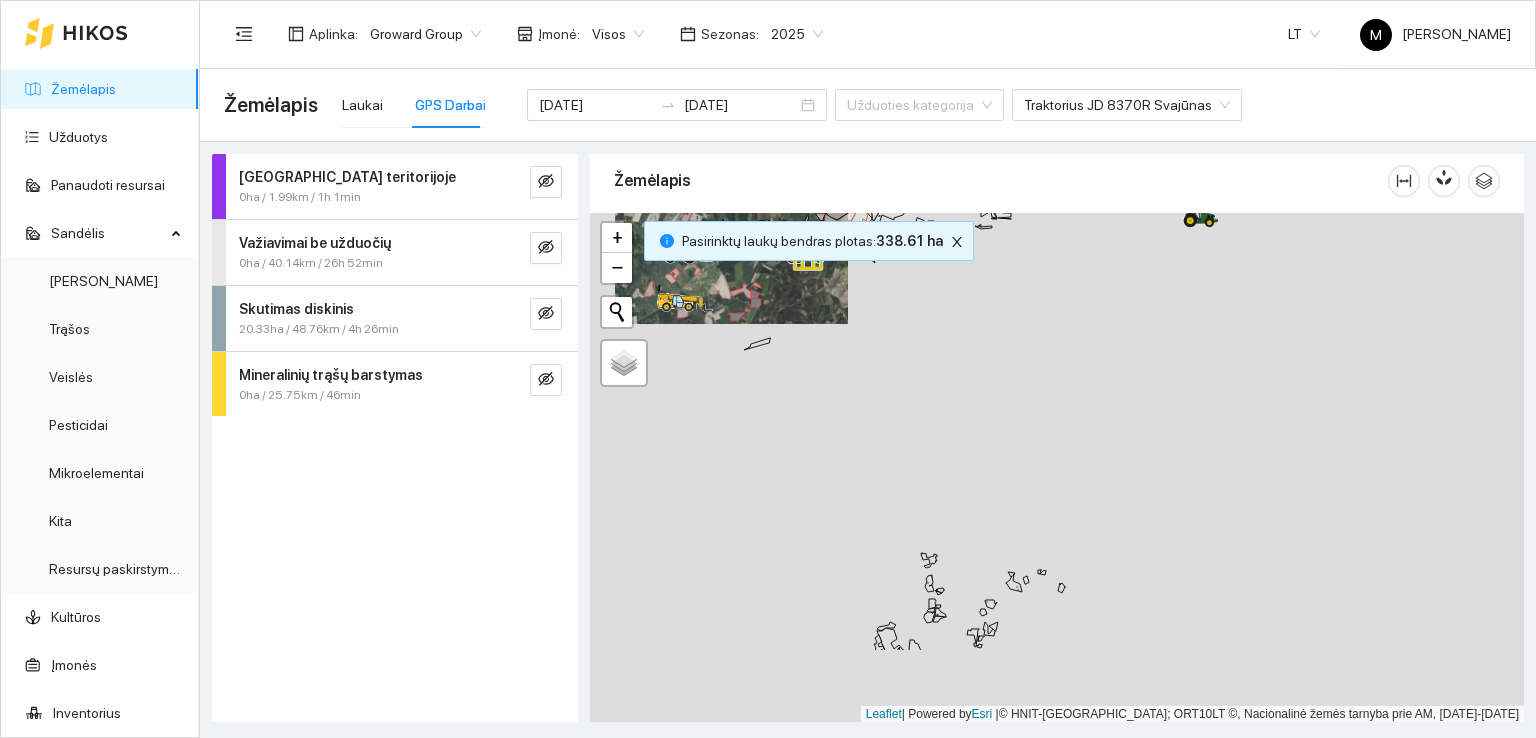 drag, startPoint x: 982, startPoint y: 594, endPoint x: 879, endPoint y: 435, distance: 189.44656 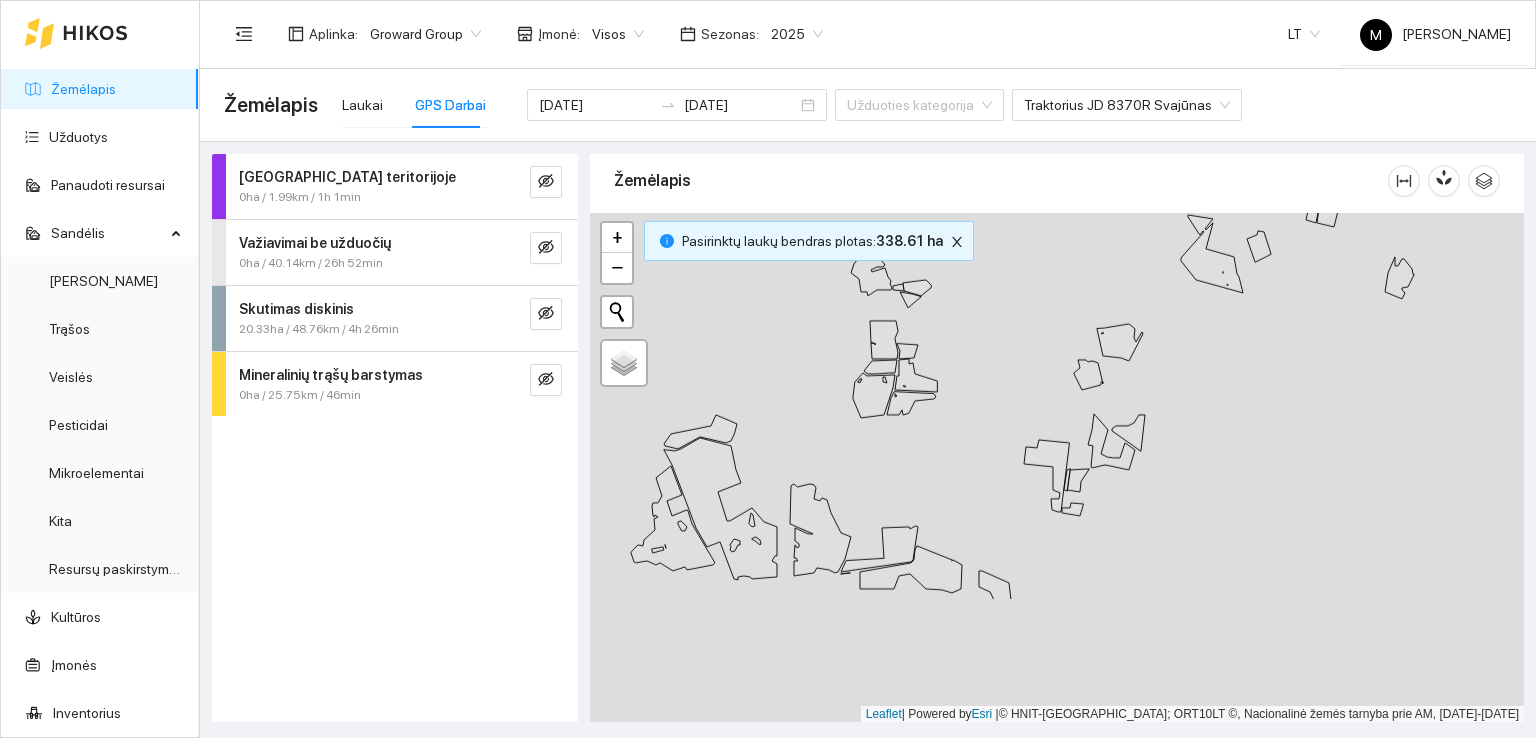 drag, startPoint x: 940, startPoint y: 571, endPoint x: 1082, endPoint y: 390, distance: 230.05434 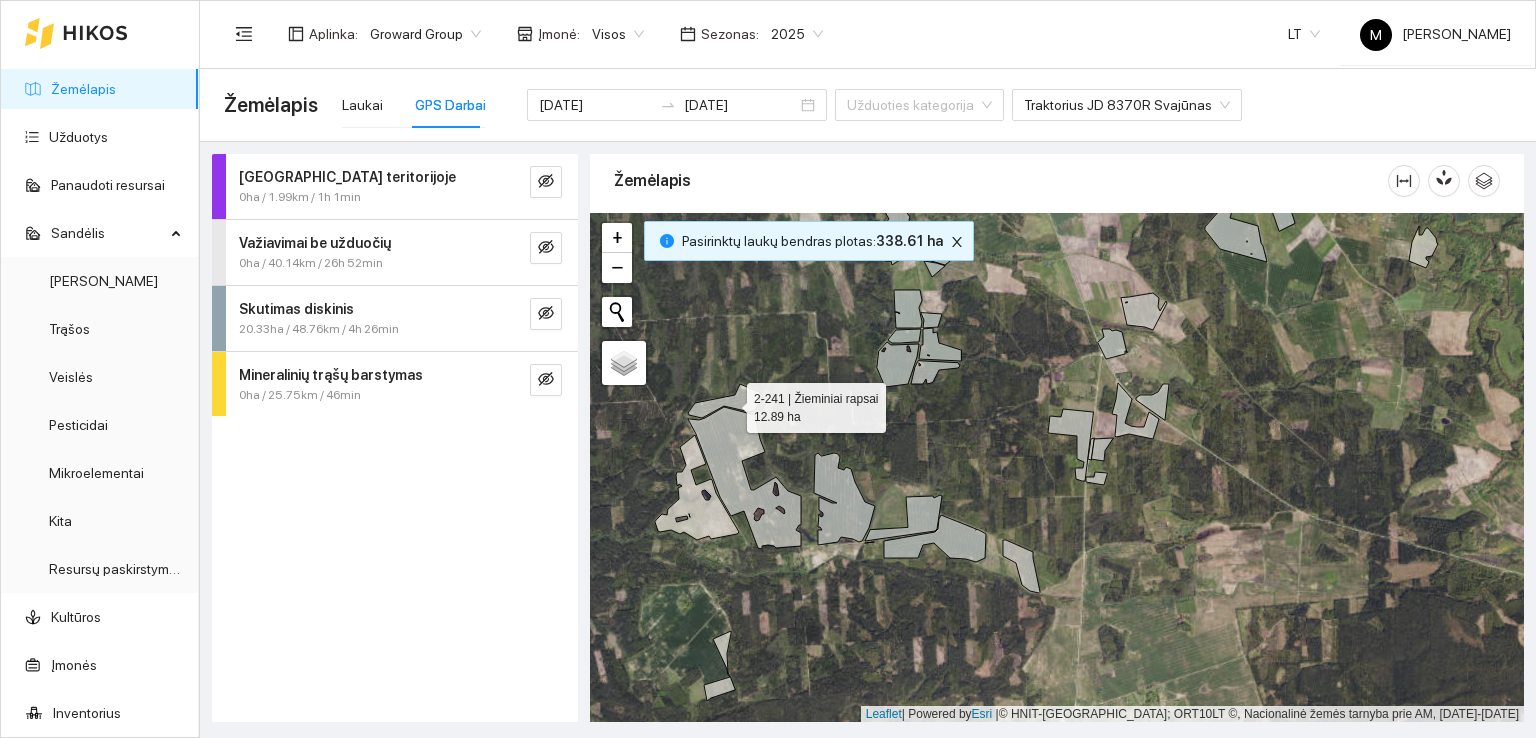 click 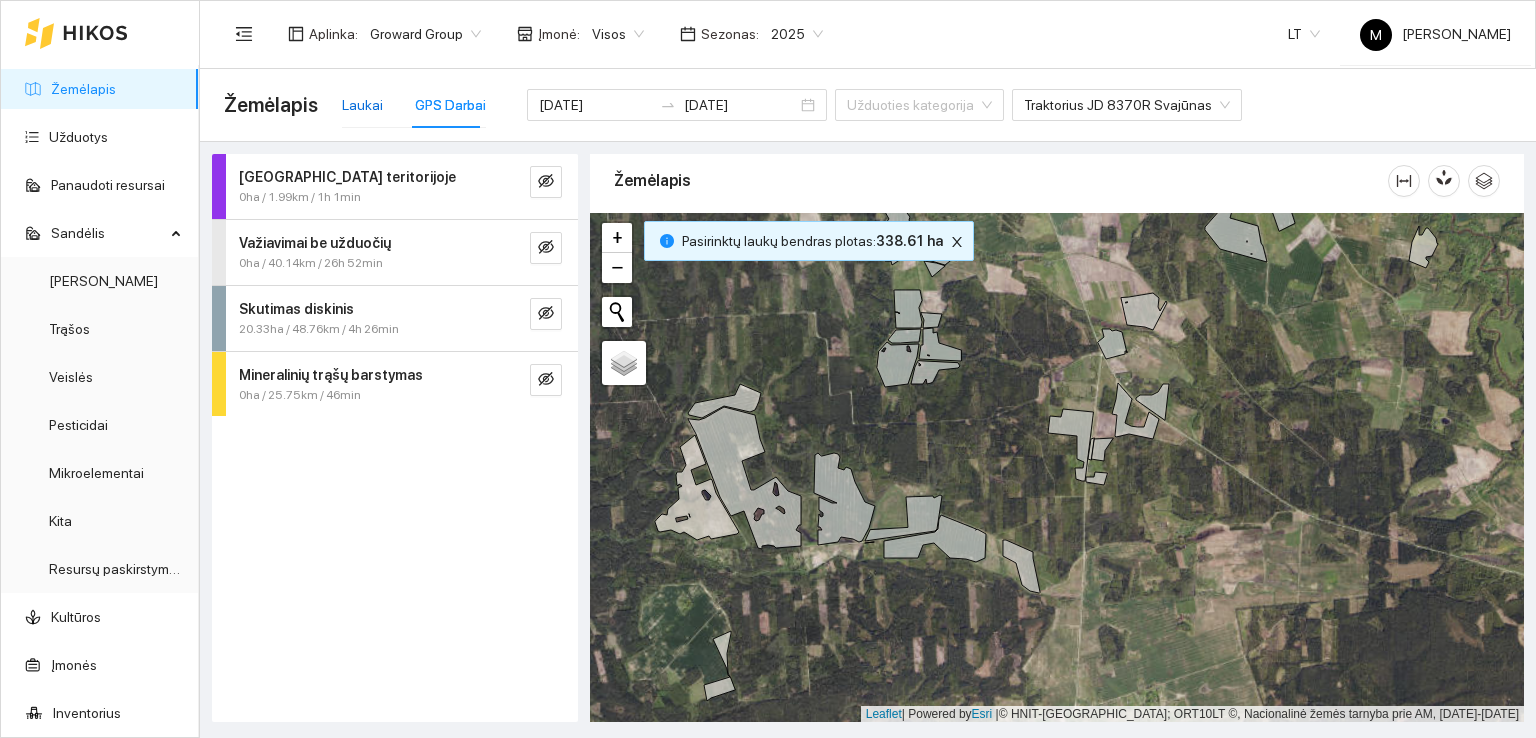 click on "Laukai" at bounding box center [362, 105] 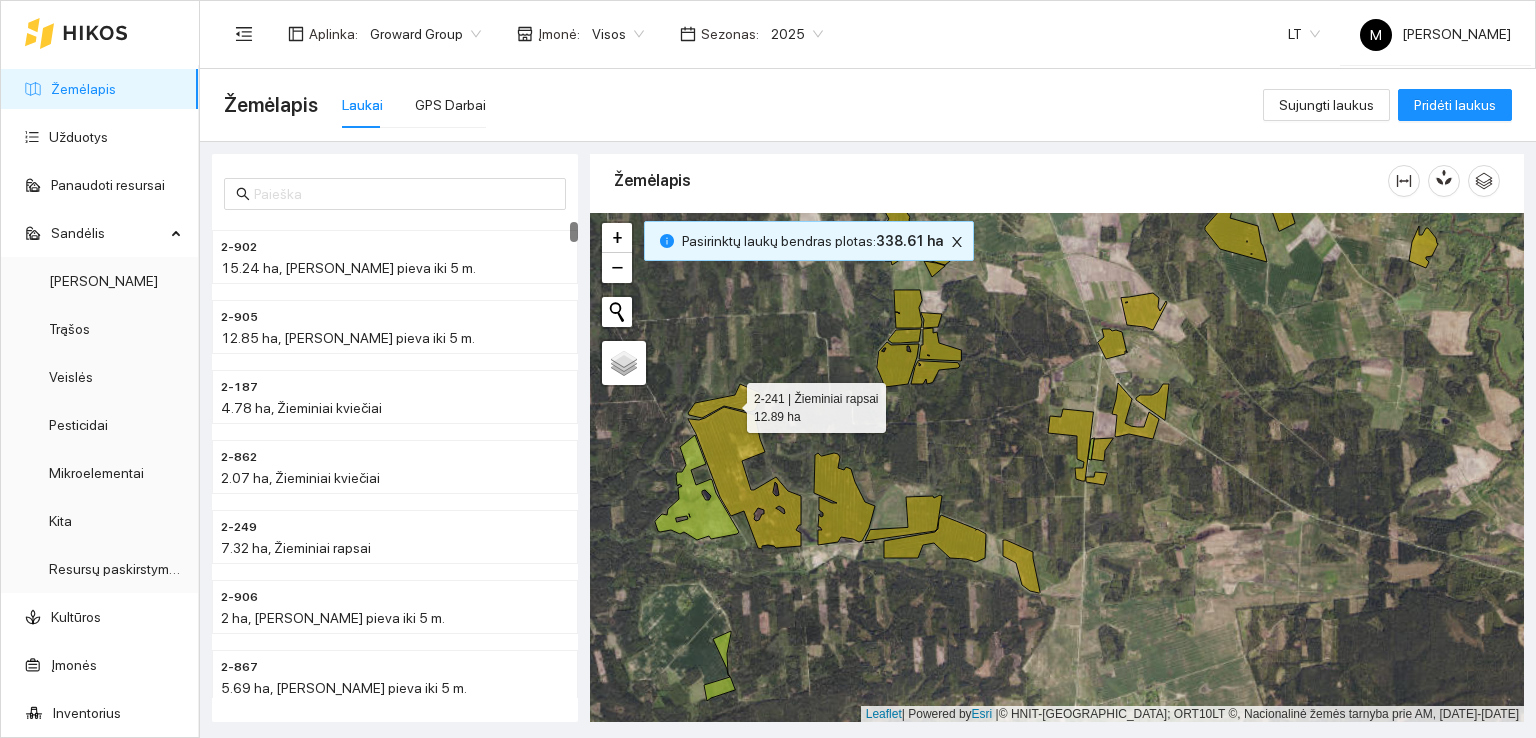 click 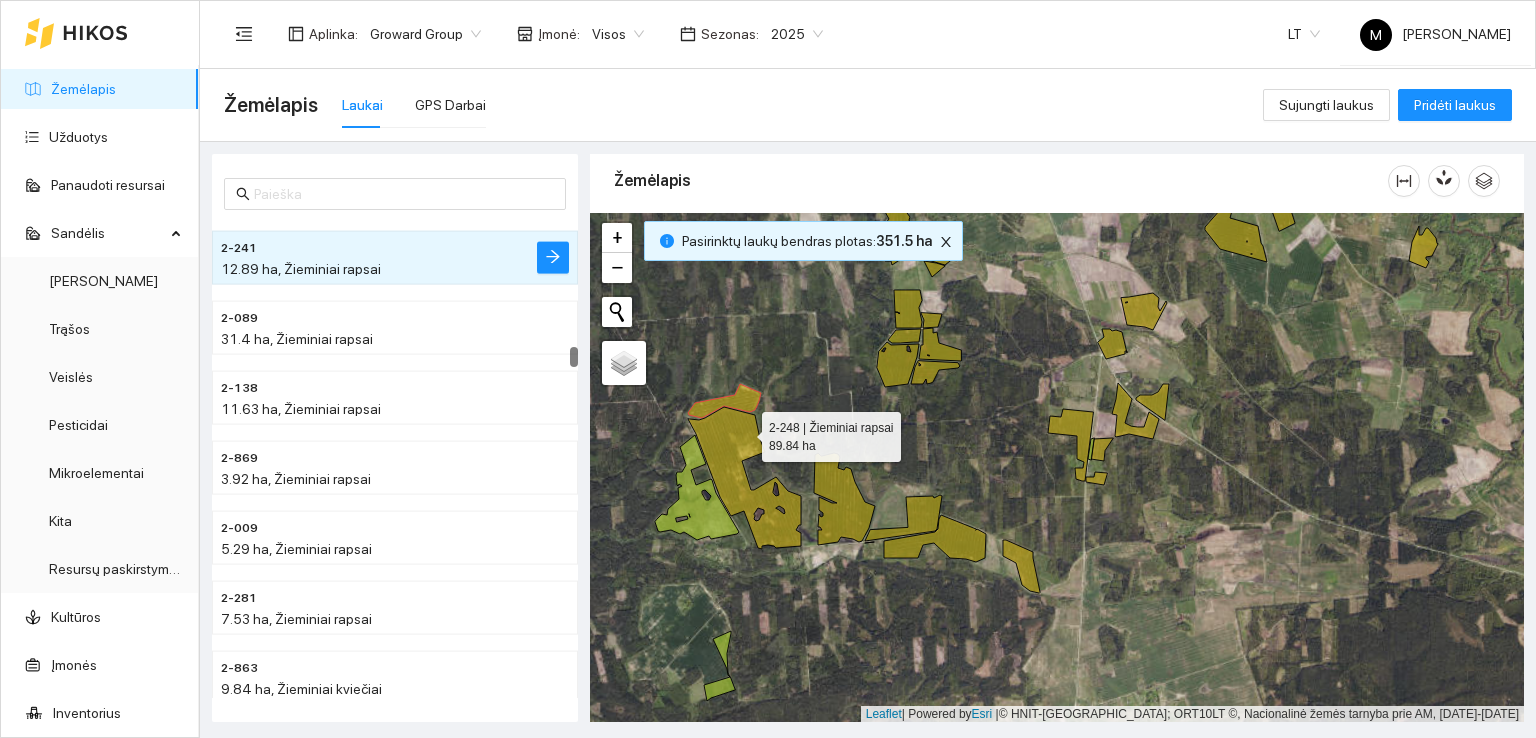 click 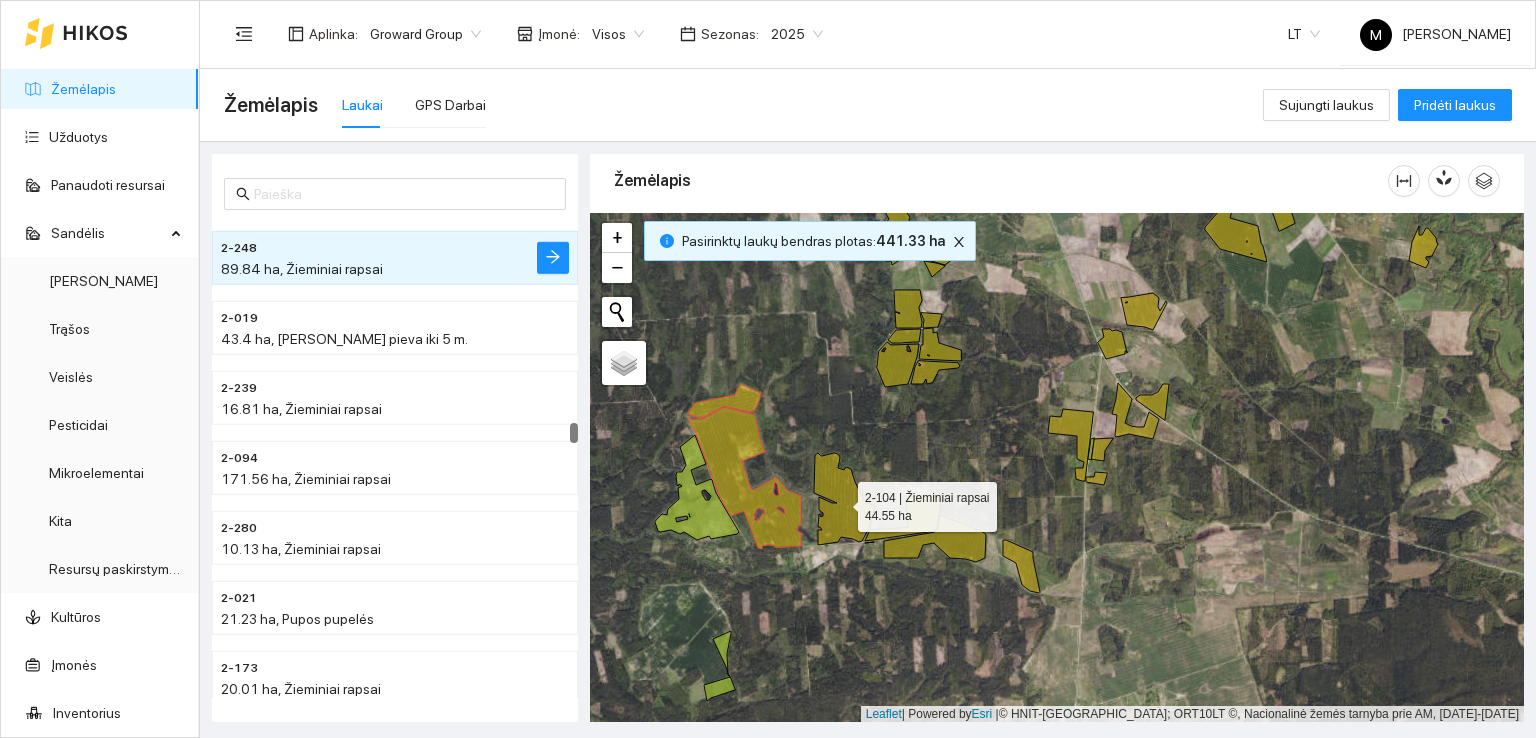 click 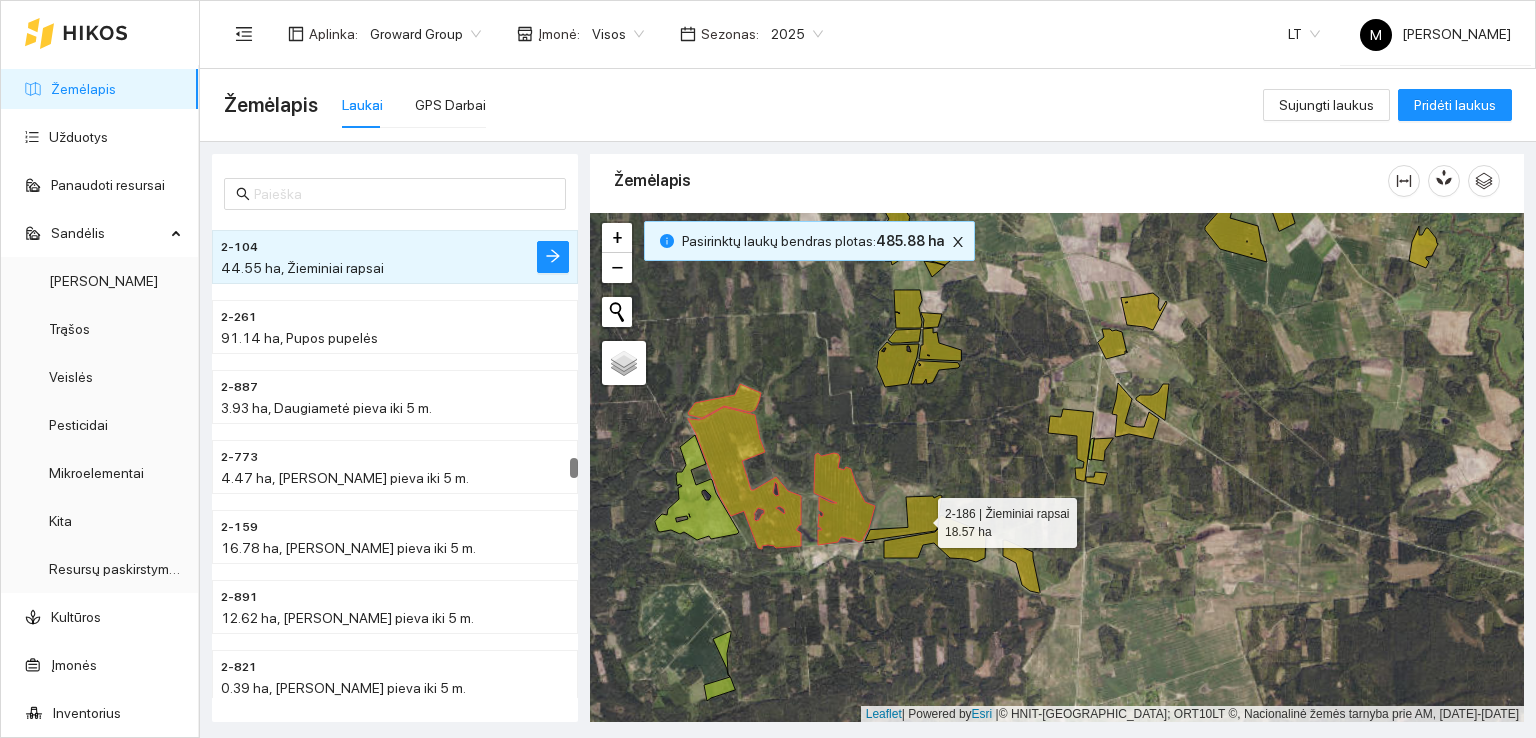 click 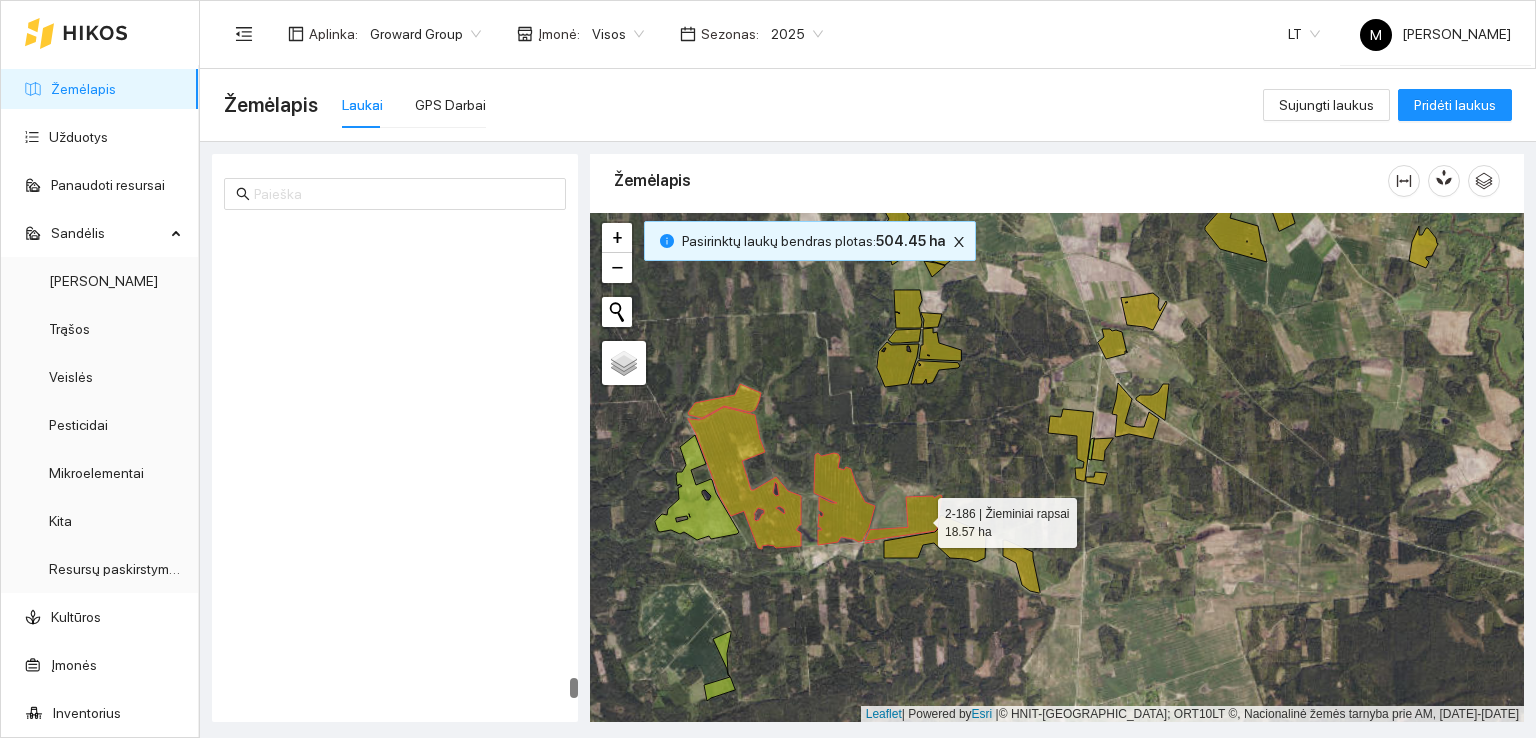 scroll, scrollTop: 11747, scrollLeft: 0, axis: vertical 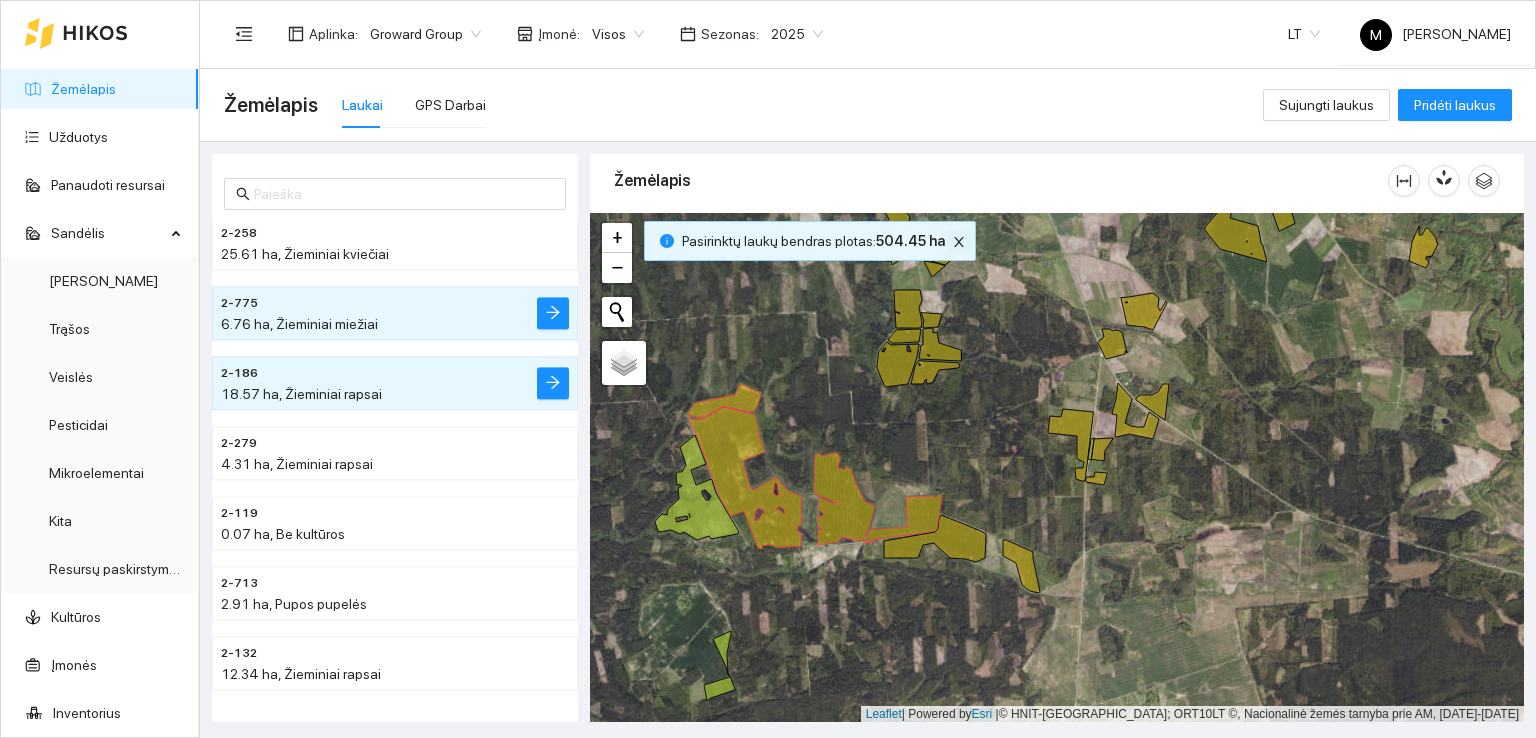 click 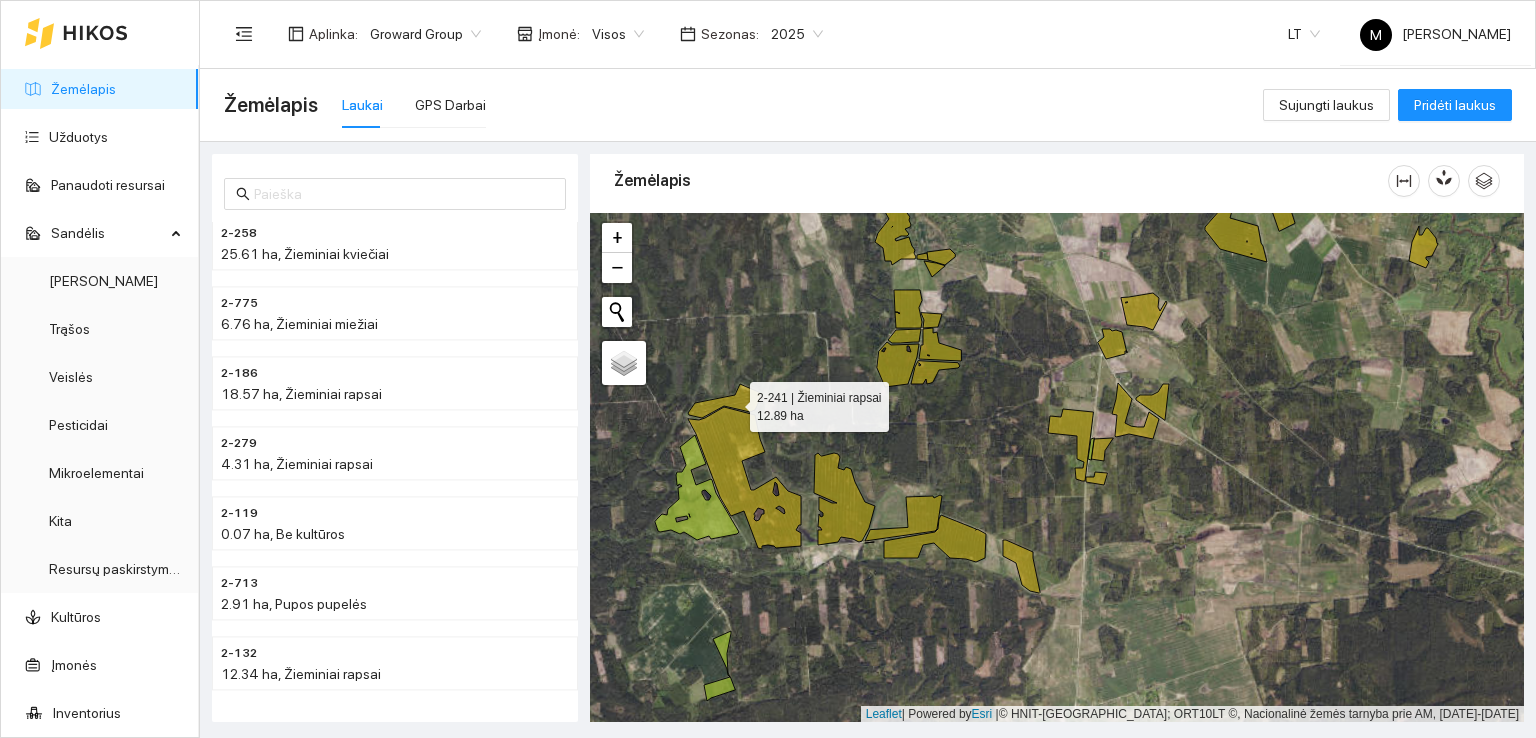 click 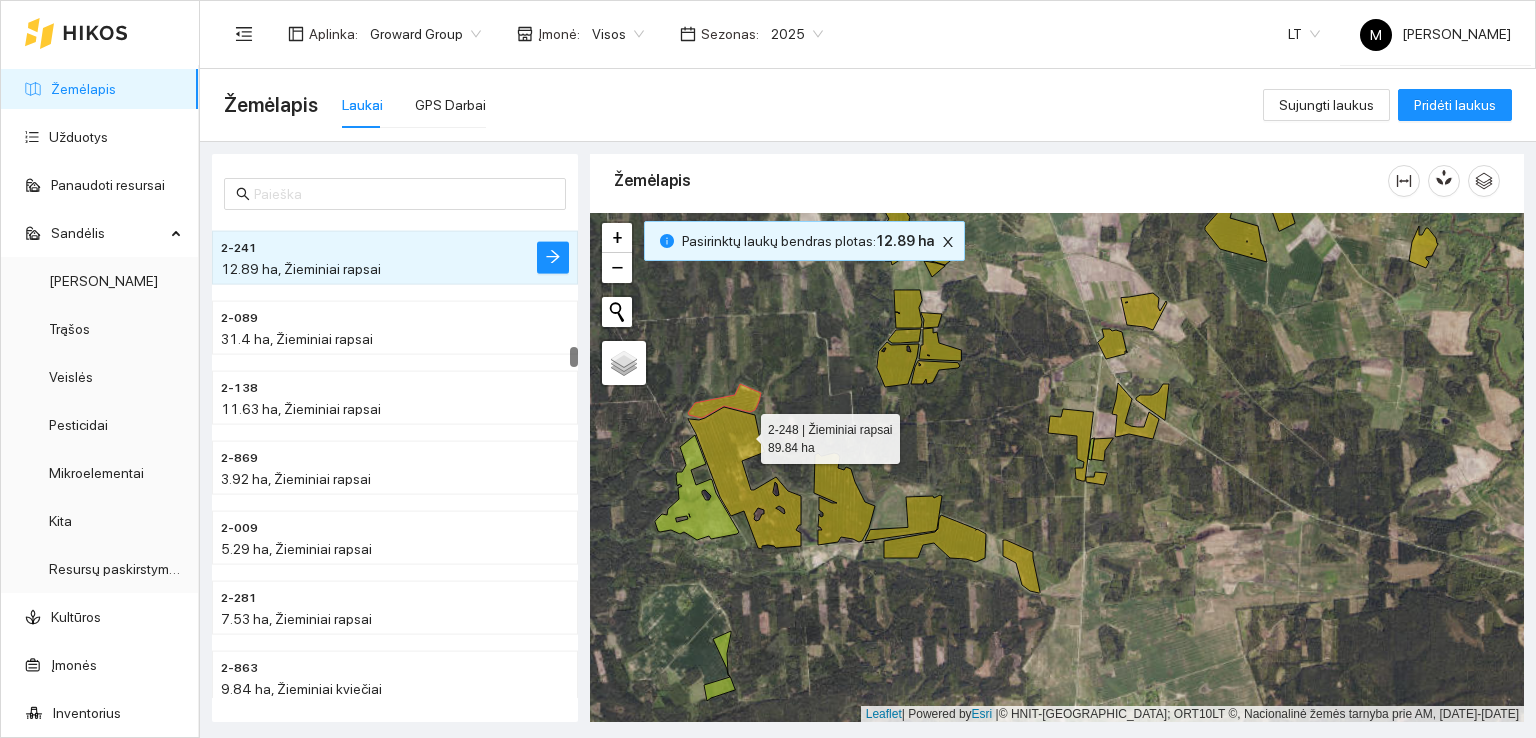 click 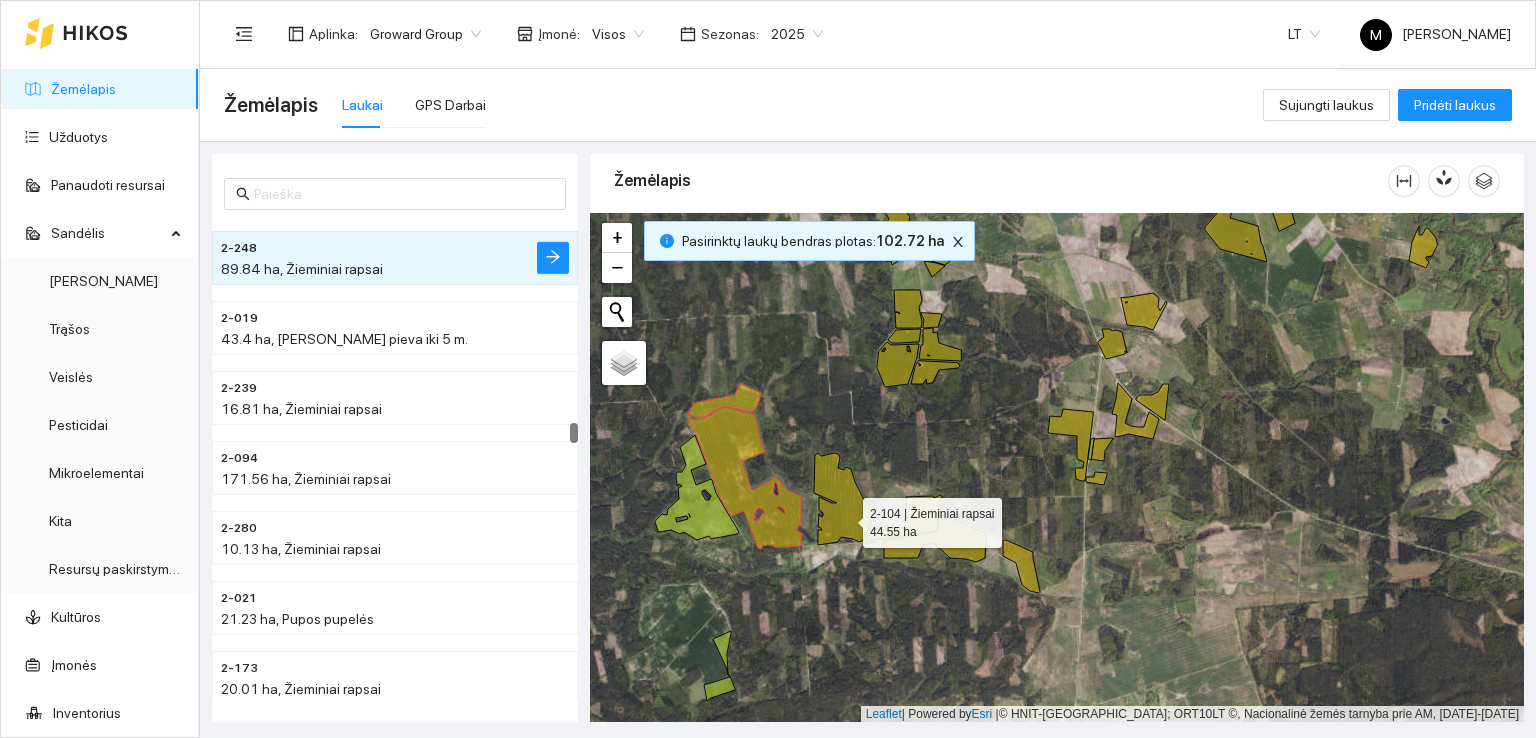 click 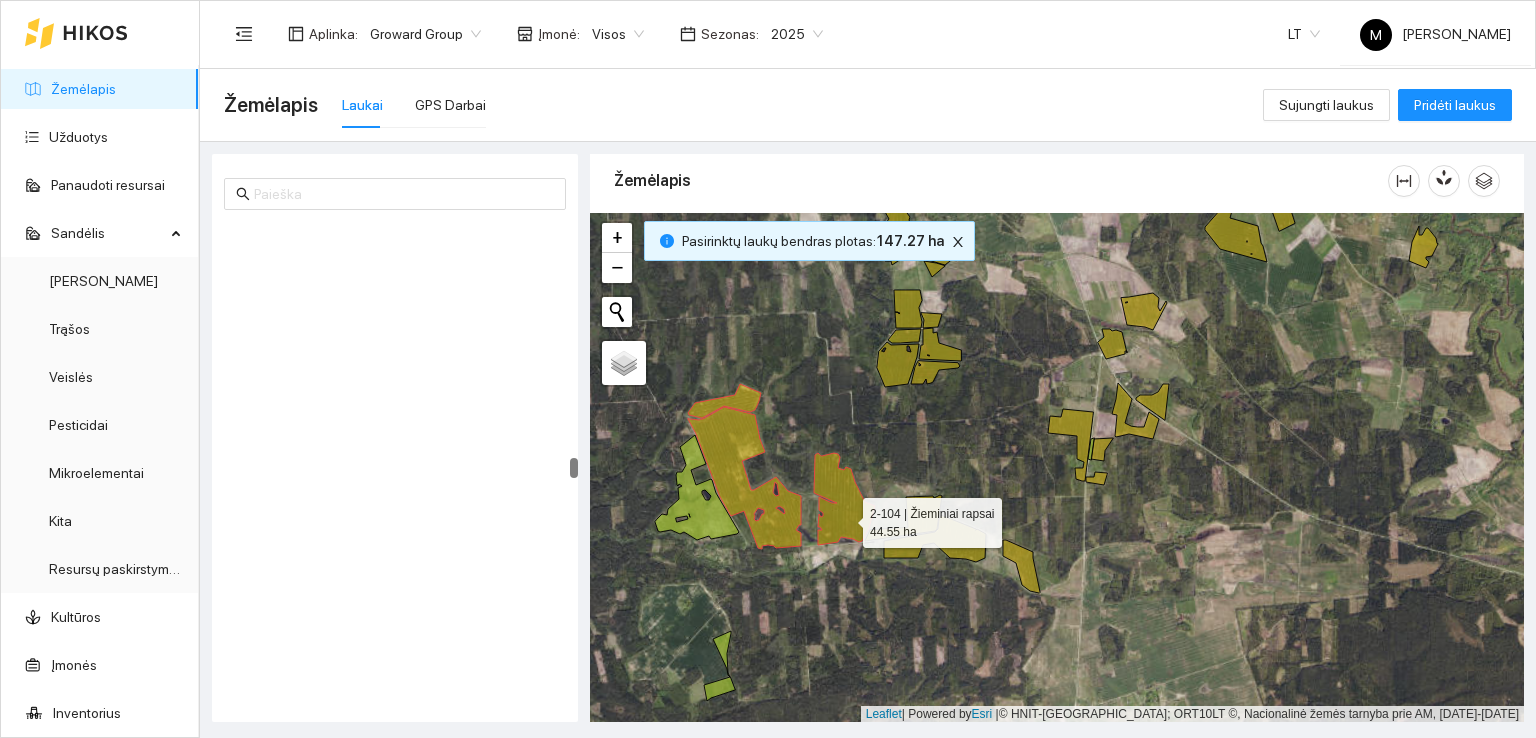scroll, scrollTop: 6078, scrollLeft: 0, axis: vertical 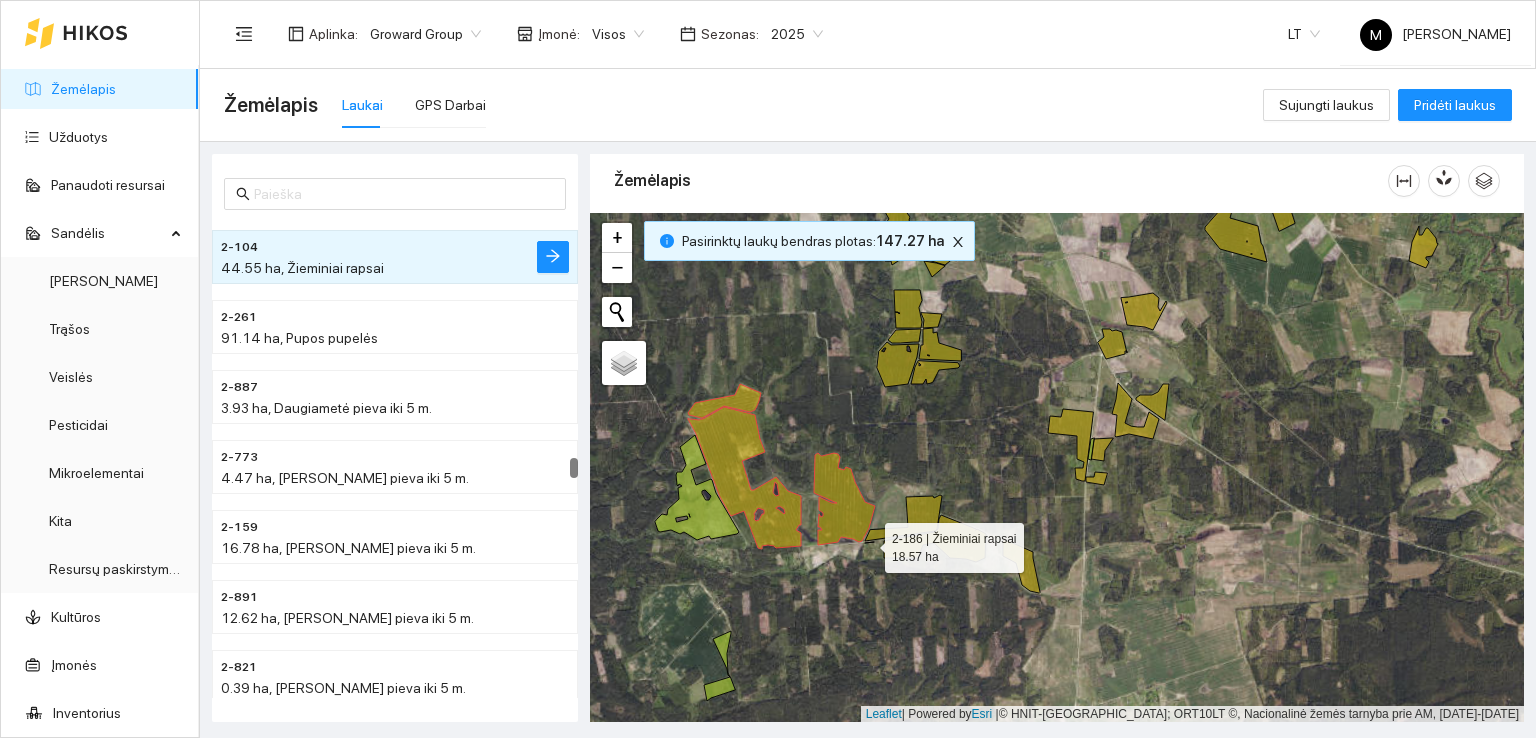 click 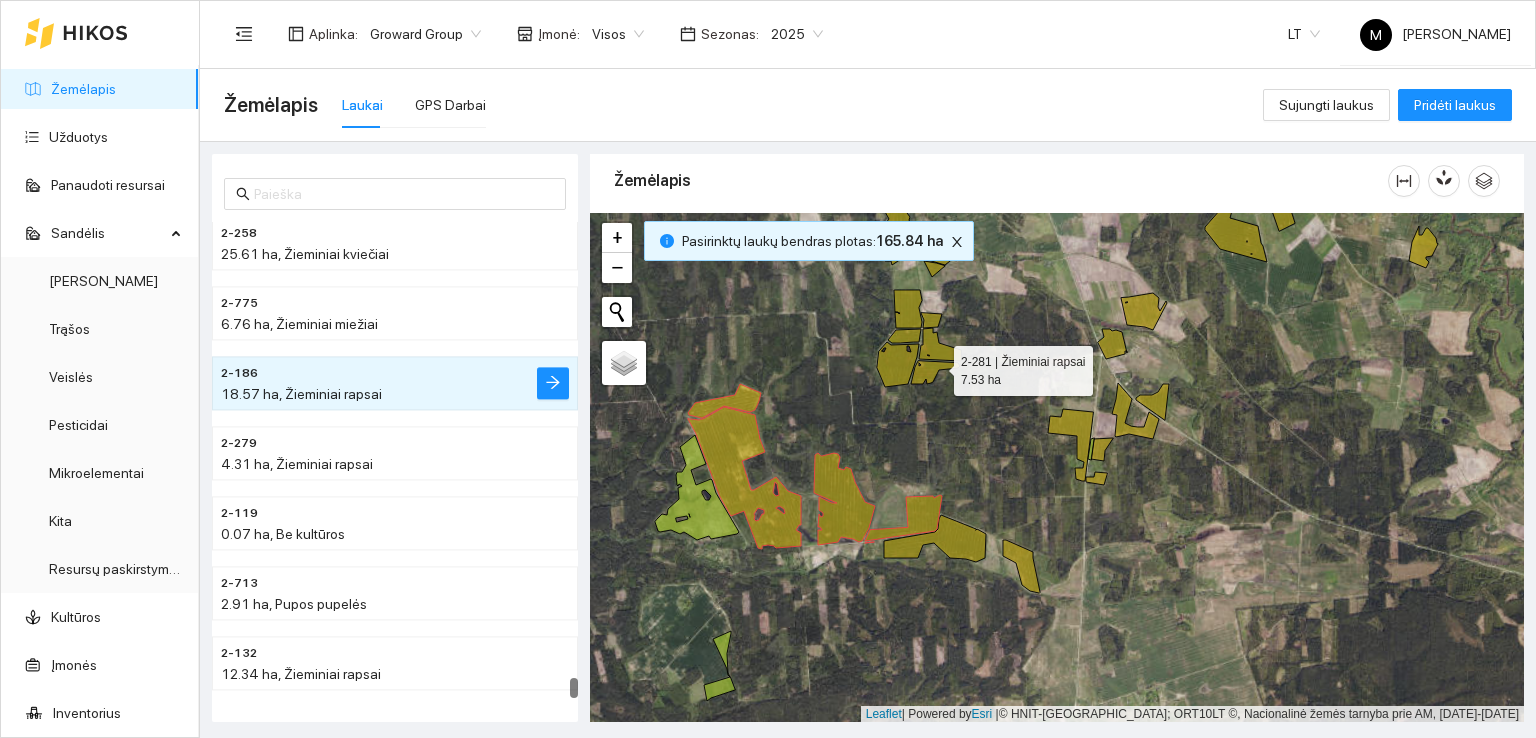 click 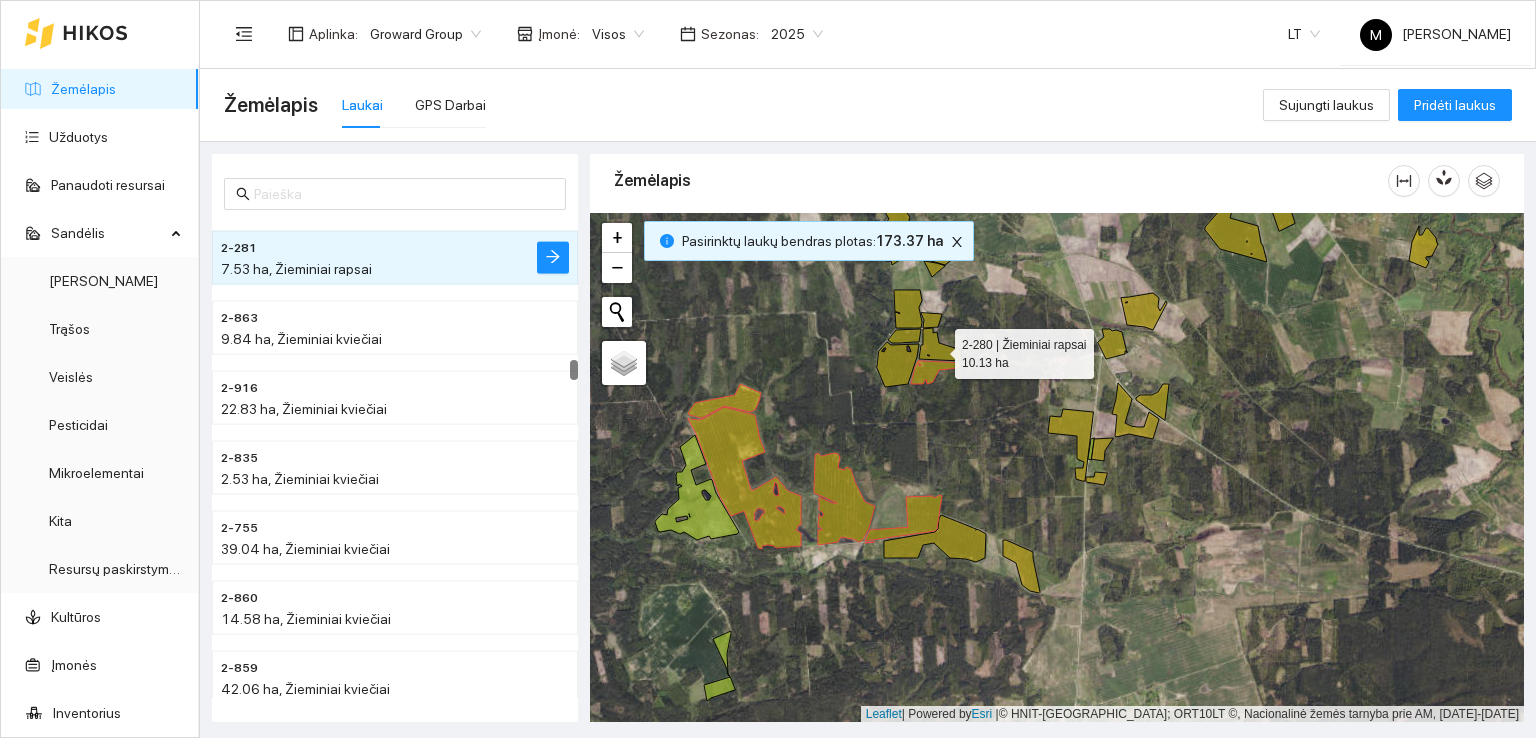 click 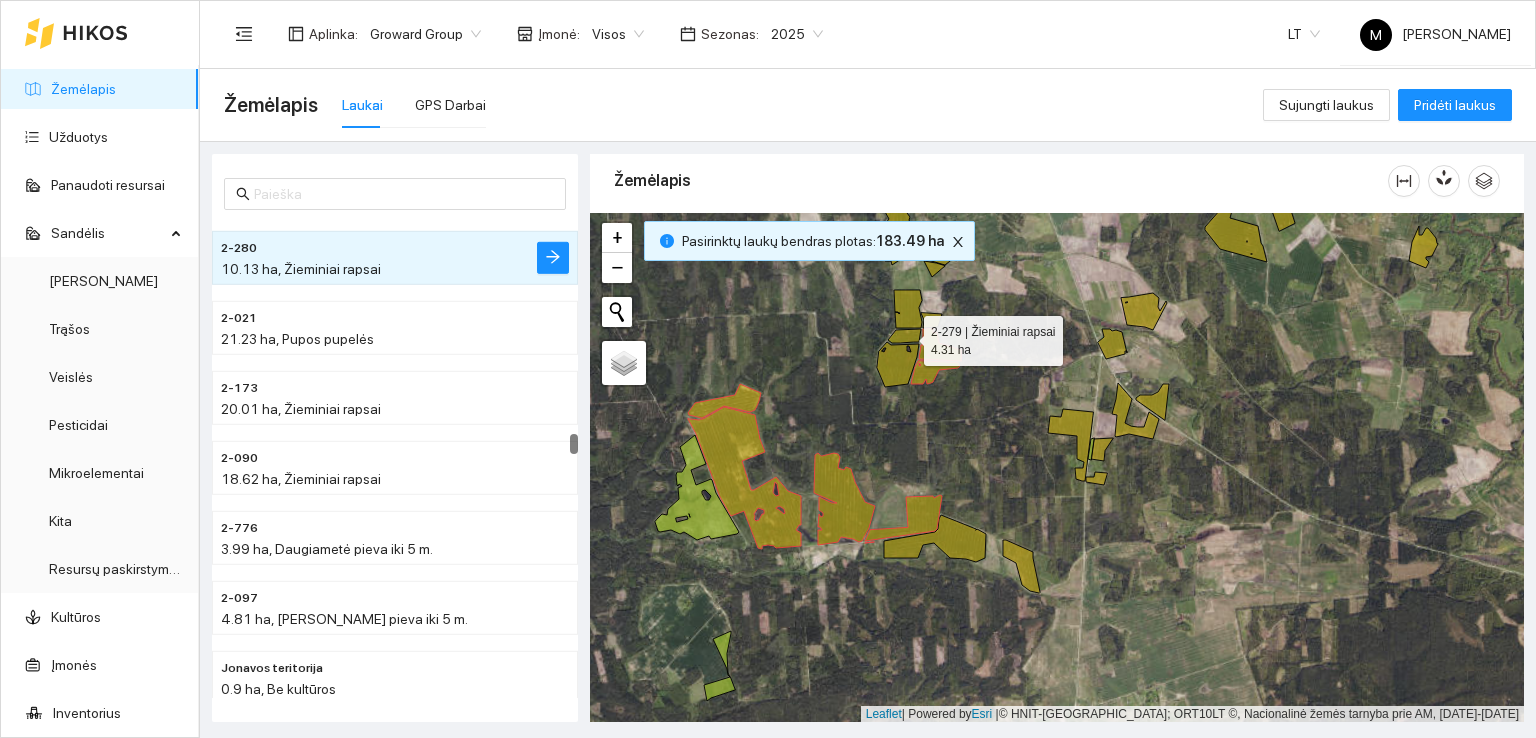 click 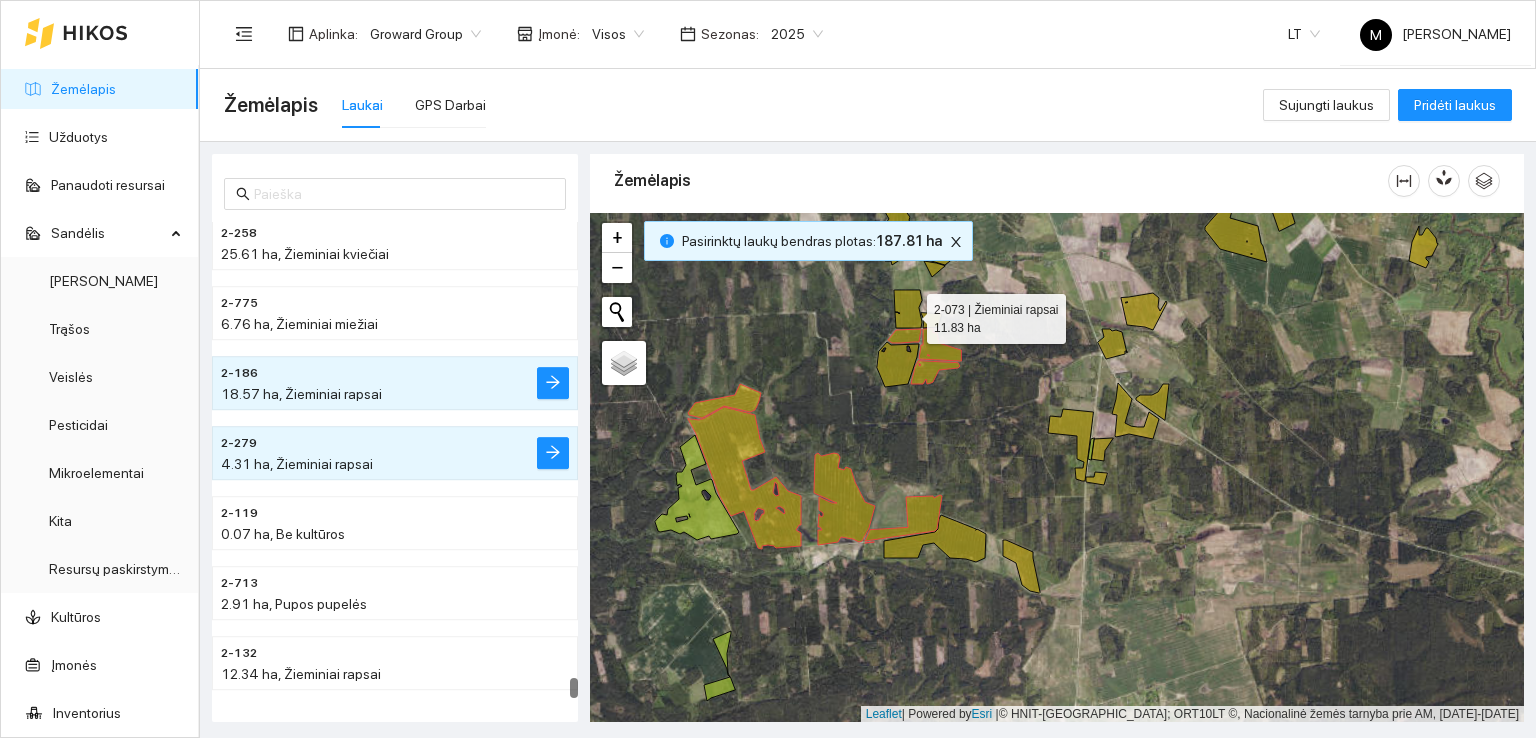 click 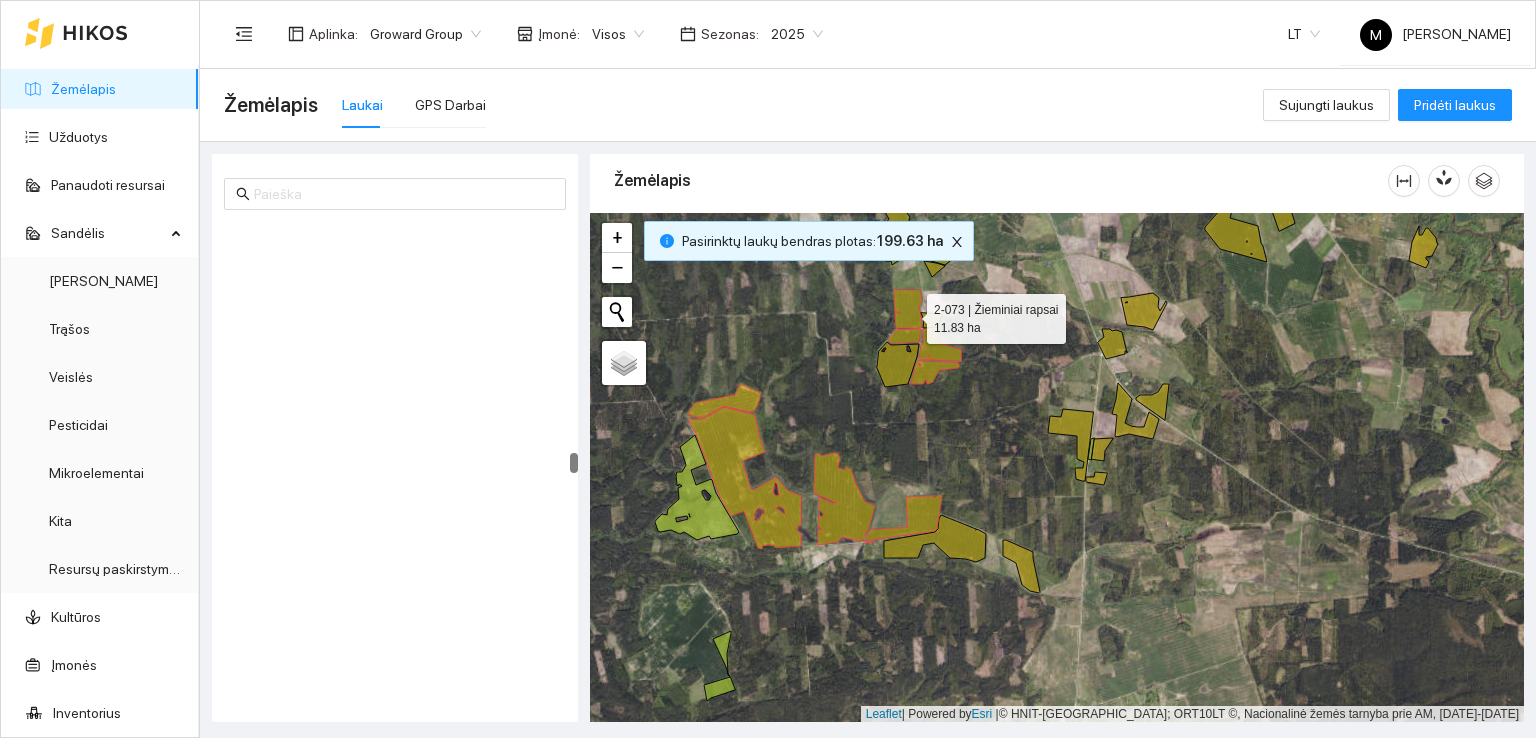 scroll, scrollTop: 5940, scrollLeft: 0, axis: vertical 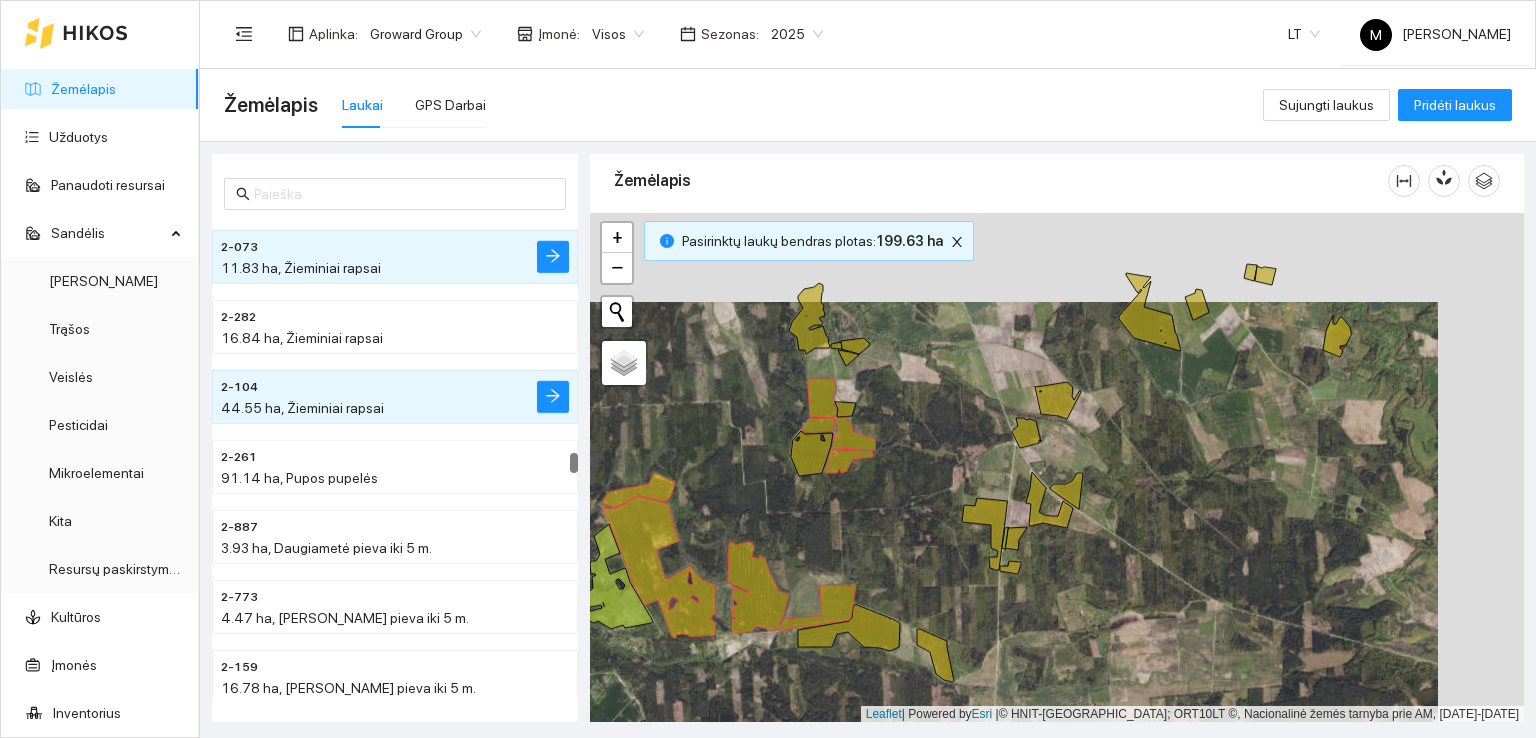 drag, startPoint x: 878, startPoint y: 353, endPoint x: 792, endPoint y: 437, distance: 120.21647 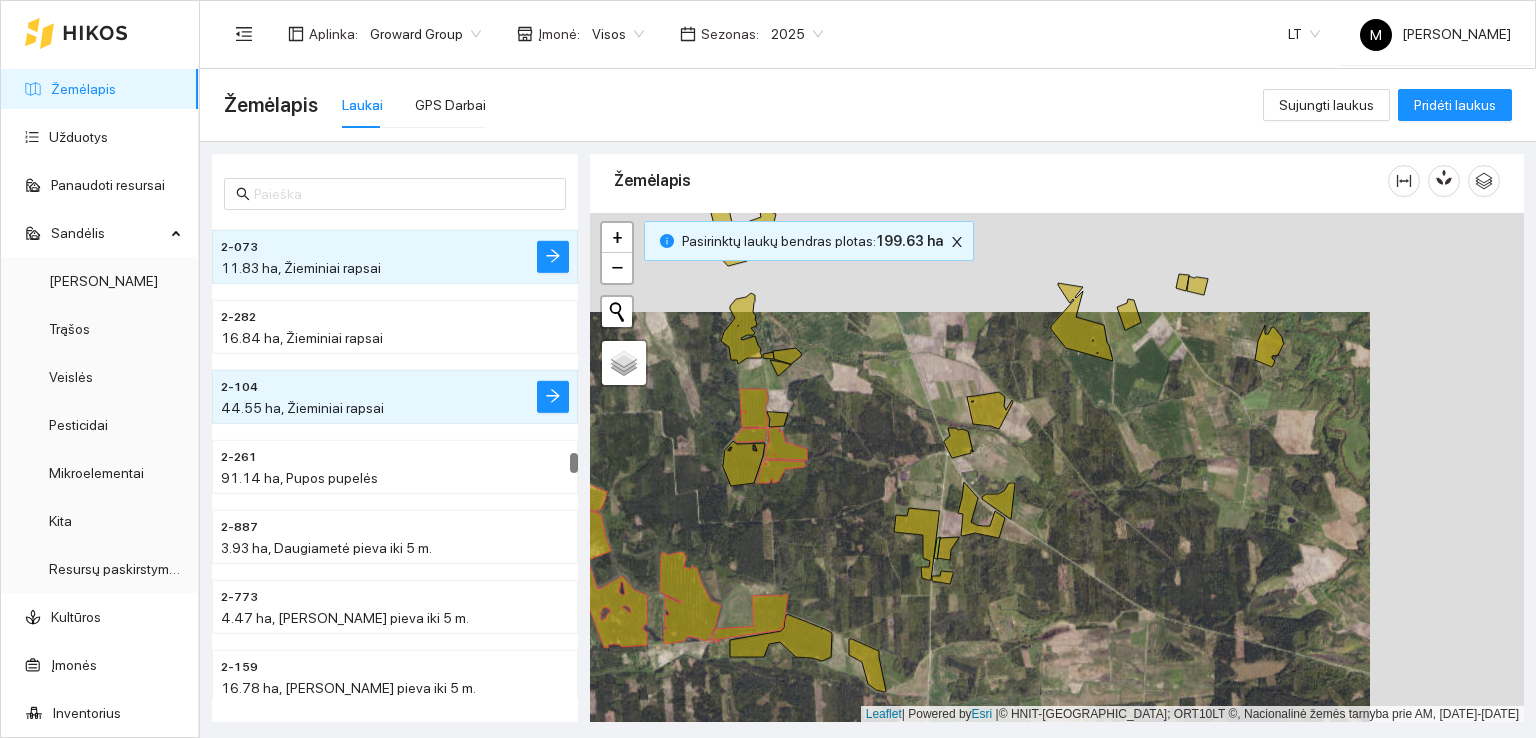 drag, startPoint x: 928, startPoint y: 422, endPoint x: 836, endPoint y: 431, distance: 92.43917 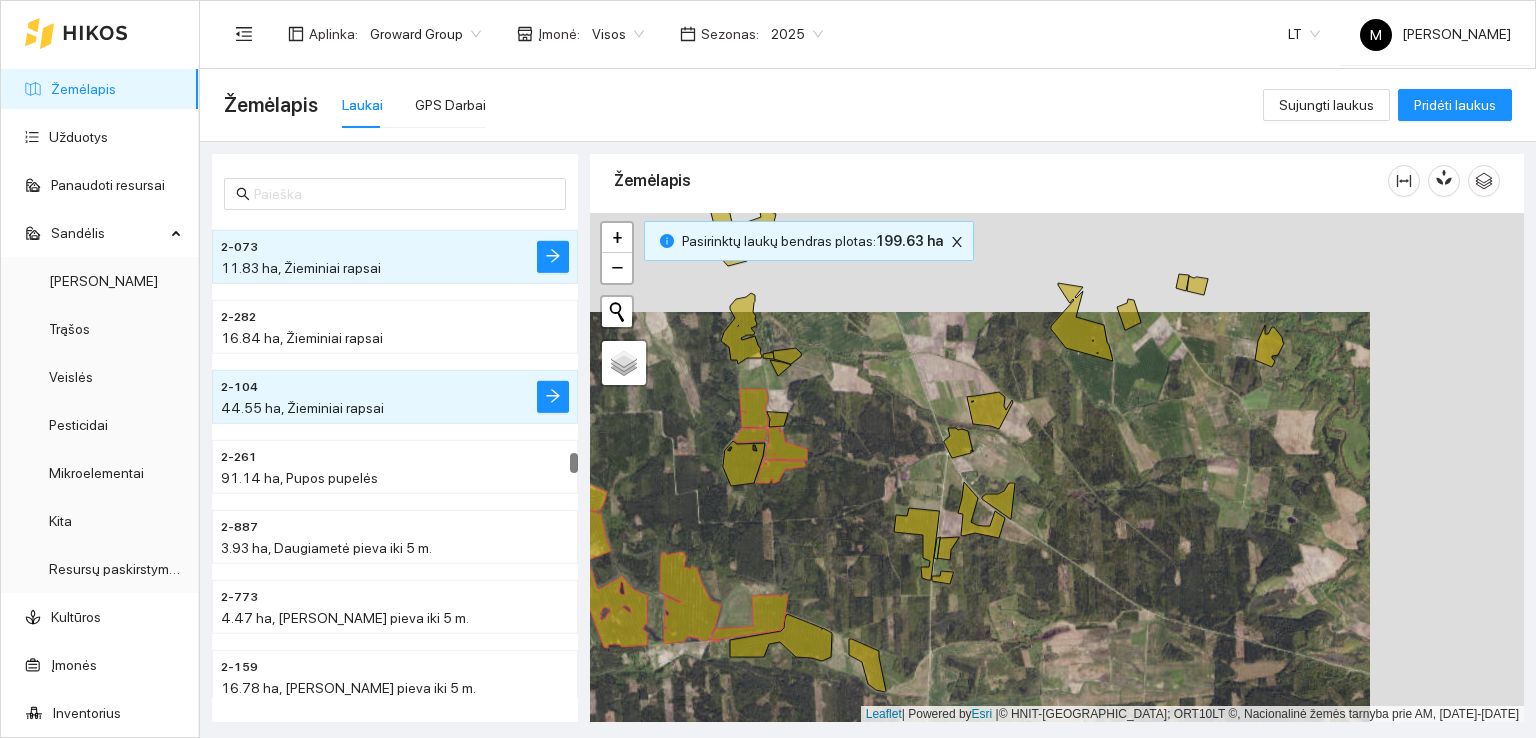 click at bounding box center [1057, 468] 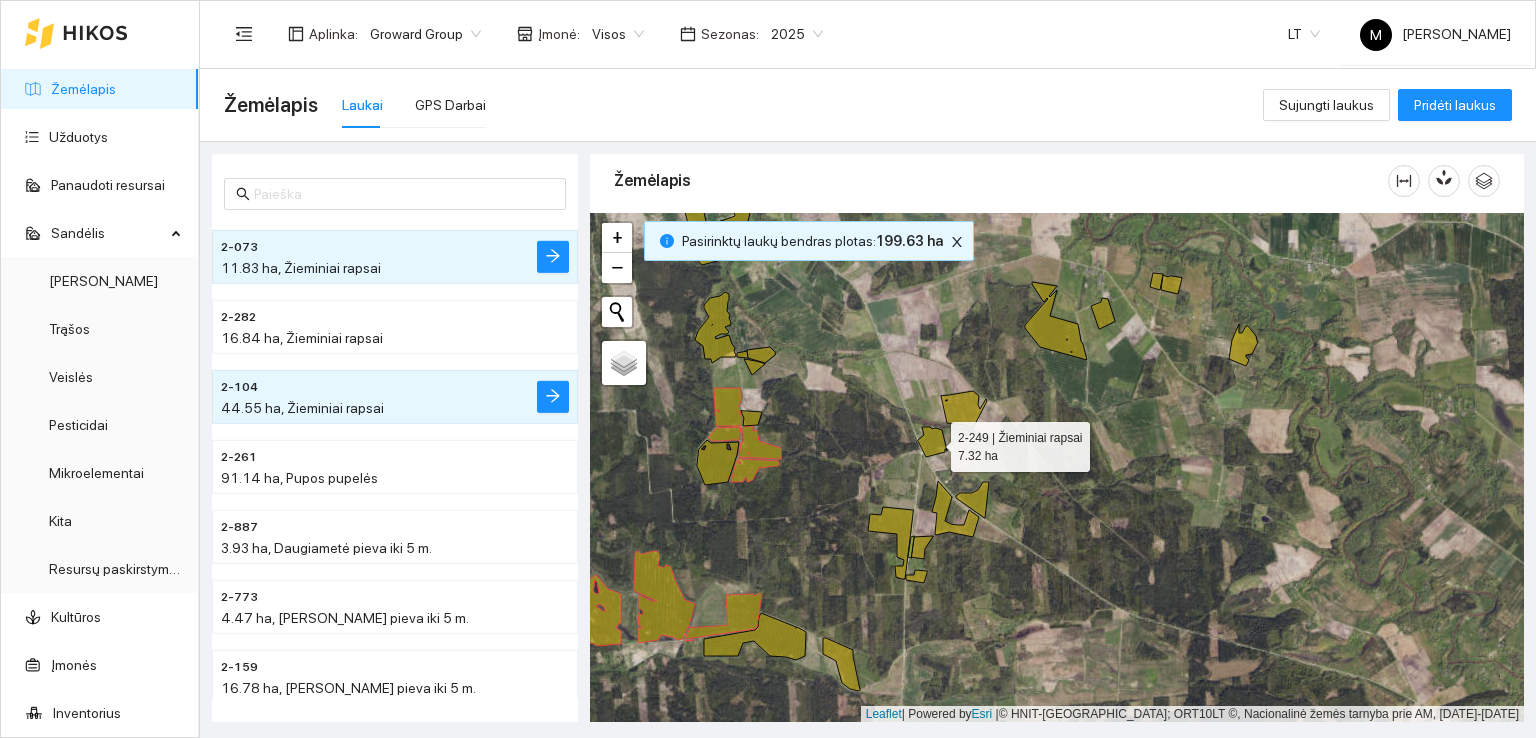 click 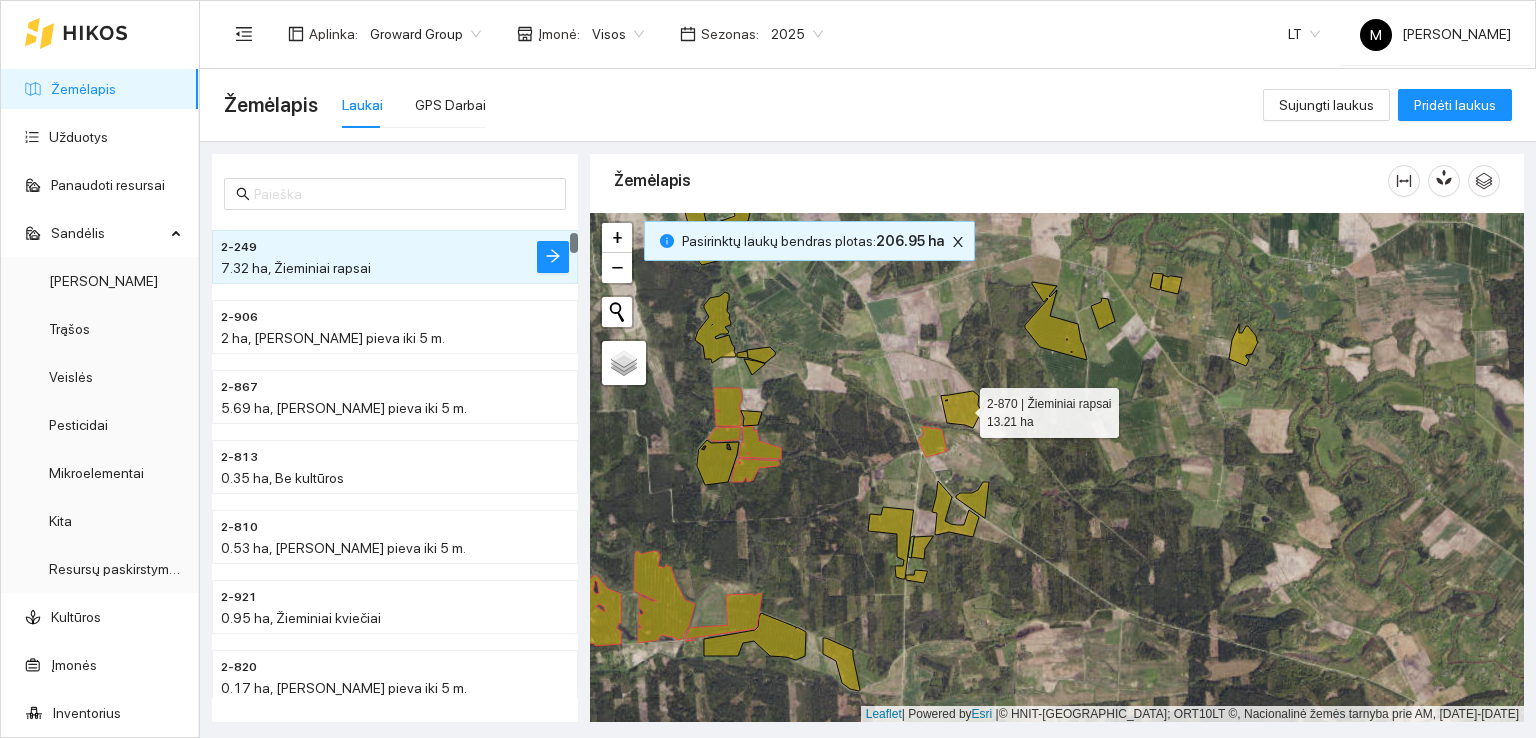 click 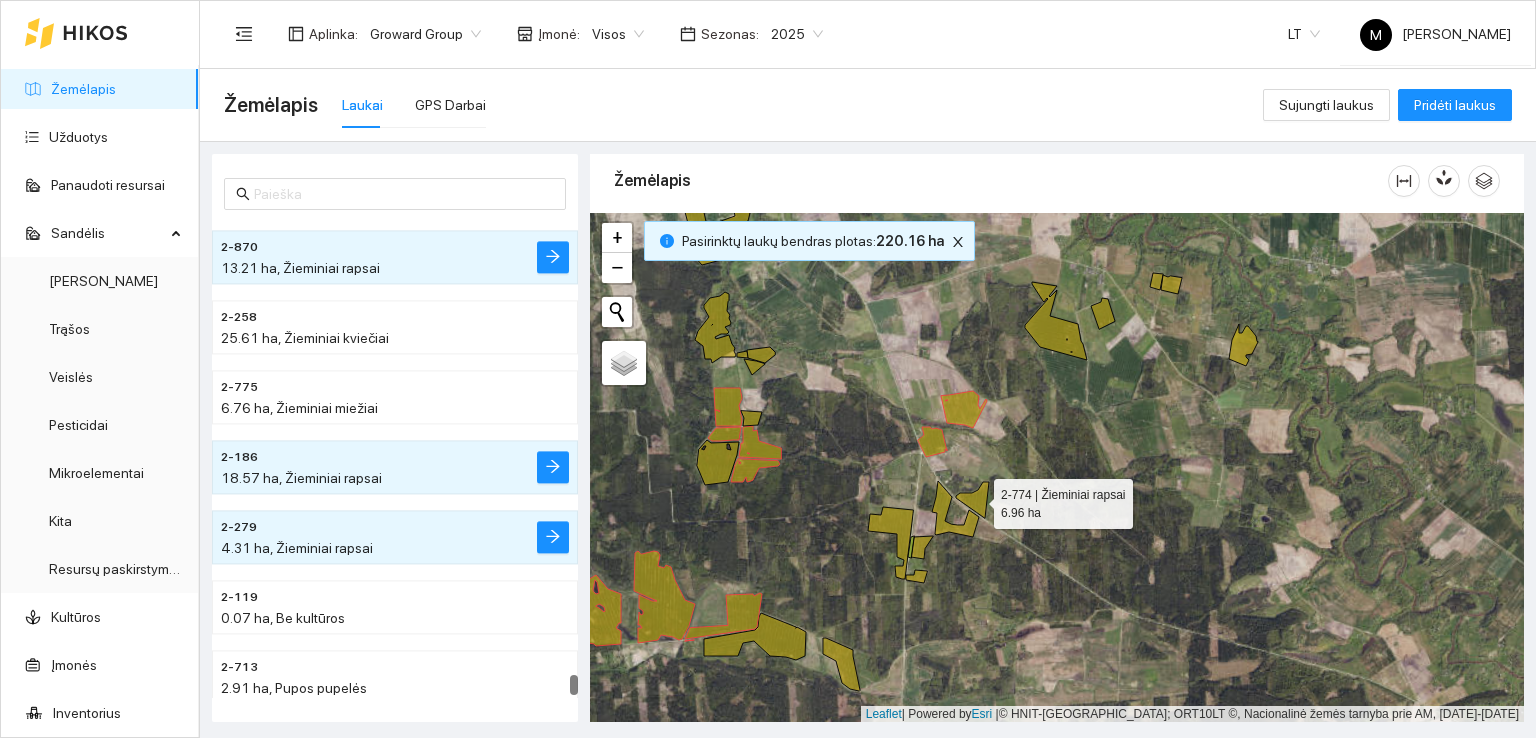 click 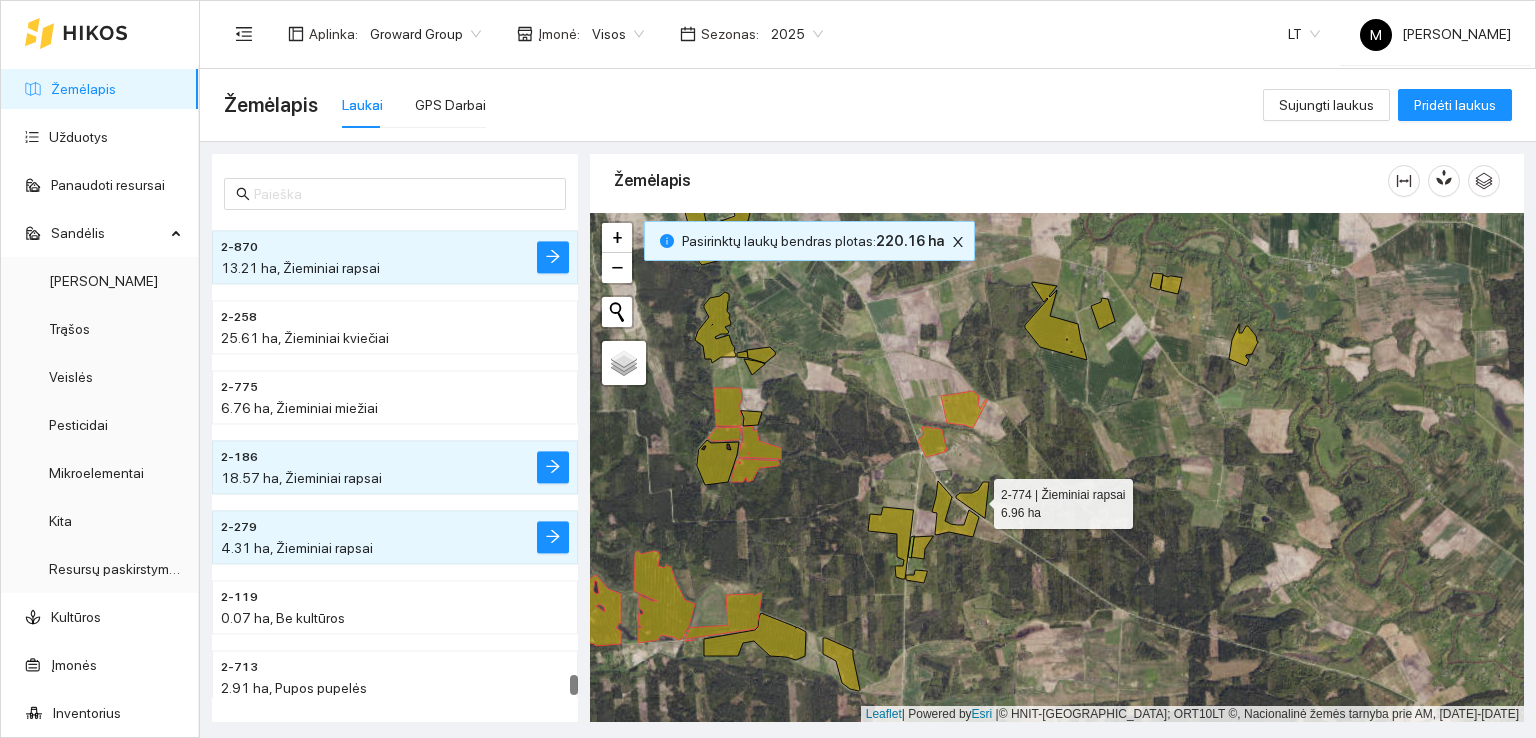 scroll, scrollTop: 9293, scrollLeft: 0, axis: vertical 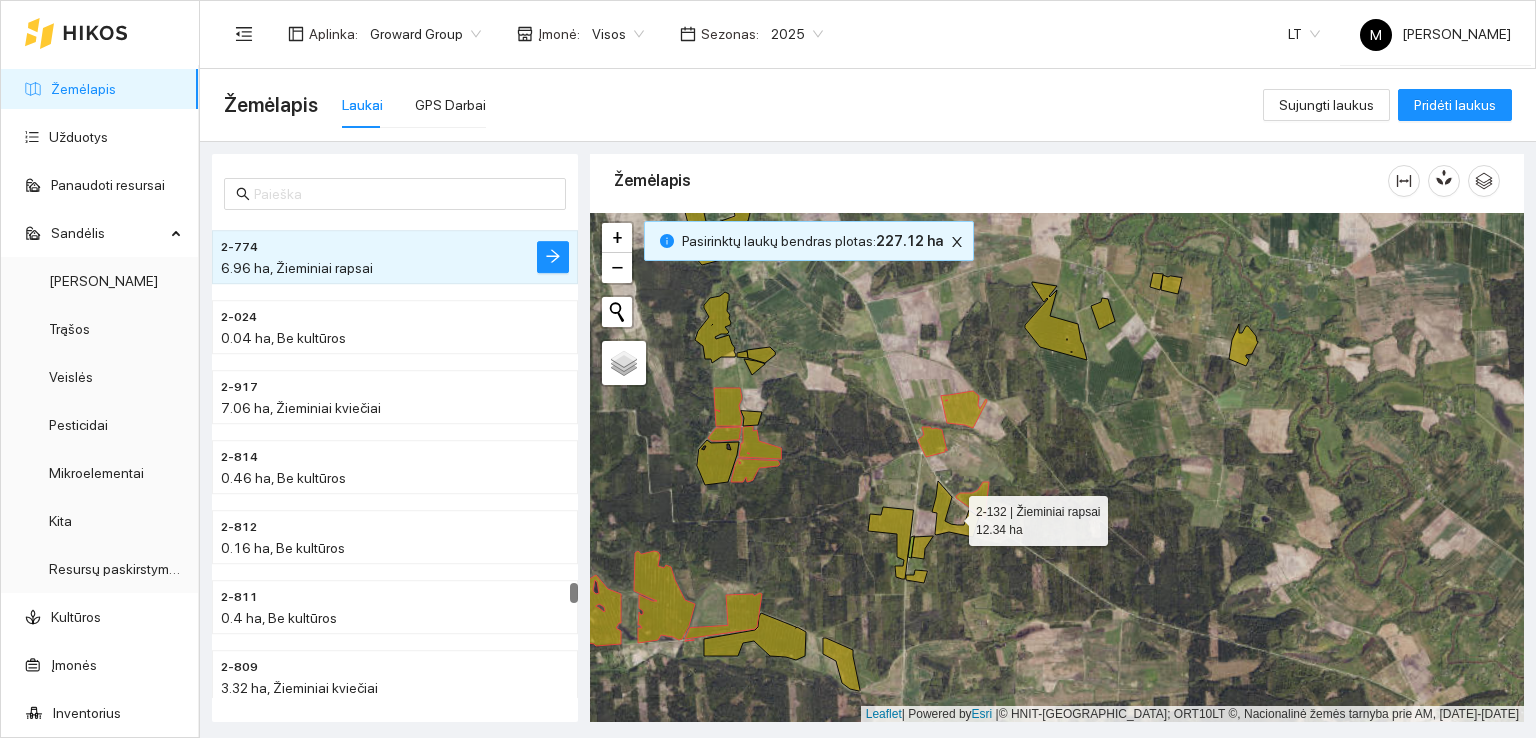 click 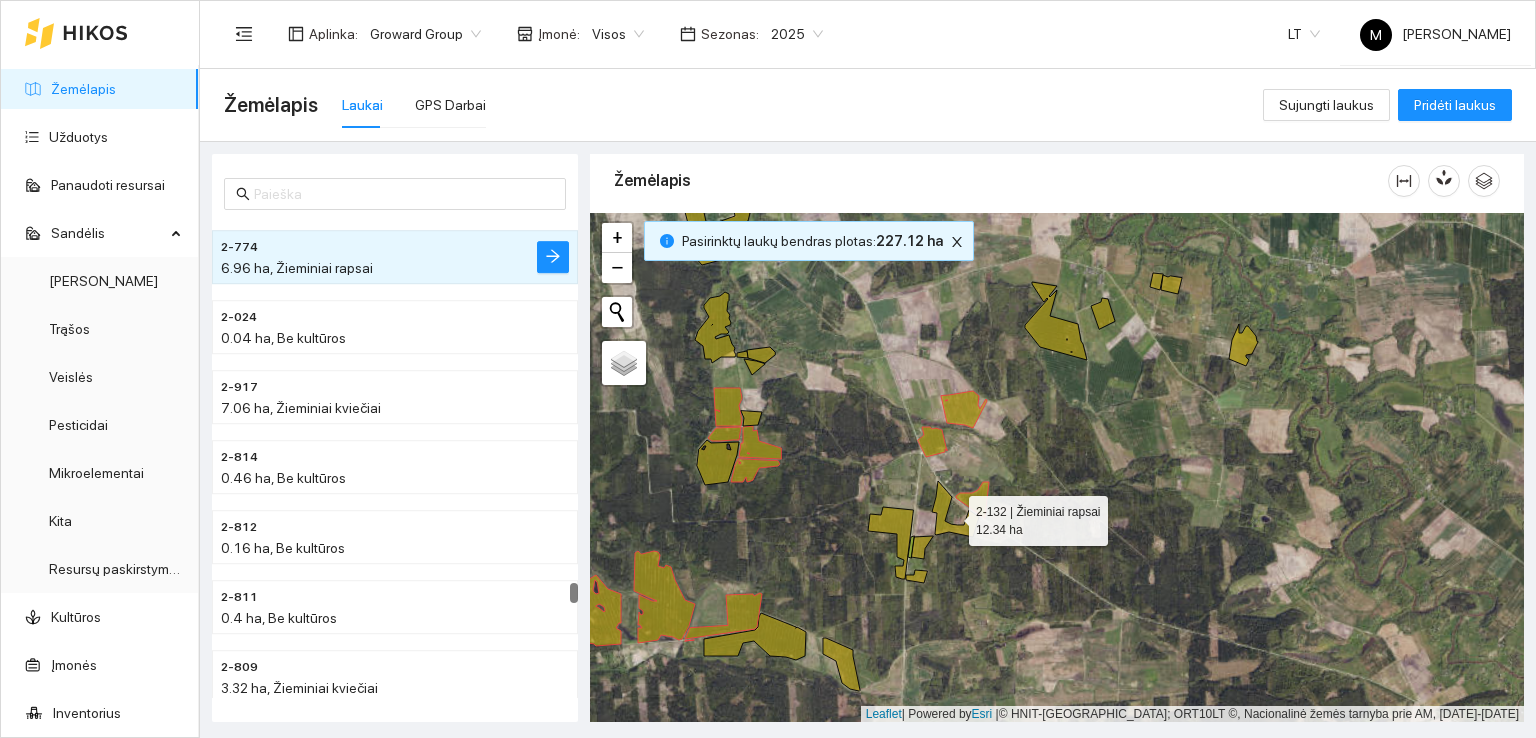 scroll, scrollTop: 11752, scrollLeft: 0, axis: vertical 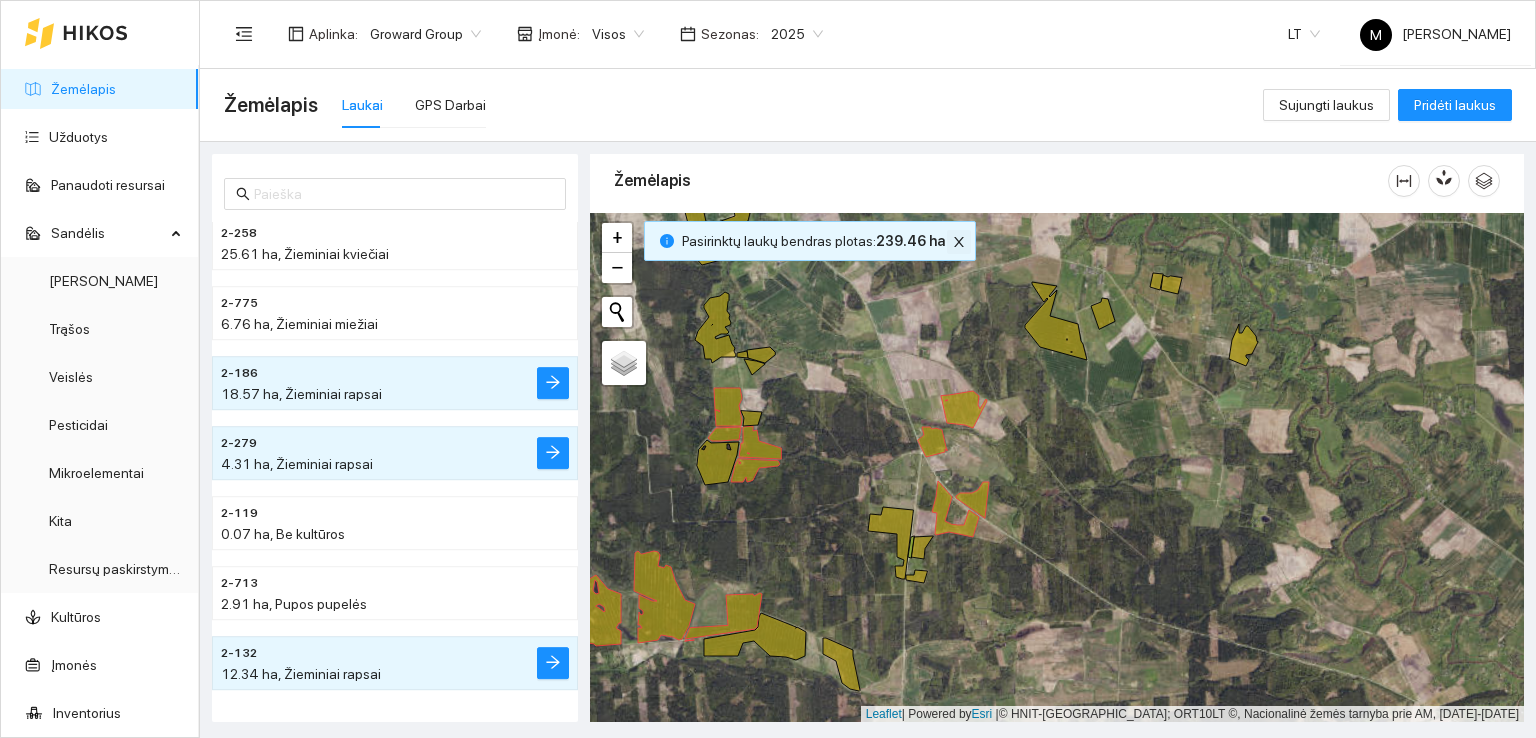 click 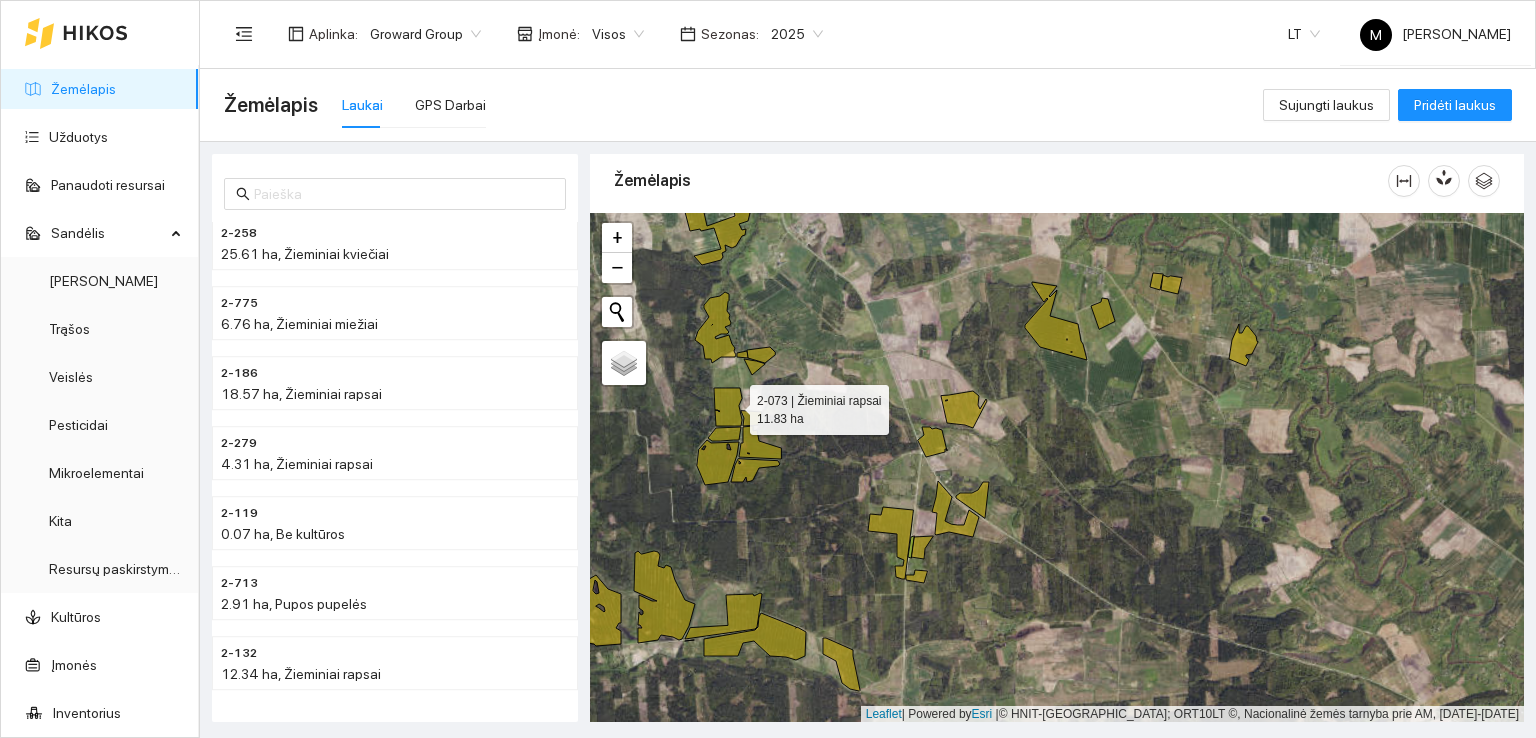 click 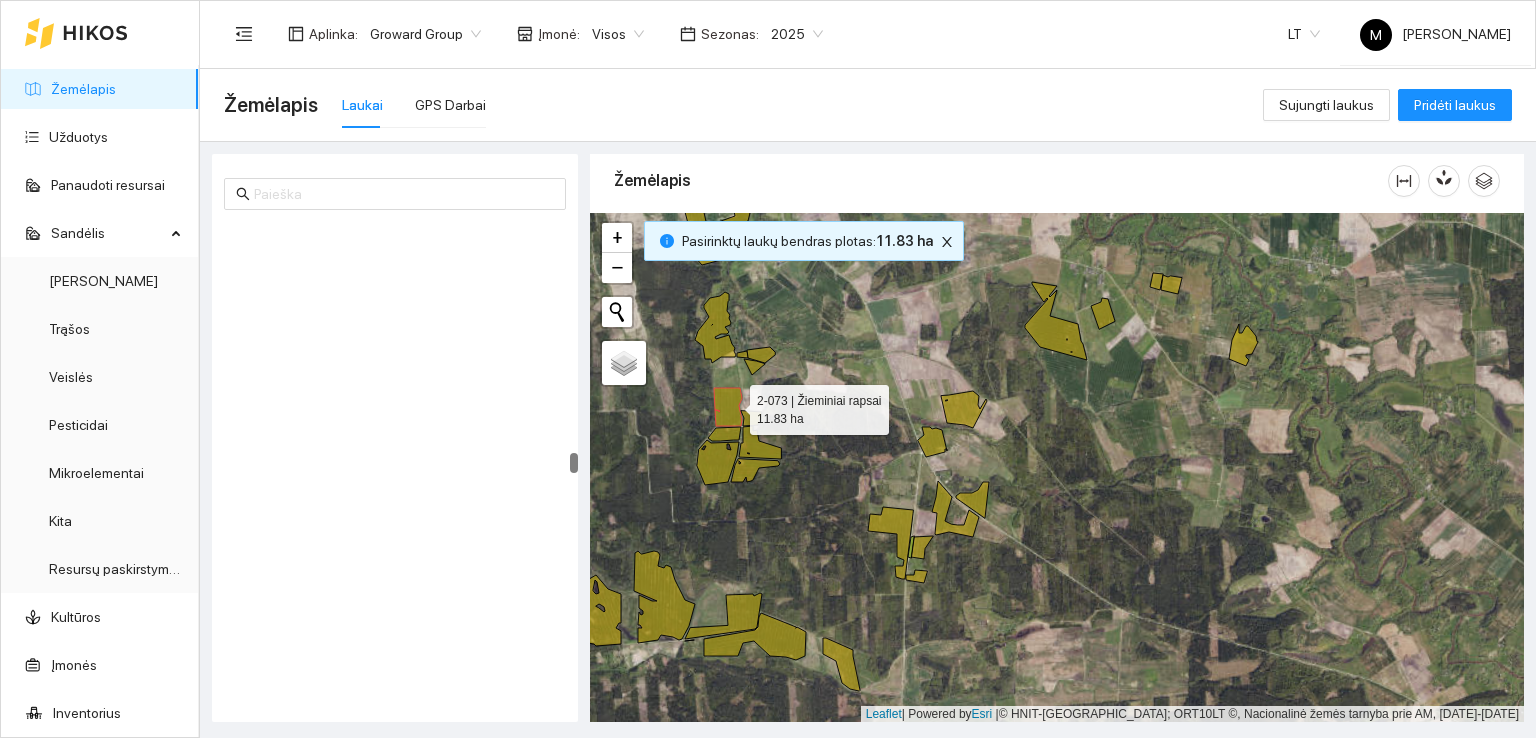scroll, scrollTop: 5940, scrollLeft: 0, axis: vertical 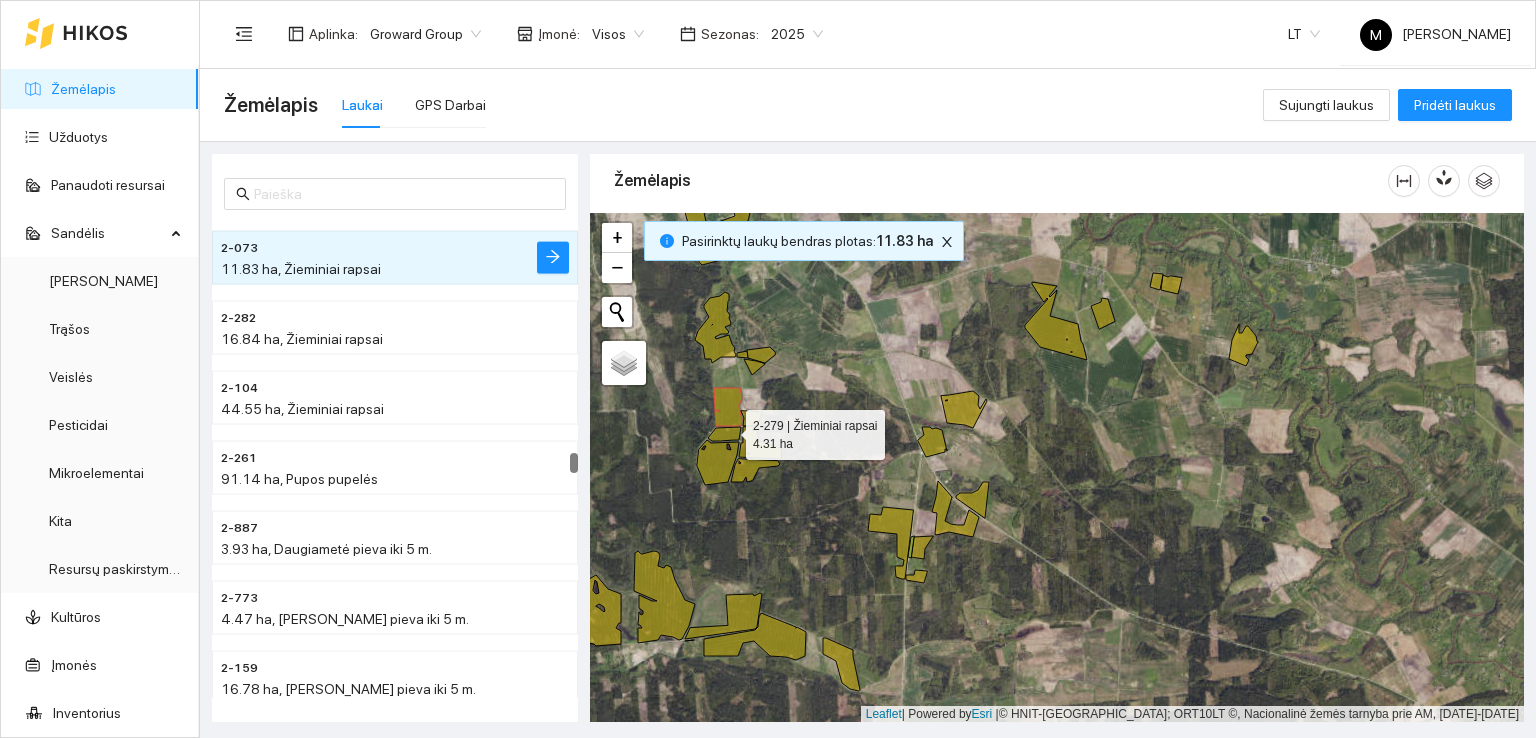 click 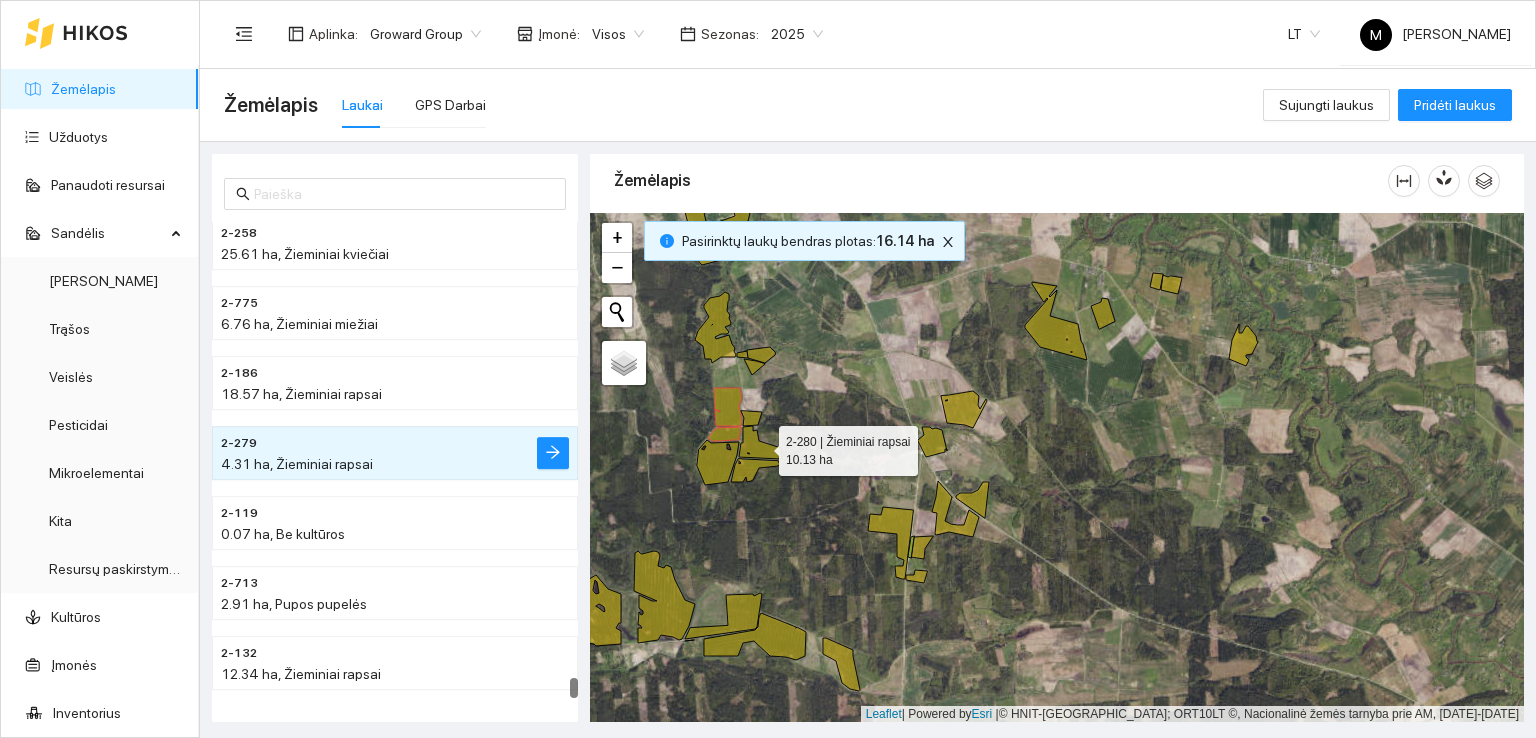 click 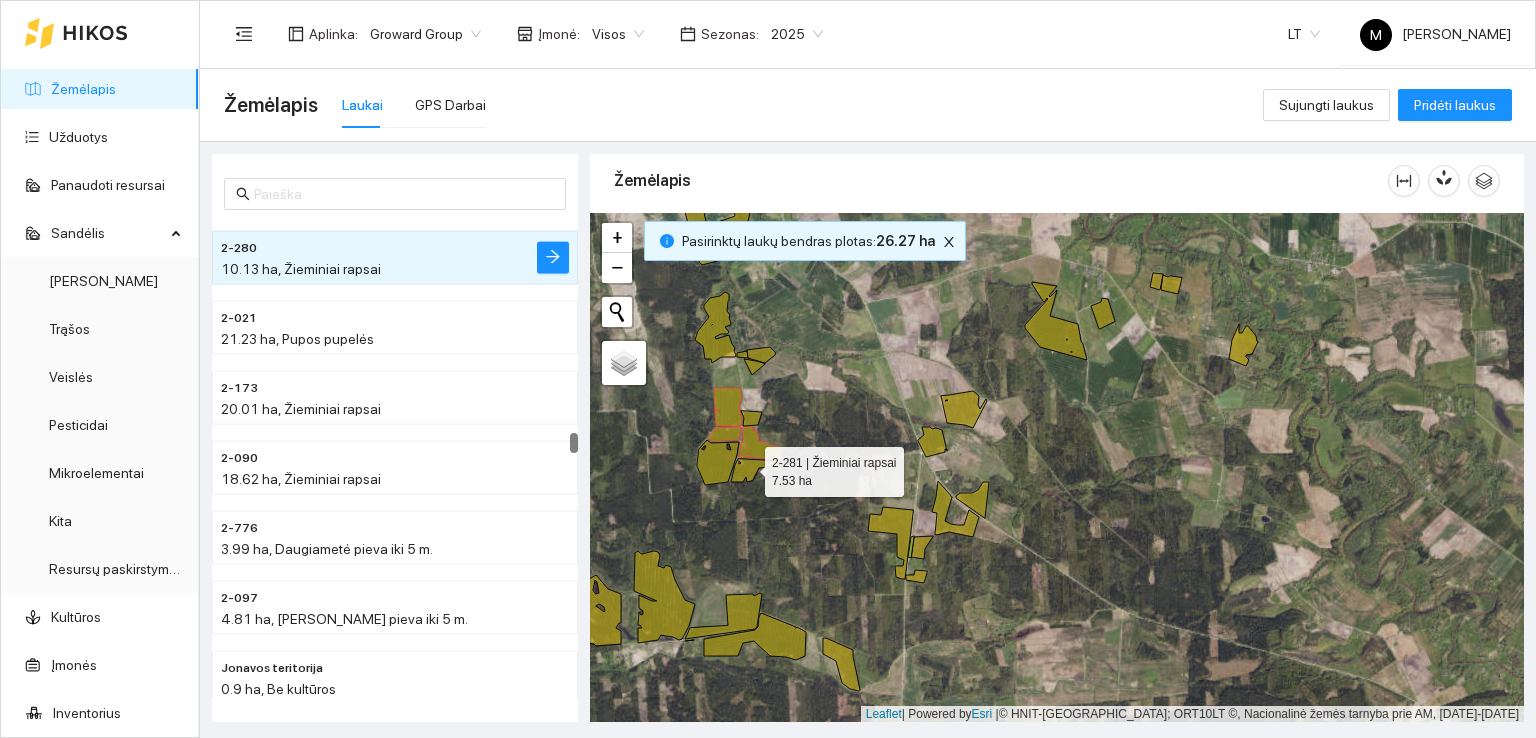 click 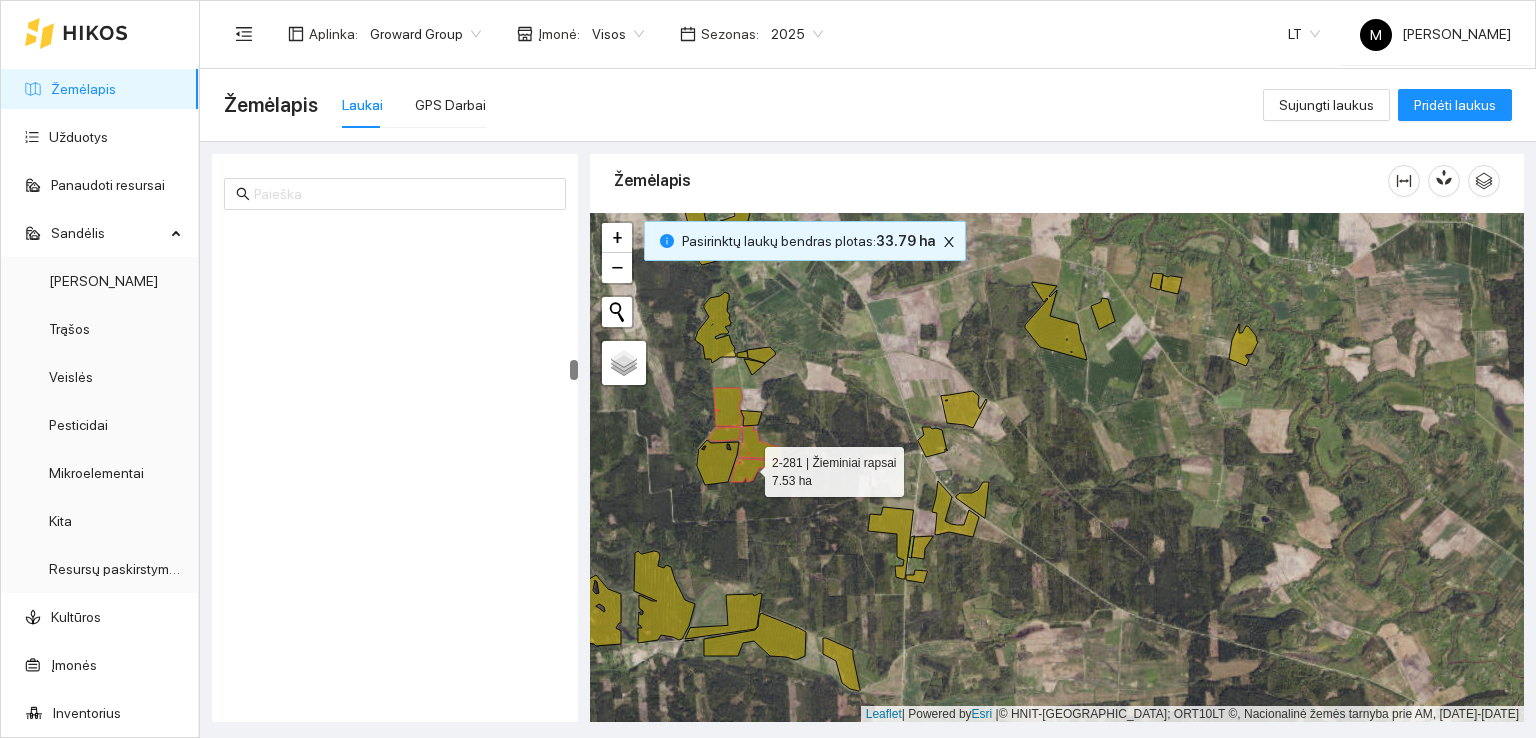 scroll, scrollTop: 3563, scrollLeft: 0, axis: vertical 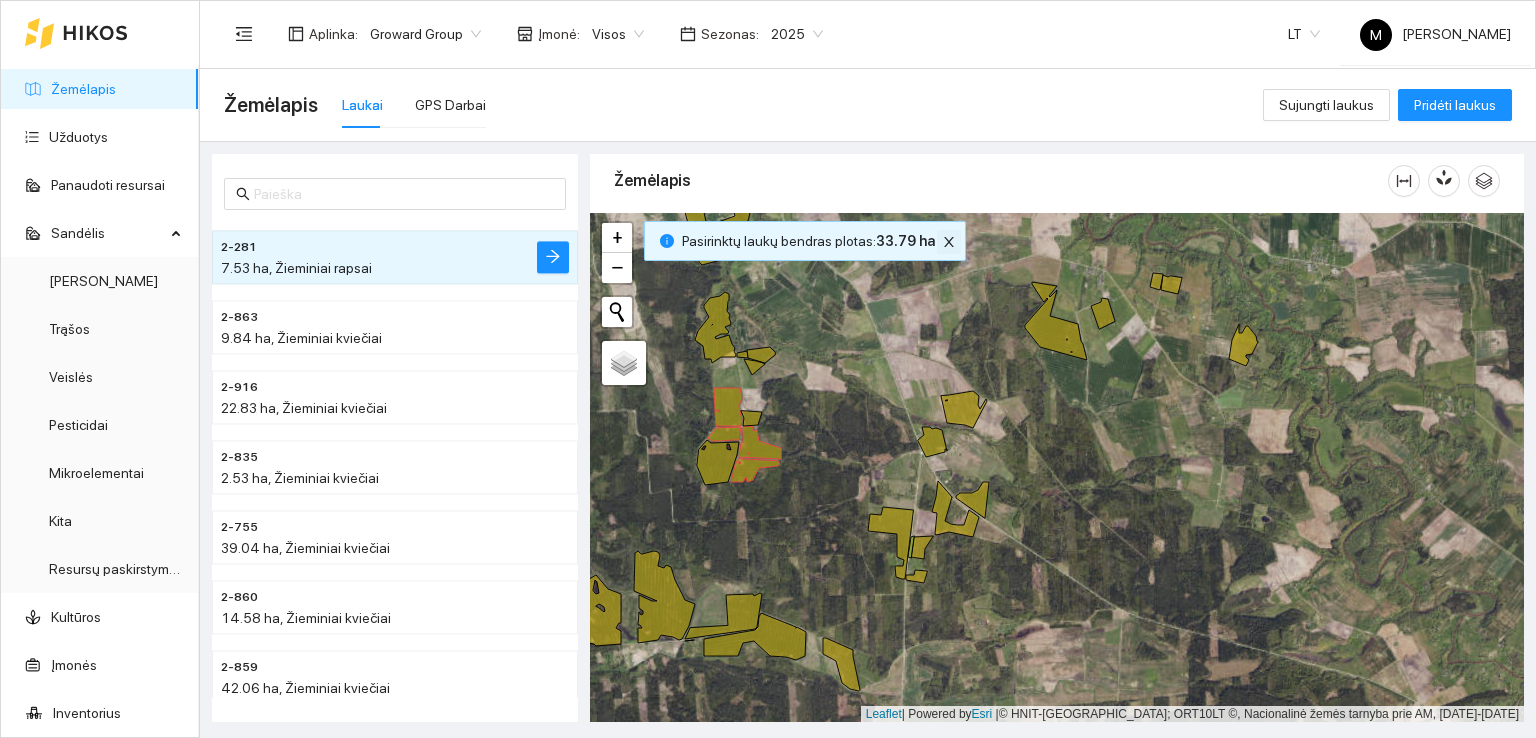 click 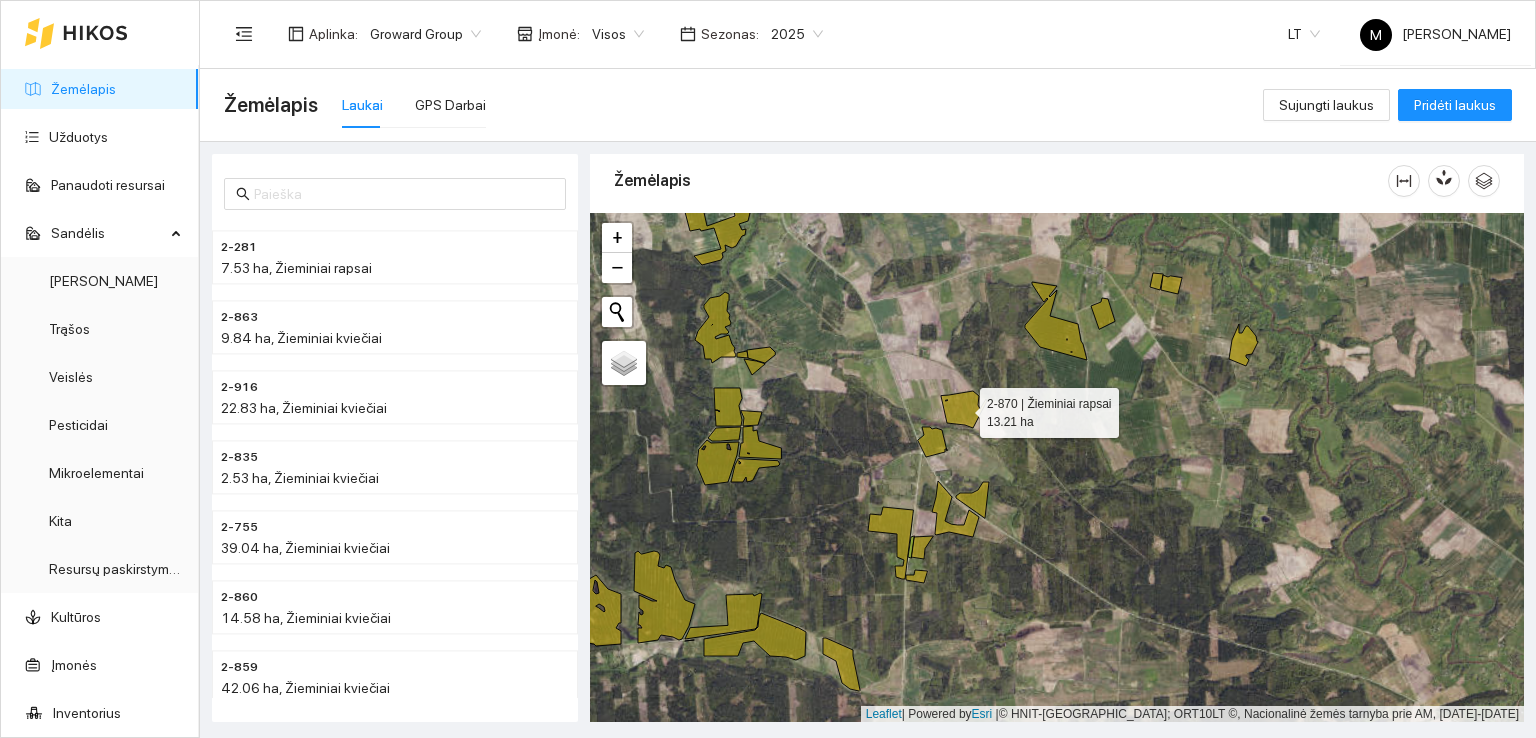 click 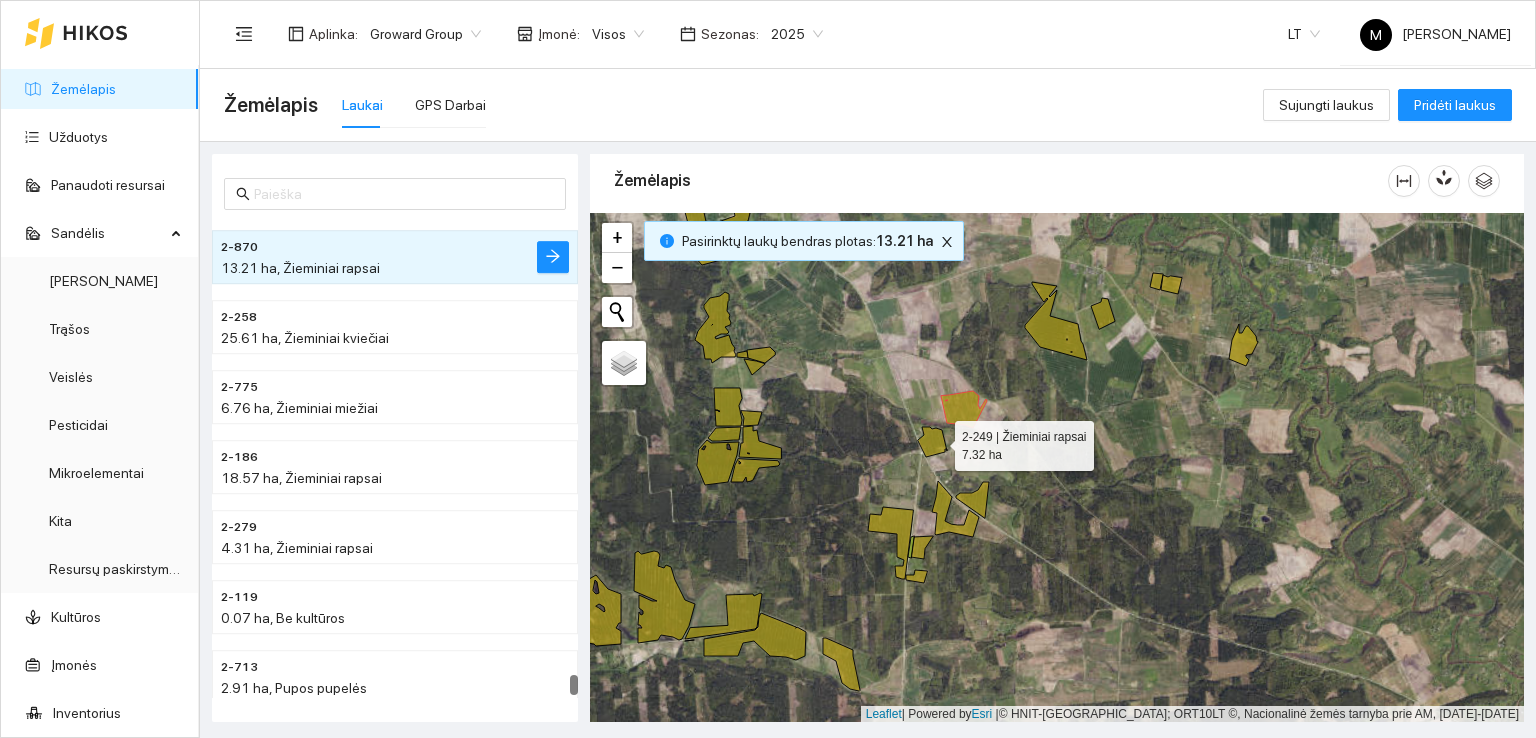 click 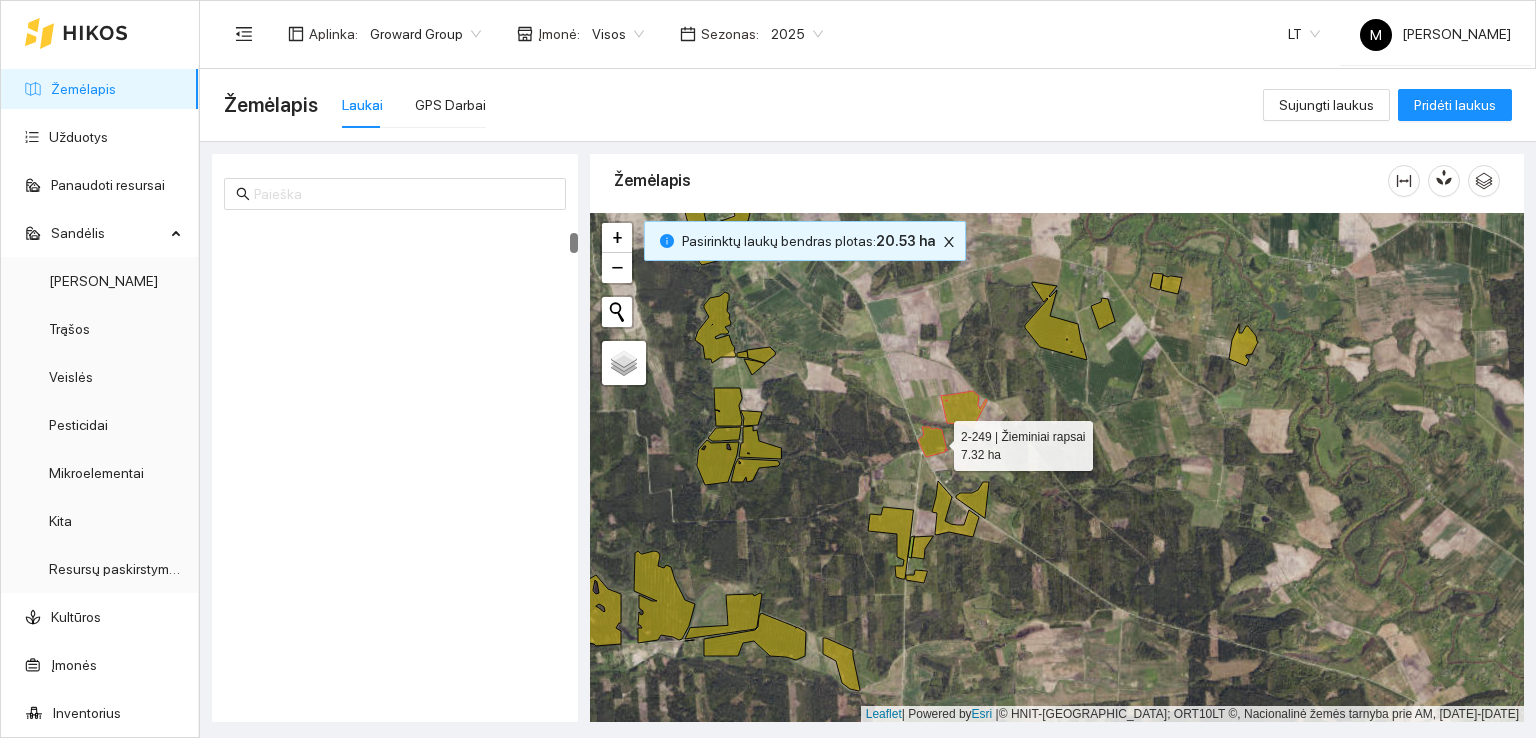scroll, scrollTop: 280, scrollLeft: 0, axis: vertical 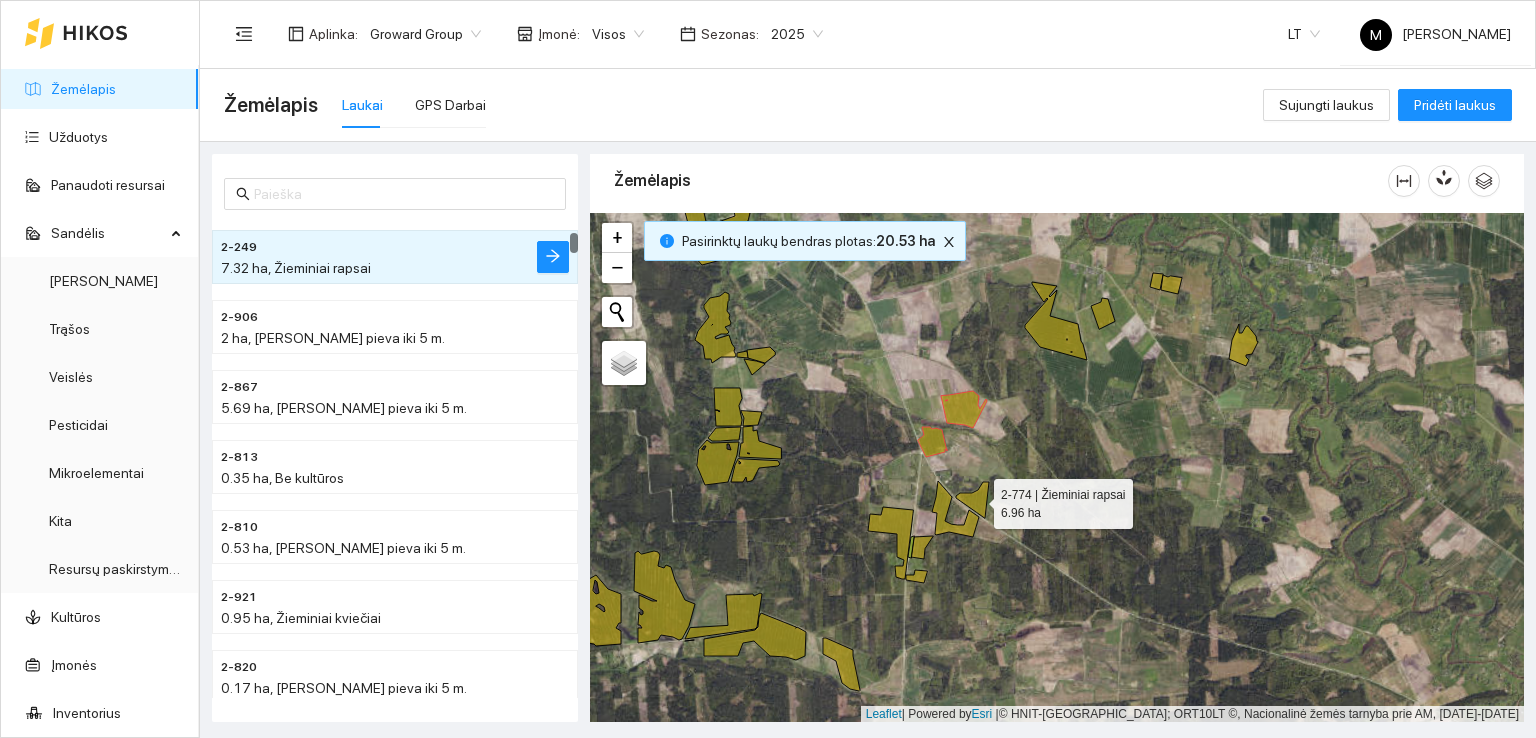 click 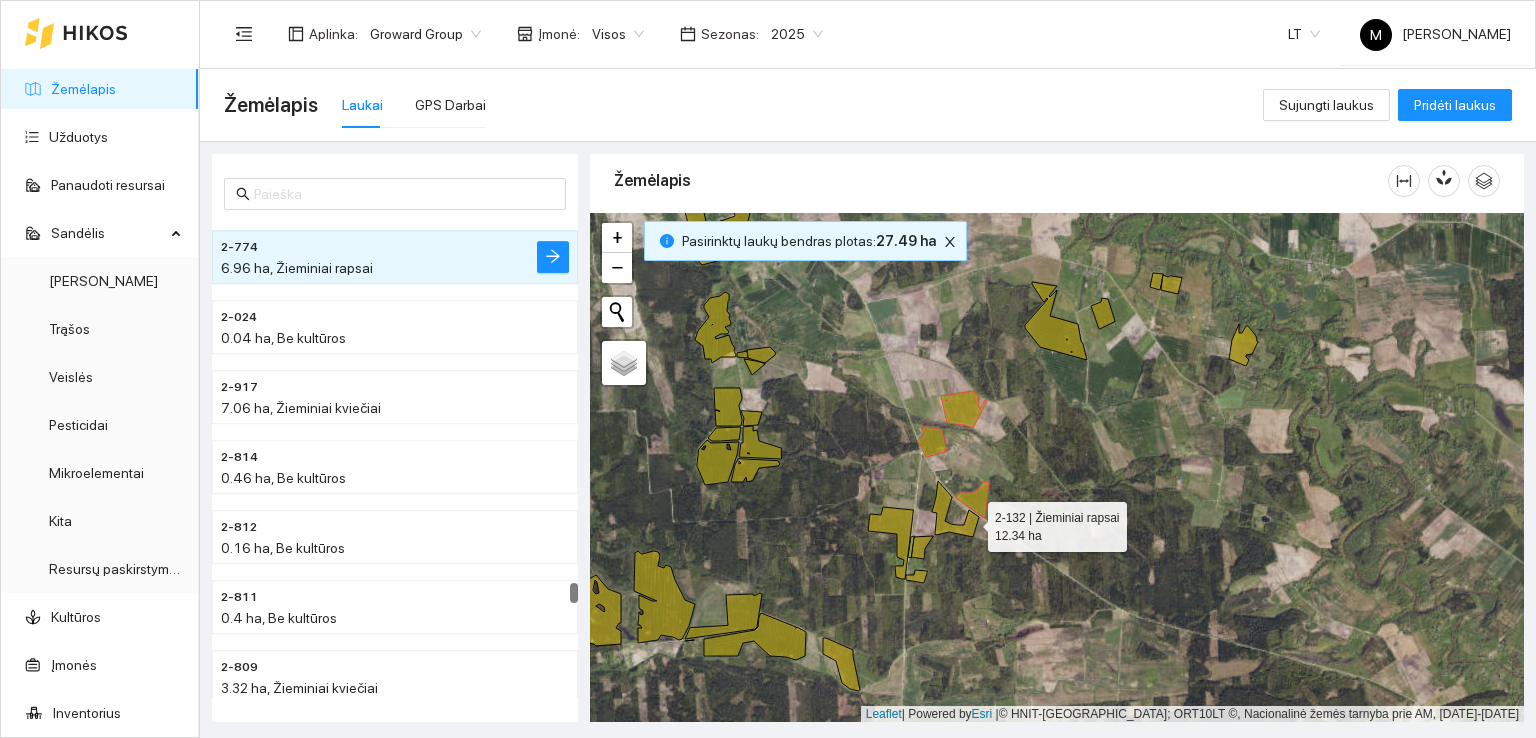click 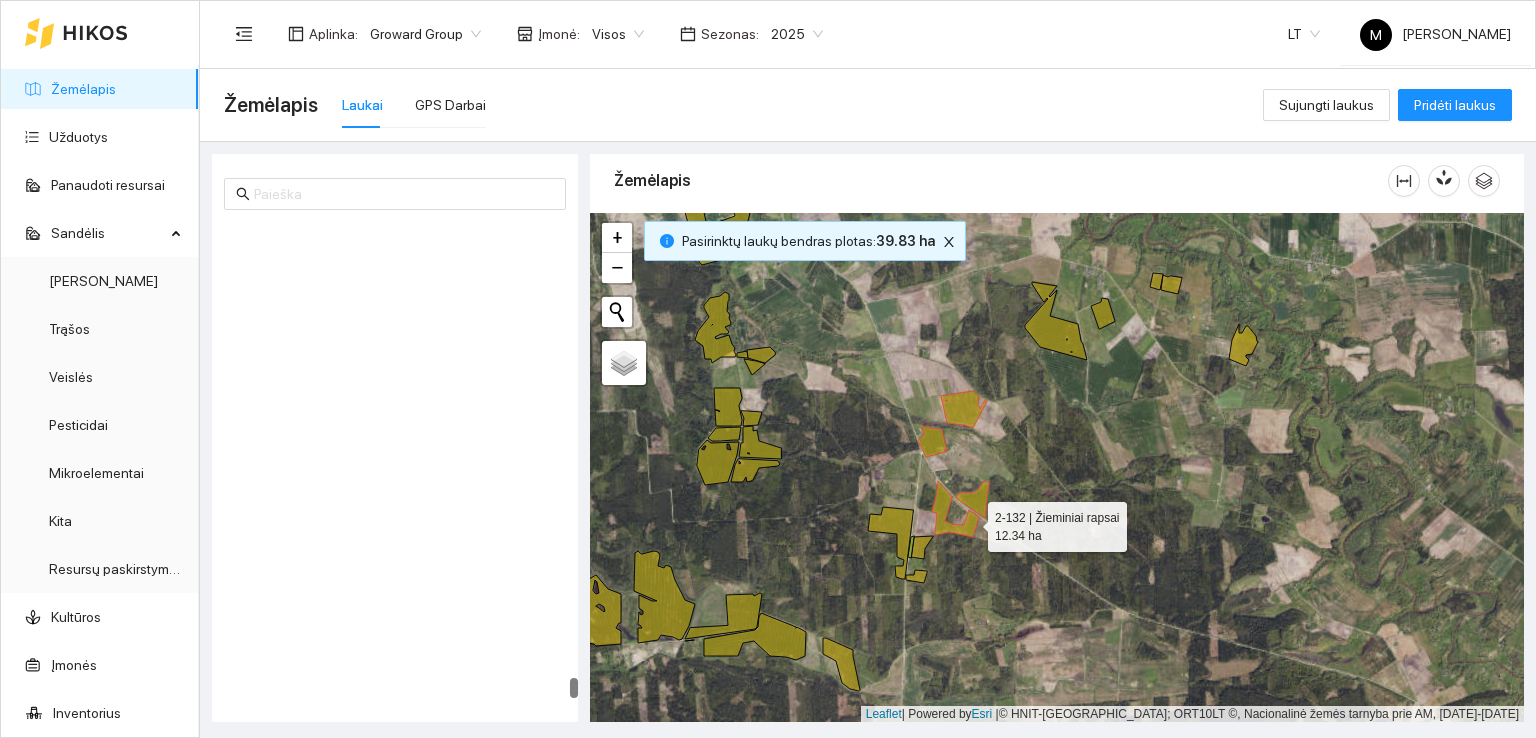 scroll, scrollTop: 11752, scrollLeft: 0, axis: vertical 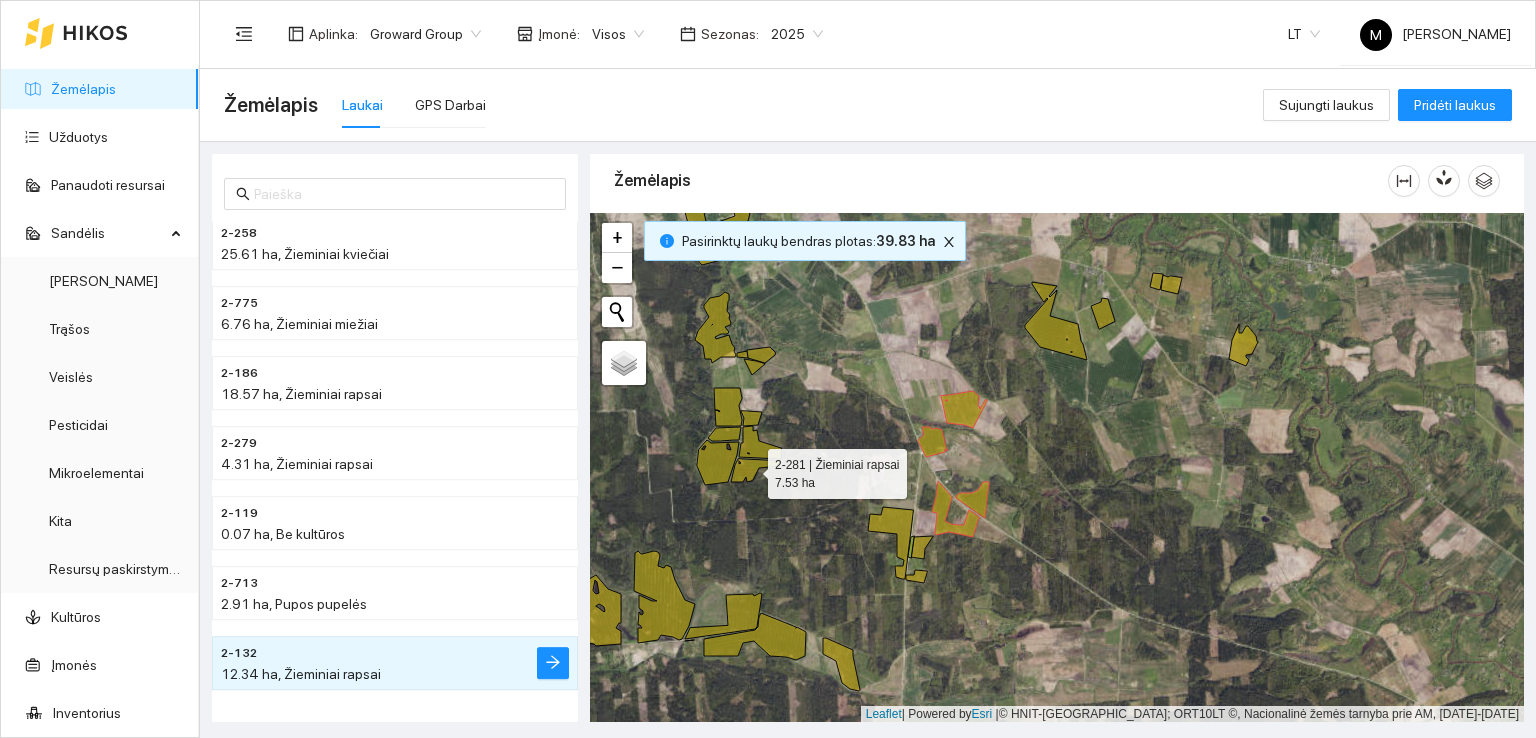 click 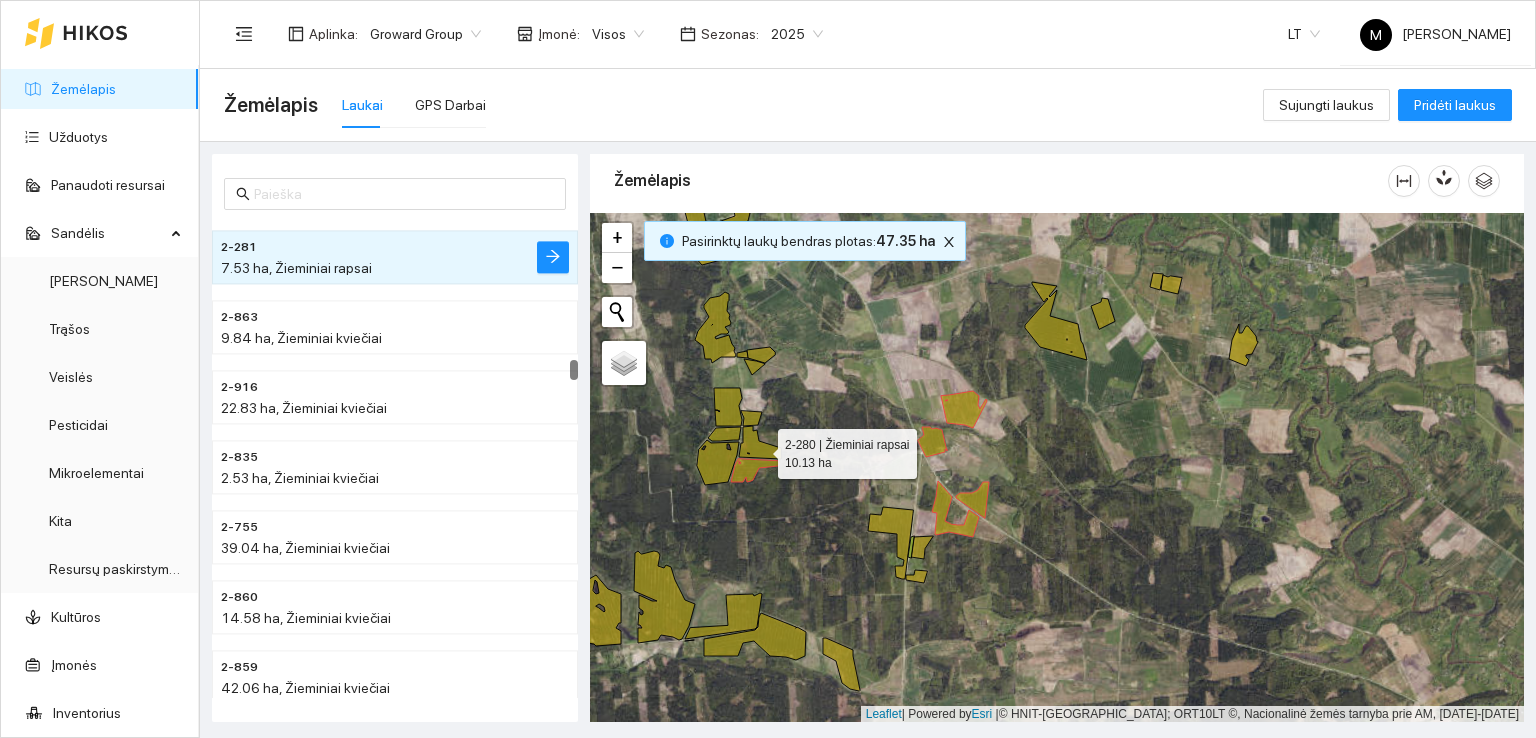 click 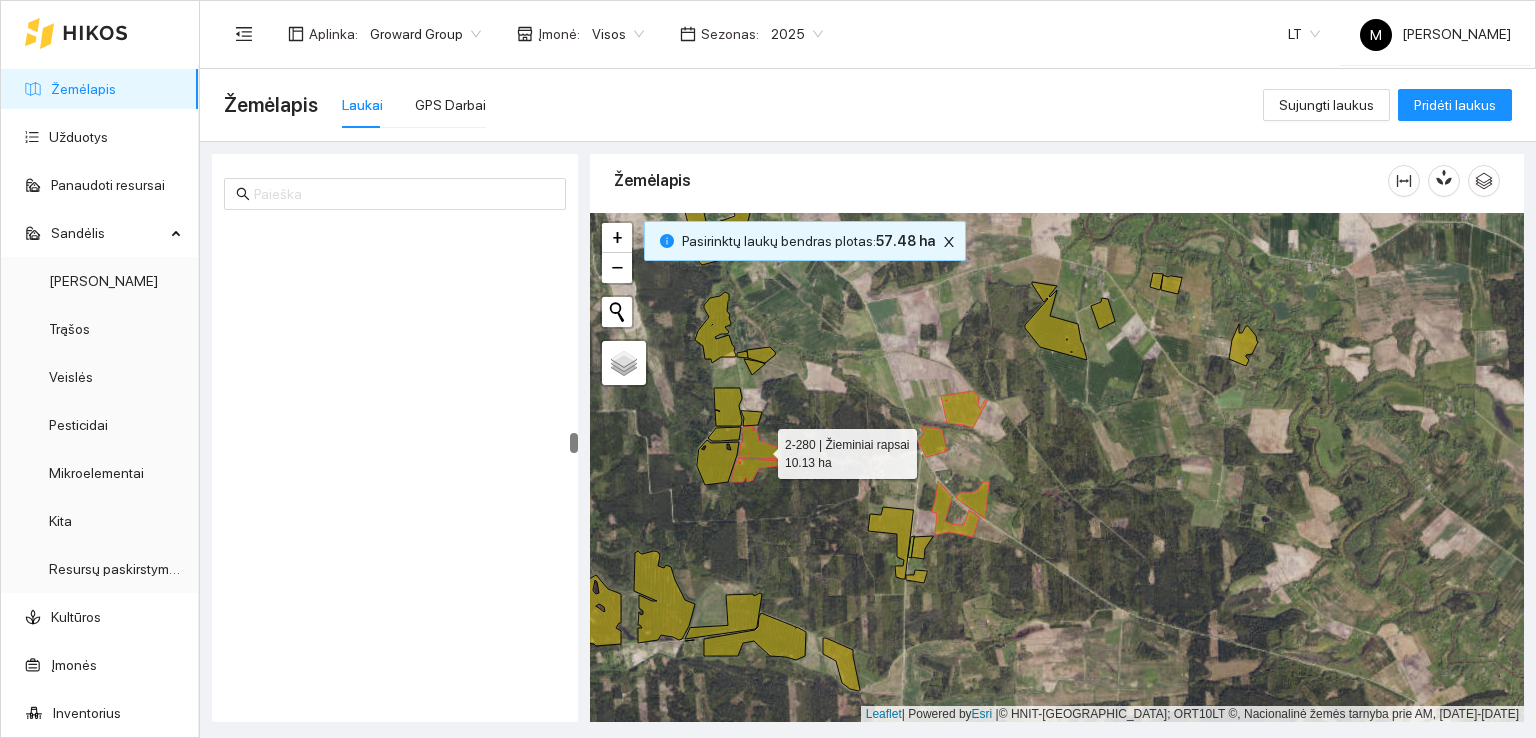 scroll, scrollTop: 5450, scrollLeft: 0, axis: vertical 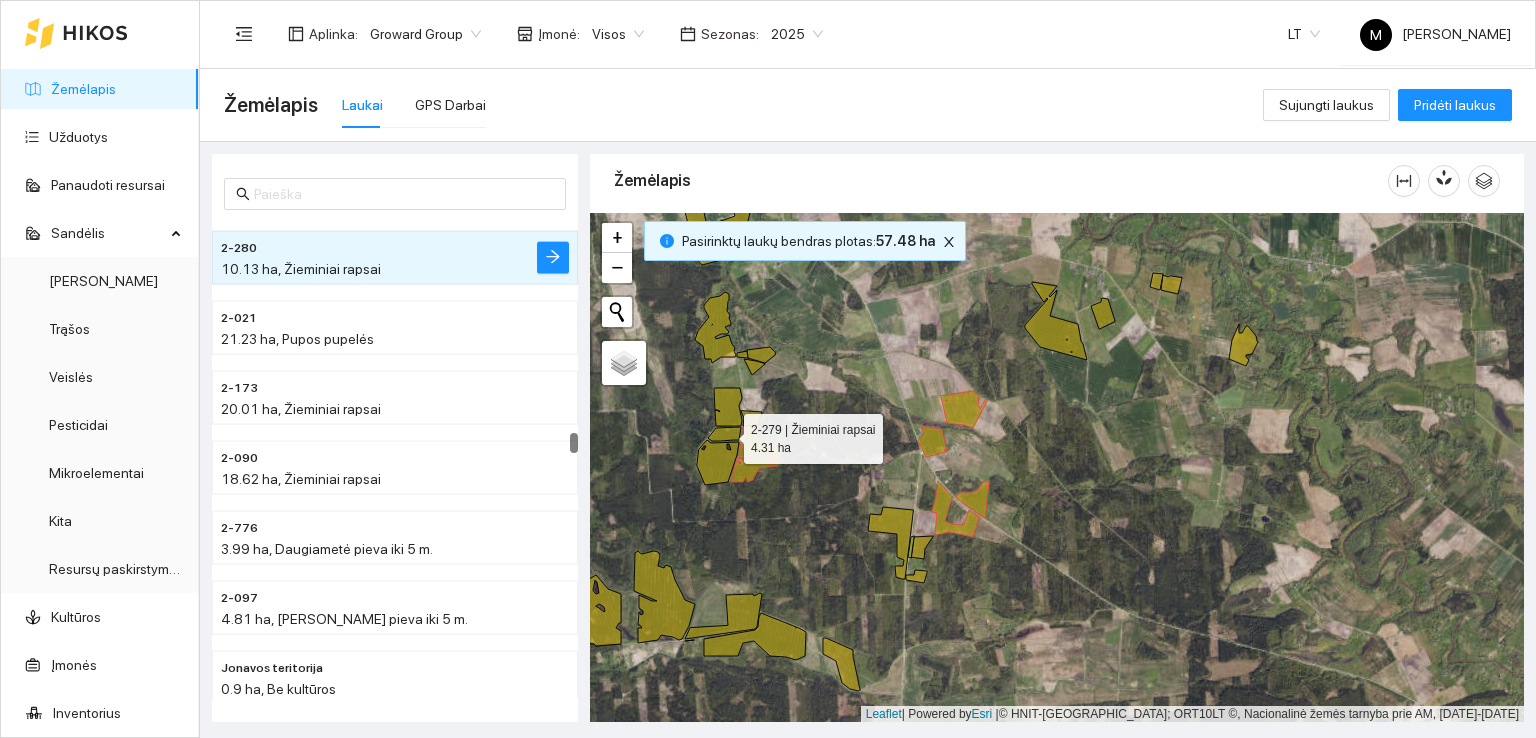 click 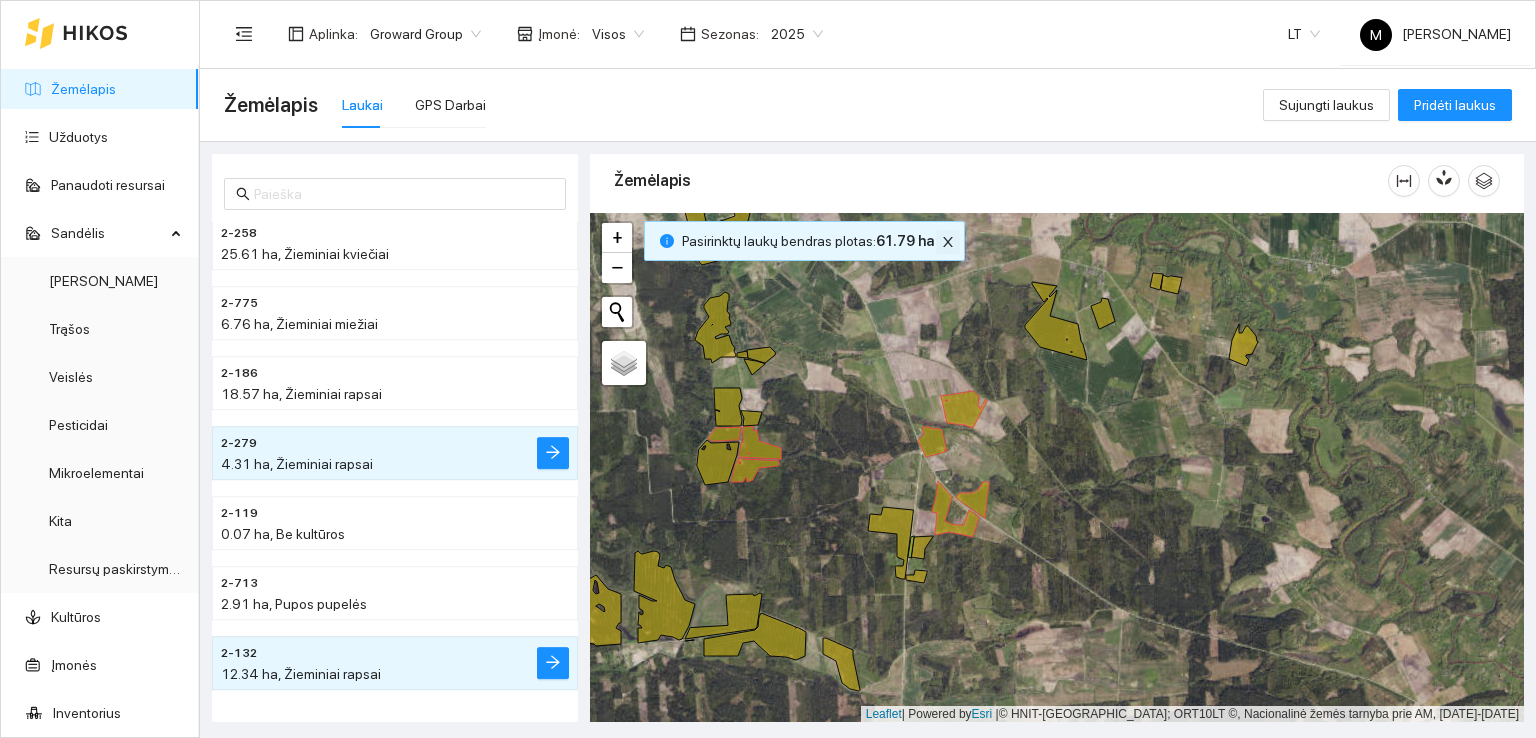 click 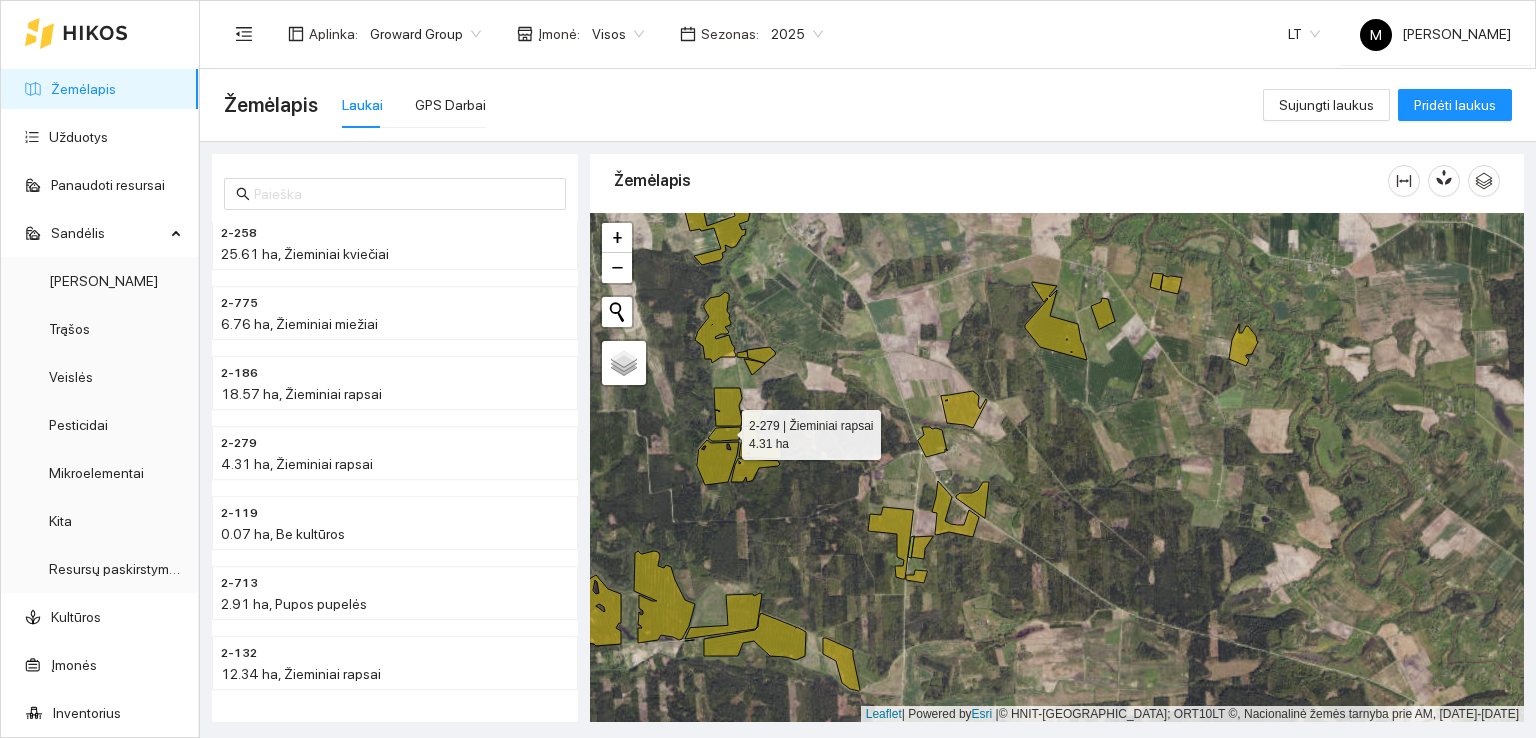 click 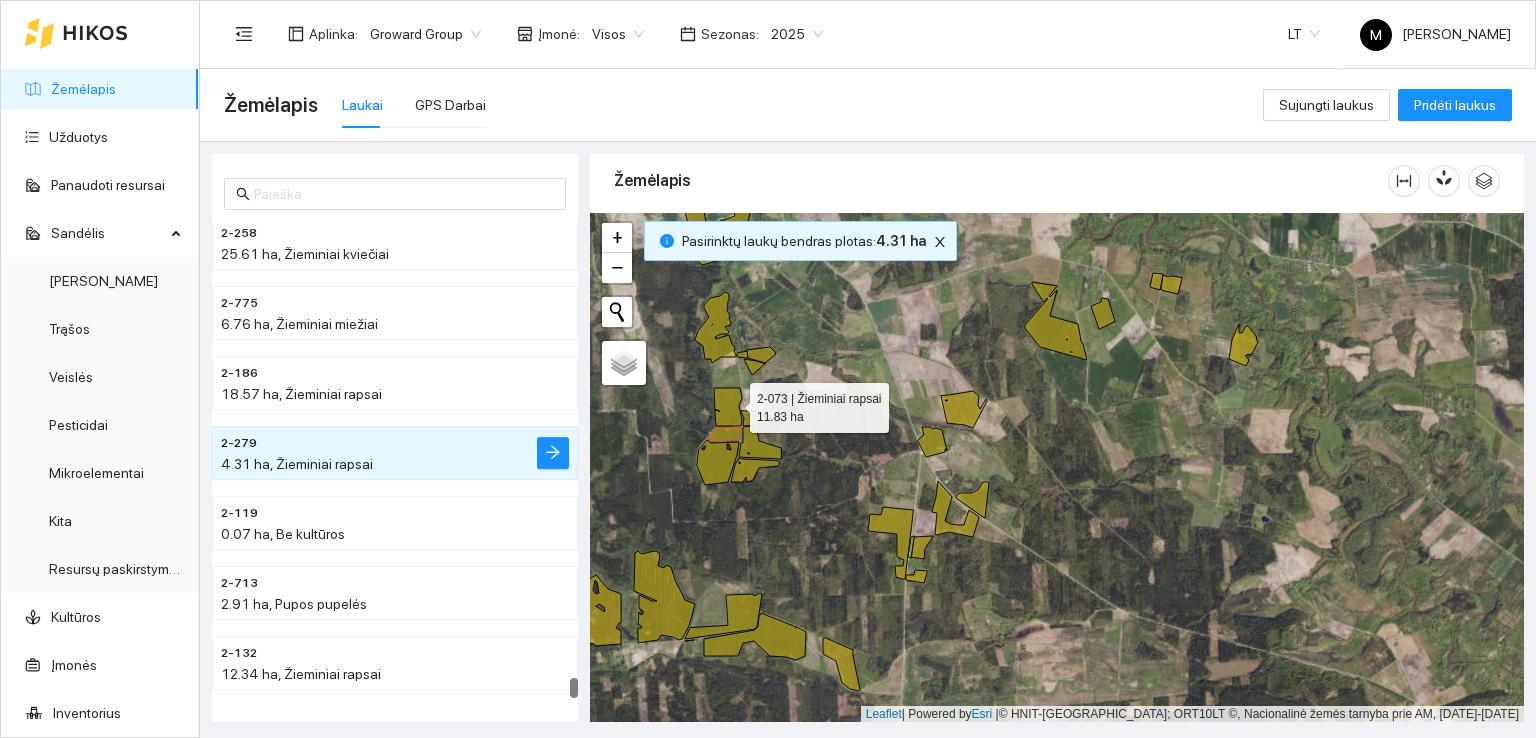click 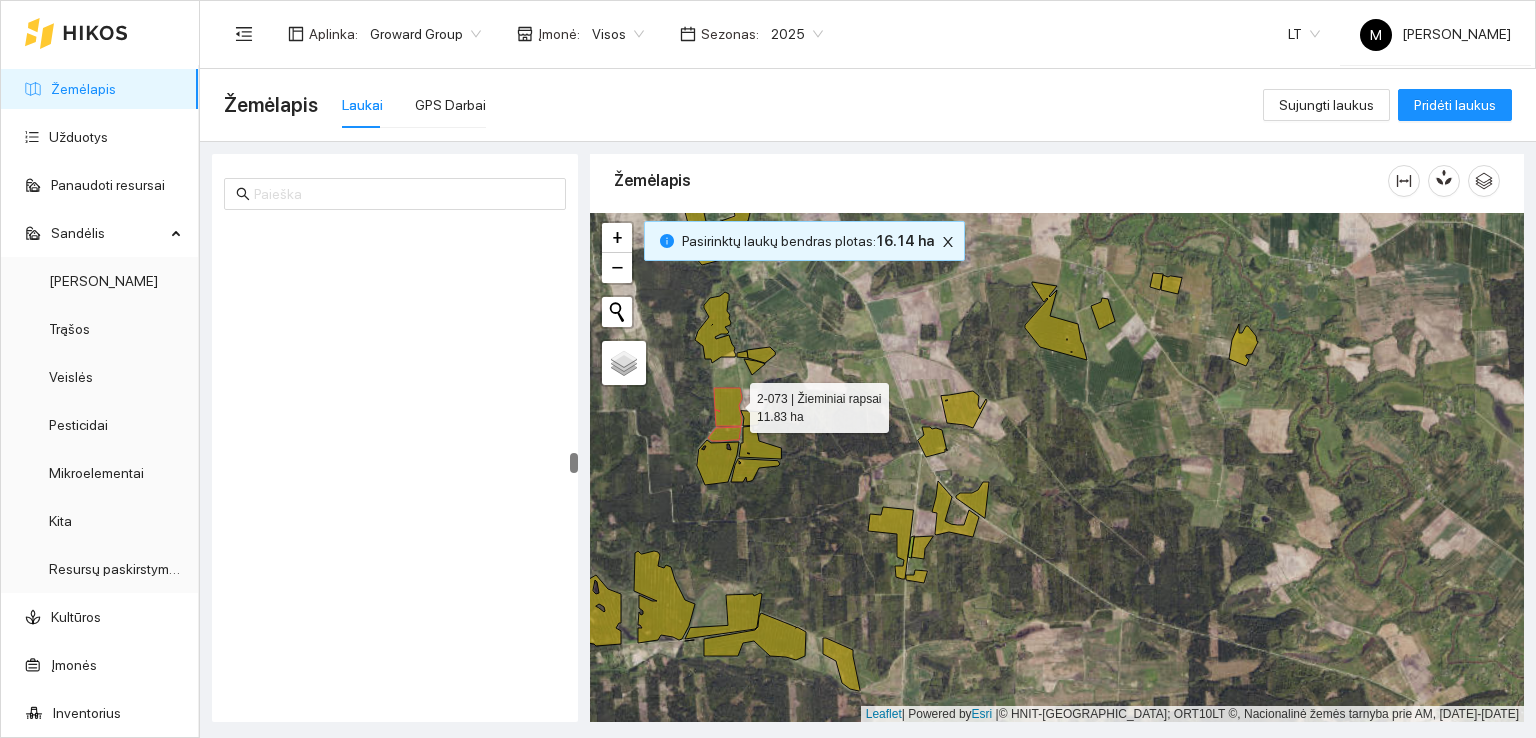 scroll, scrollTop: 5940, scrollLeft: 0, axis: vertical 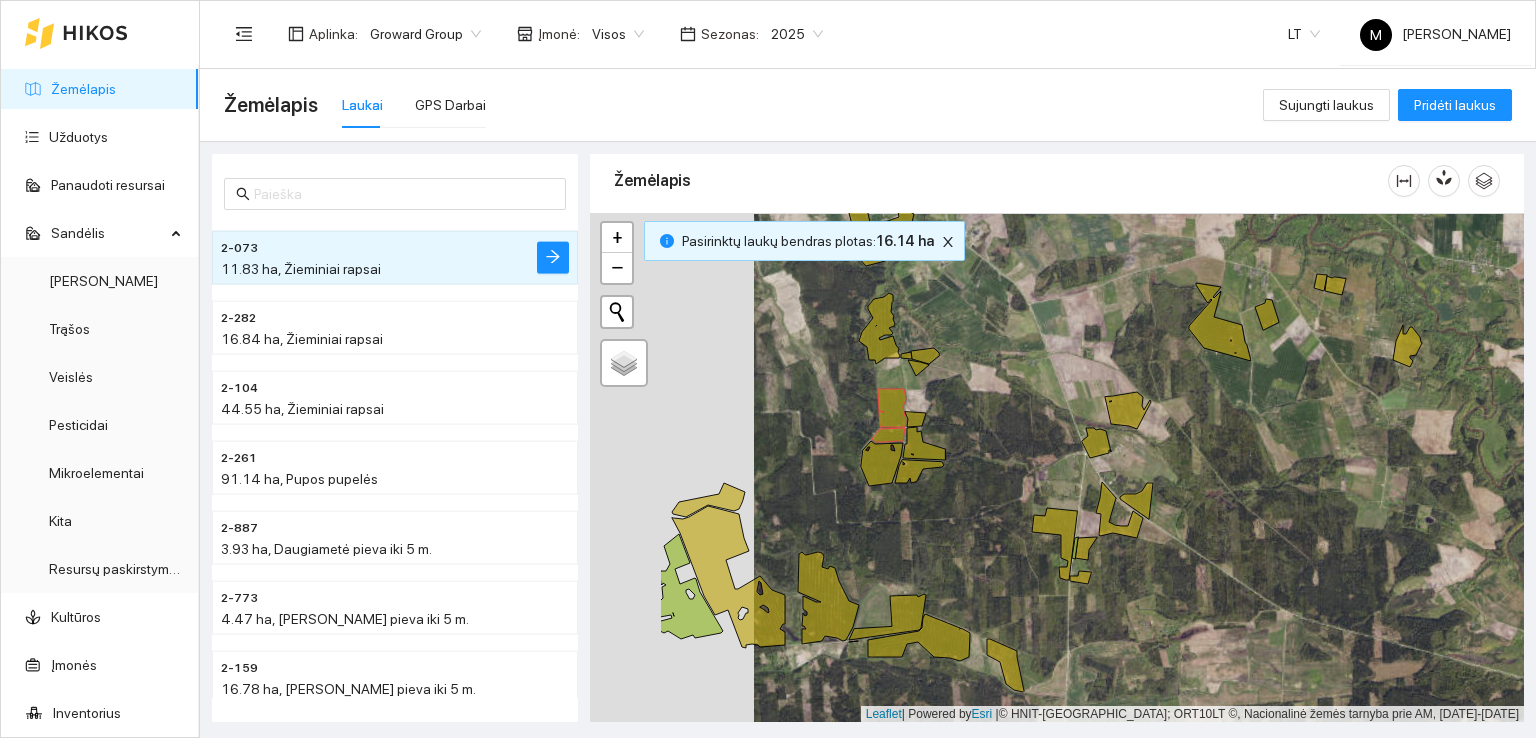 drag, startPoint x: 1021, startPoint y: 610, endPoint x: 1116, endPoint y: 601, distance: 95.42536 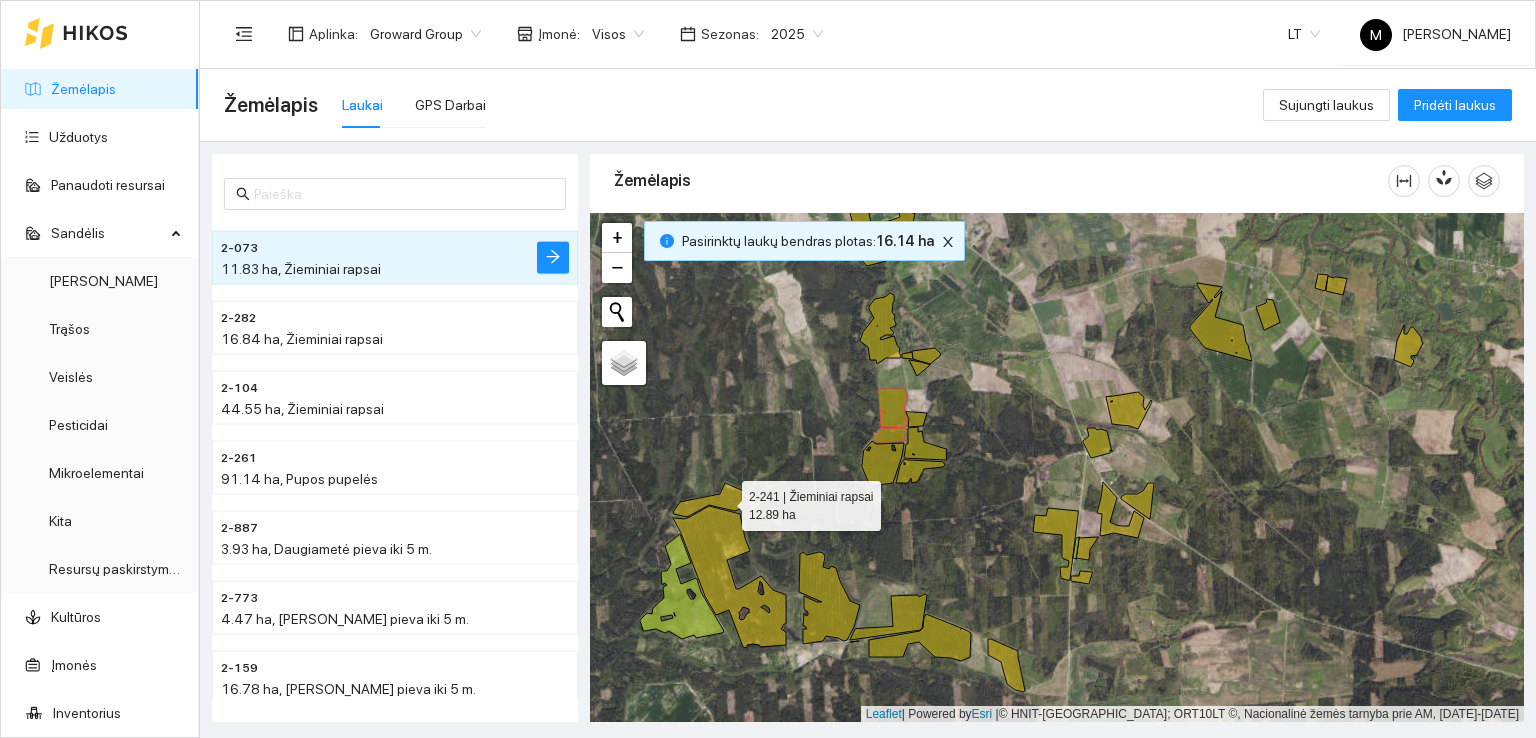 click 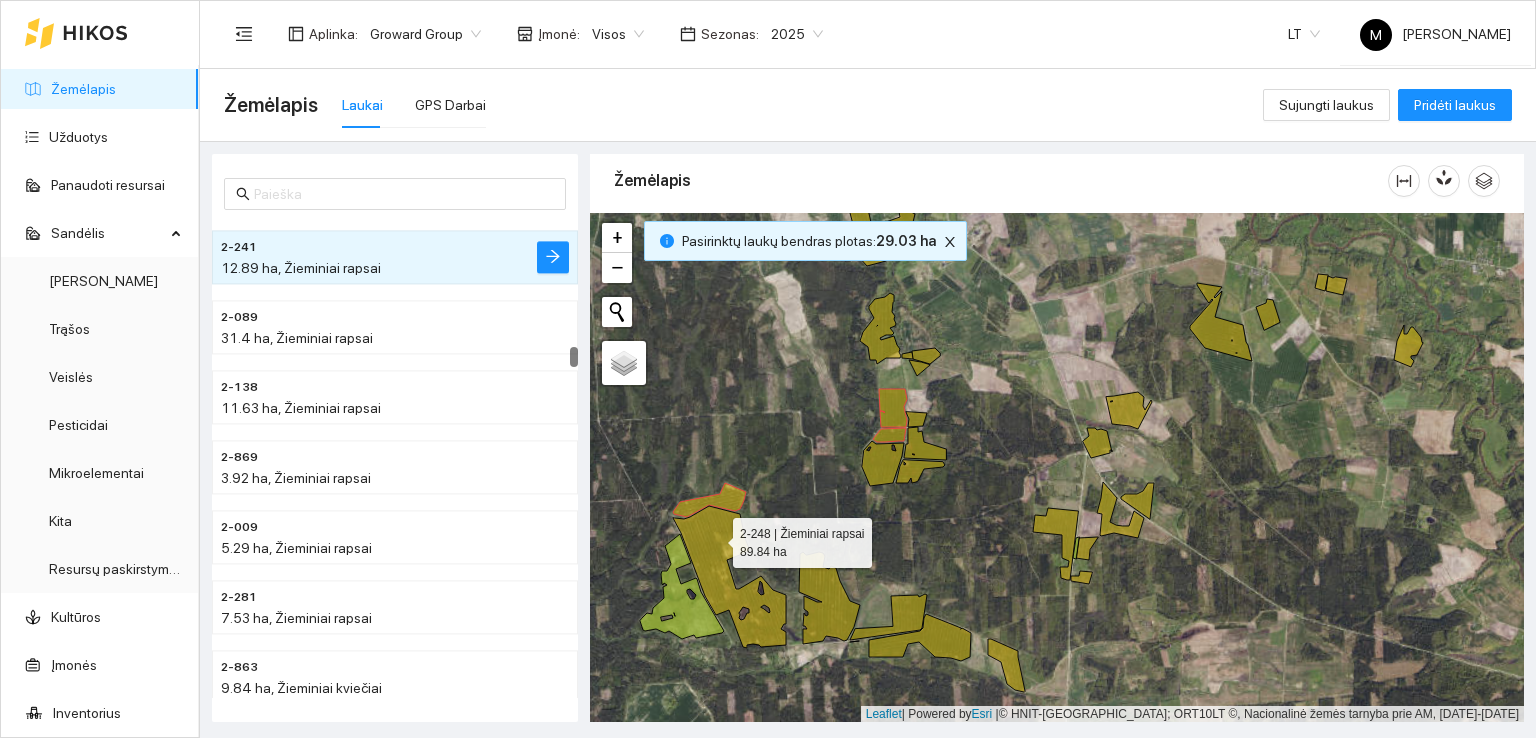 click 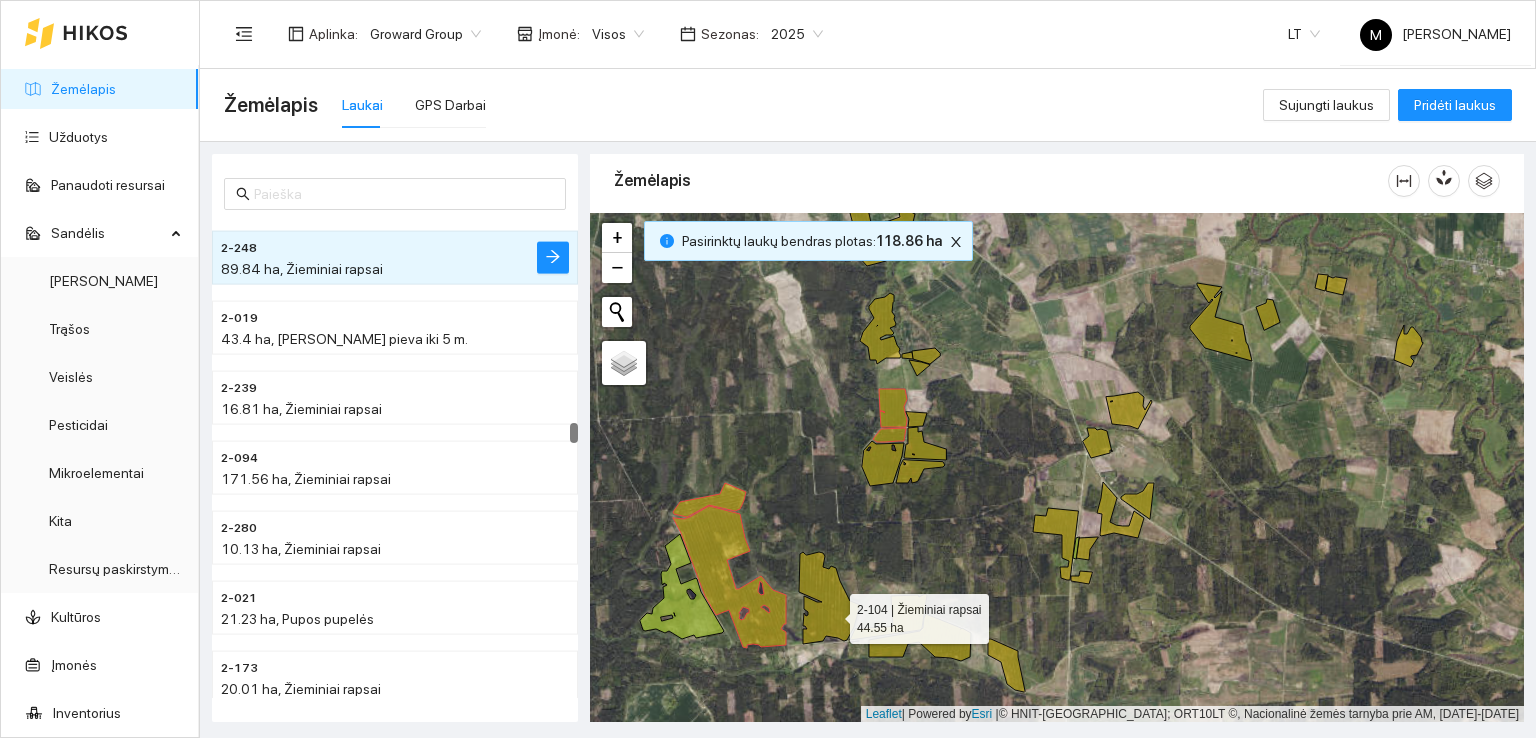 click 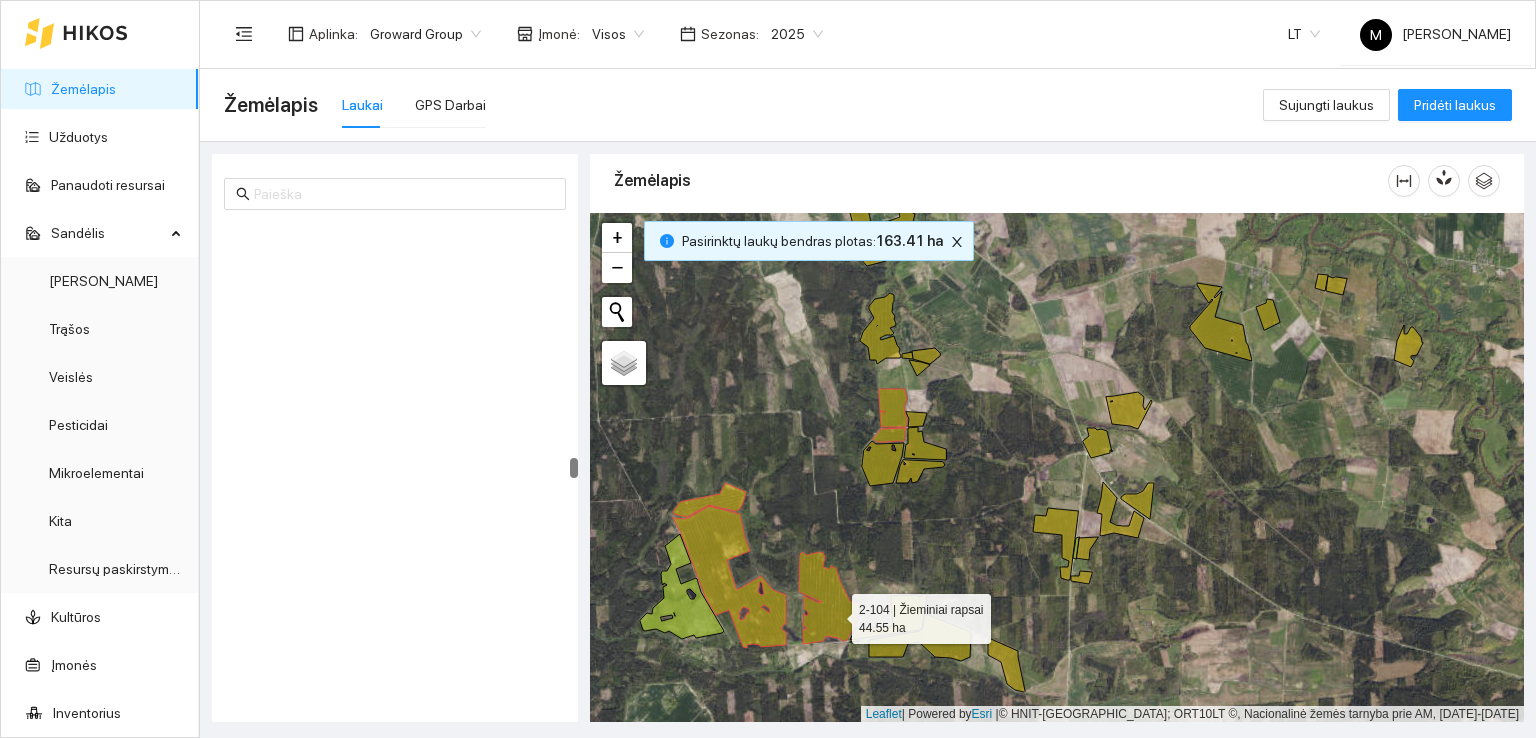 scroll, scrollTop: 6080, scrollLeft: 0, axis: vertical 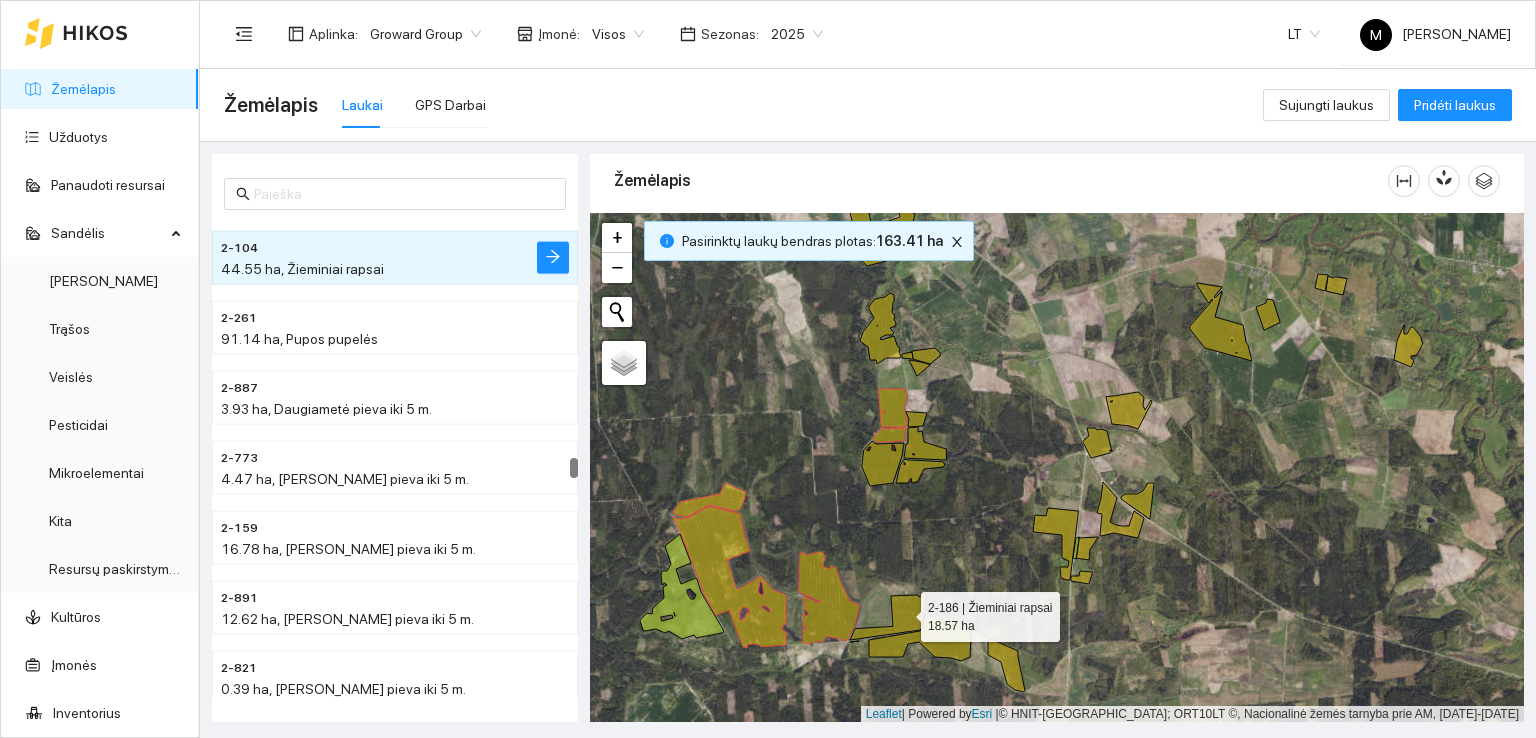 click 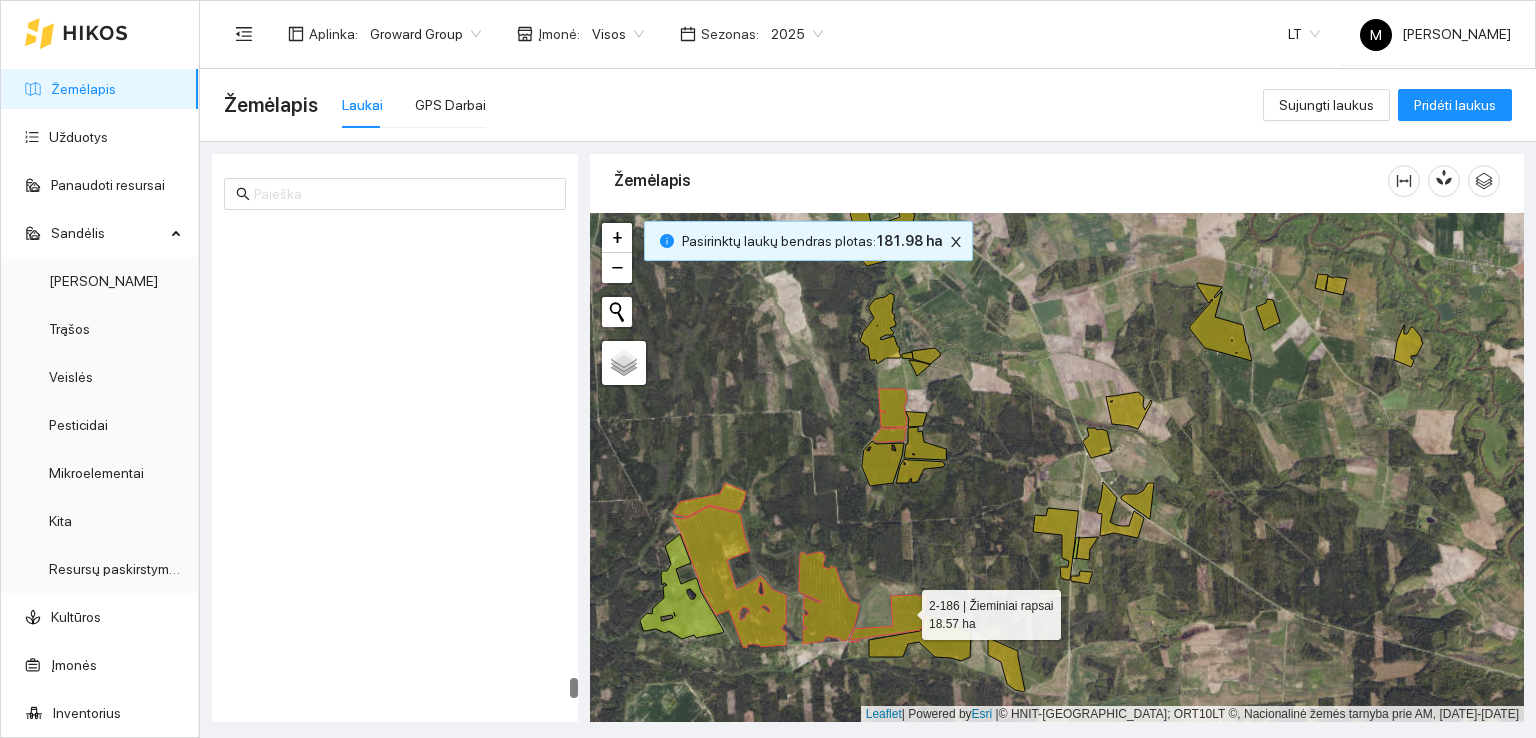 scroll, scrollTop: 11752, scrollLeft: 0, axis: vertical 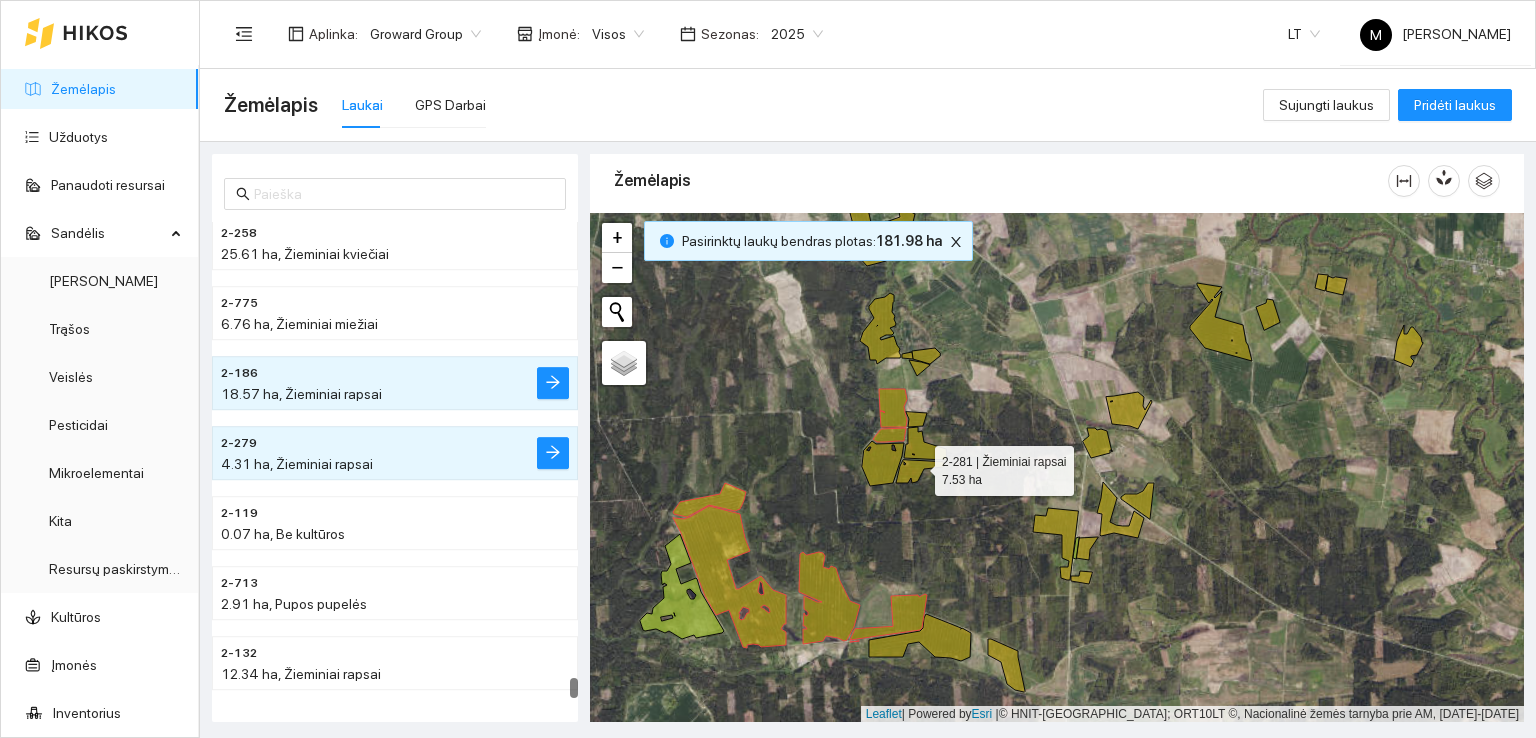 click 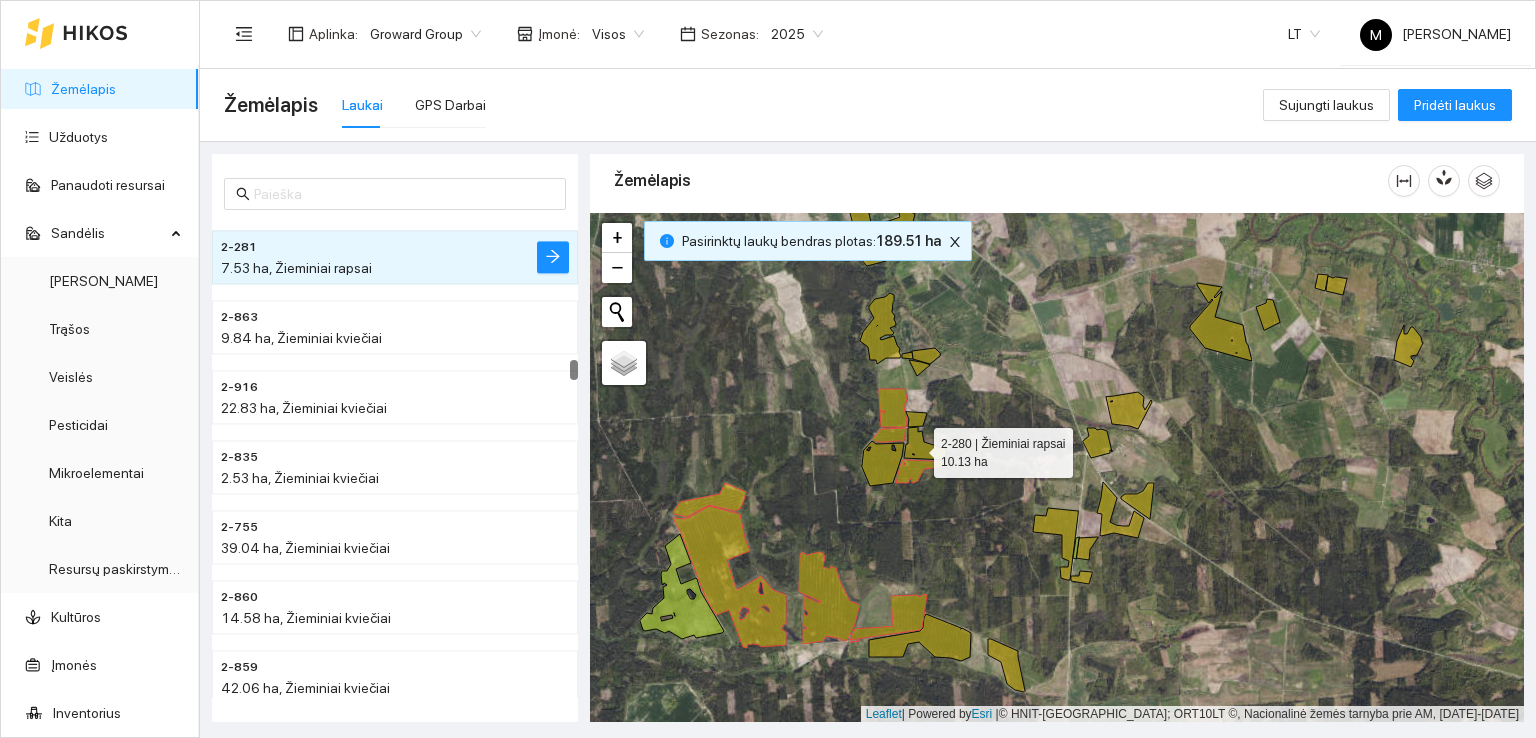 click 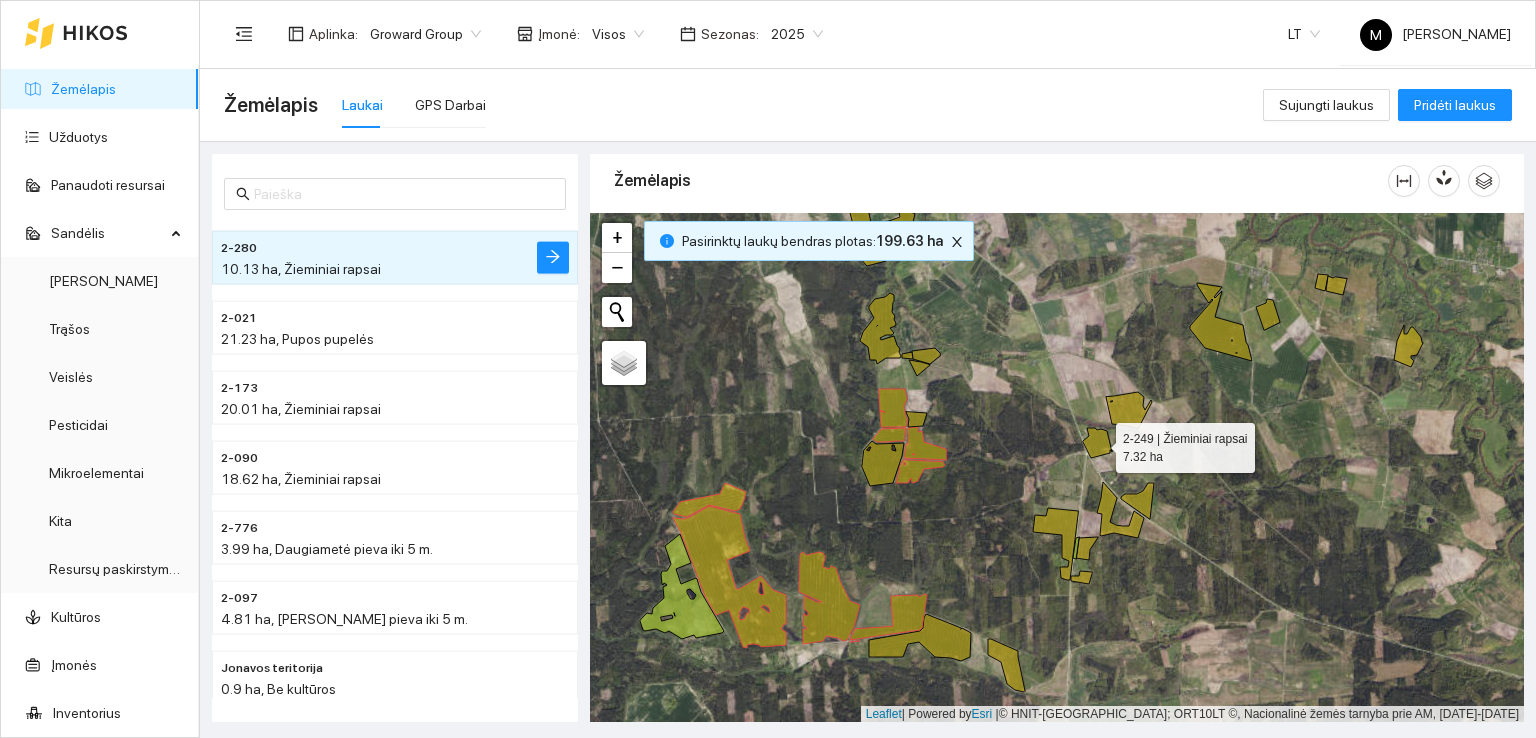 click 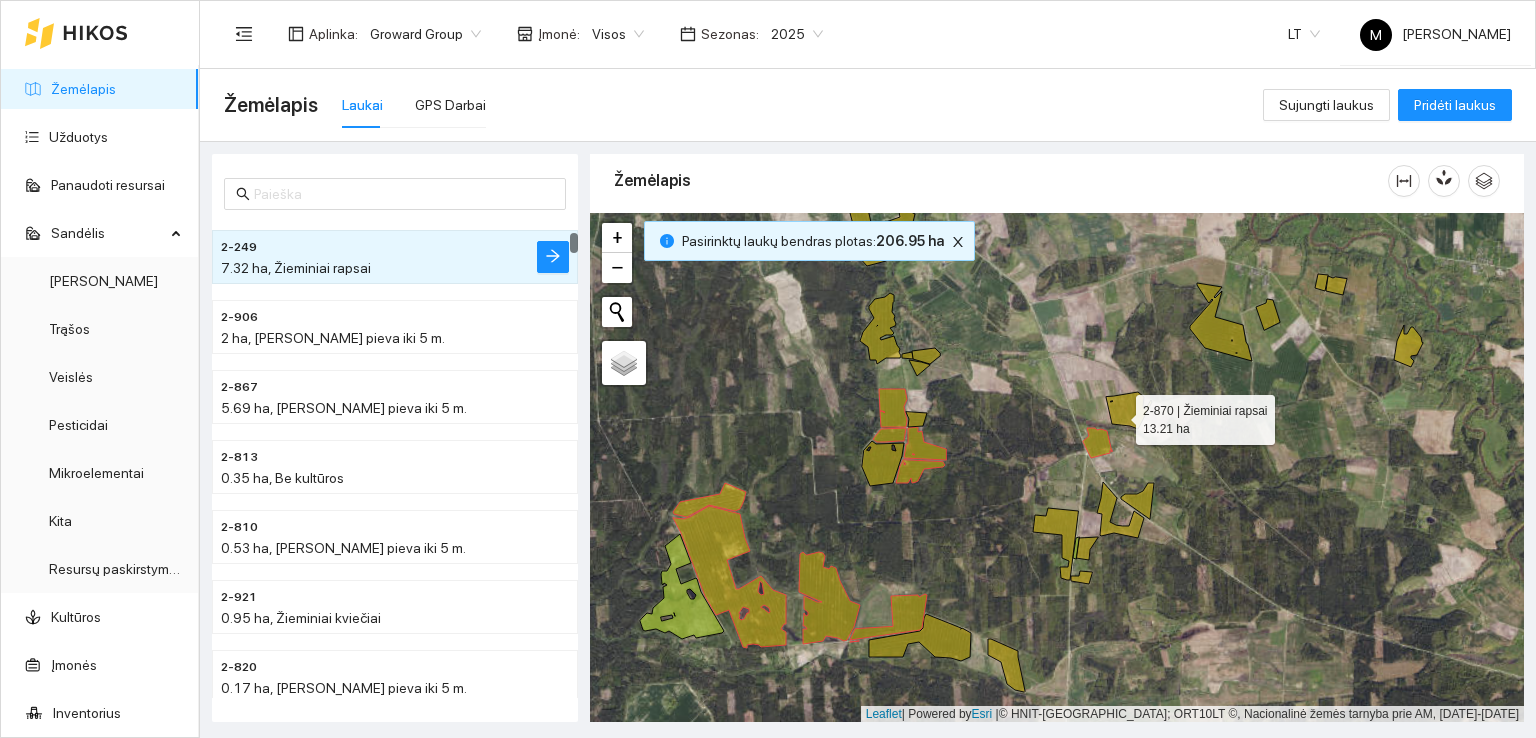 click 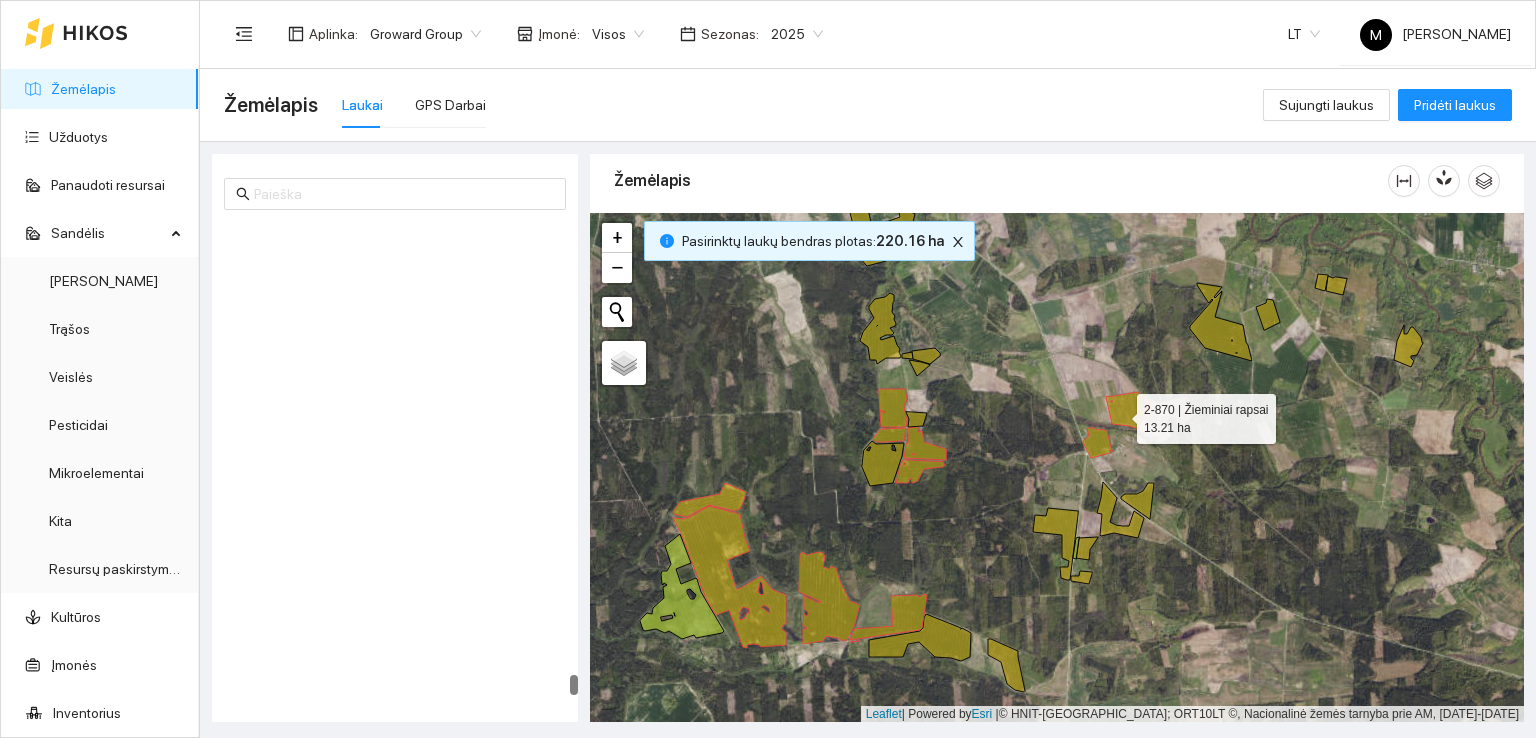 scroll, scrollTop: 11668, scrollLeft: 0, axis: vertical 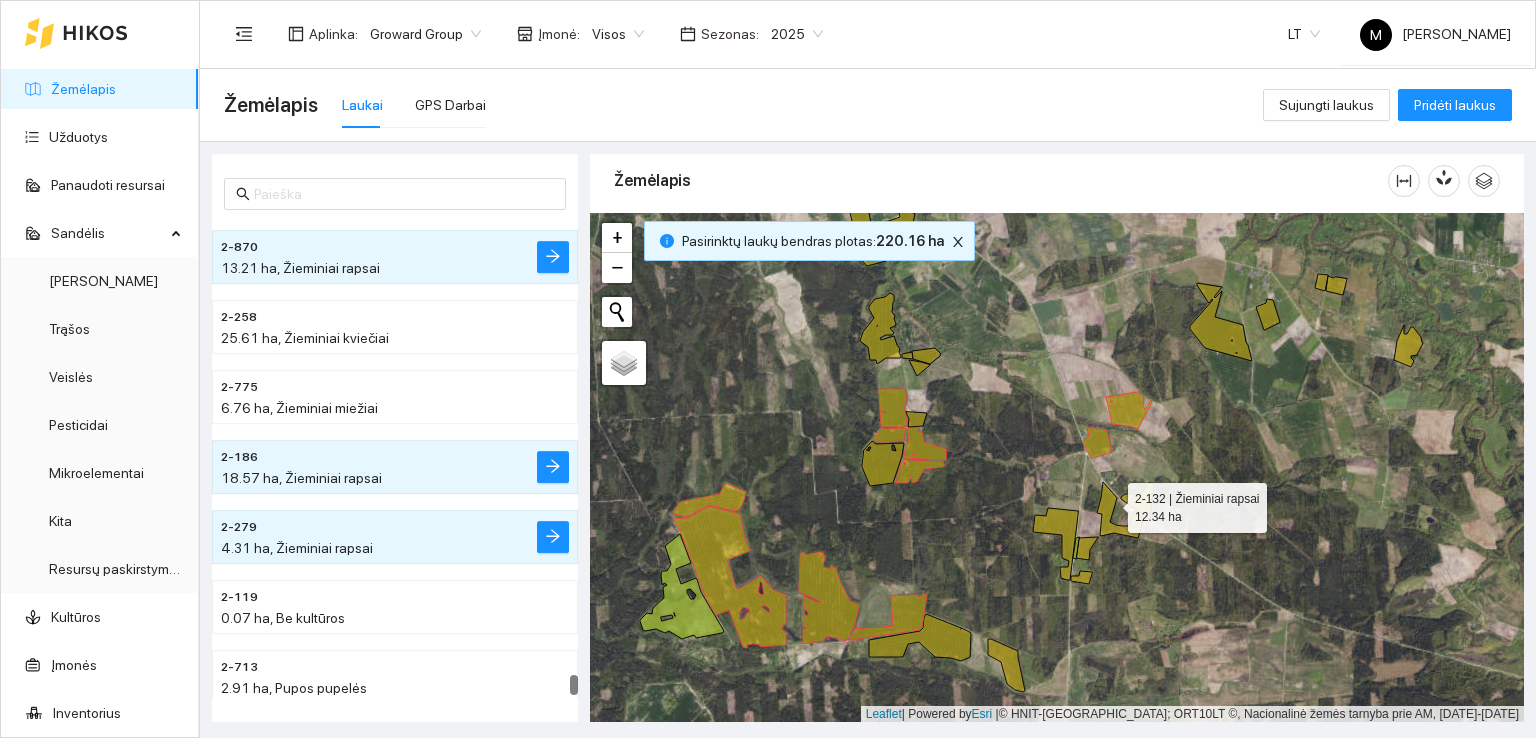 click 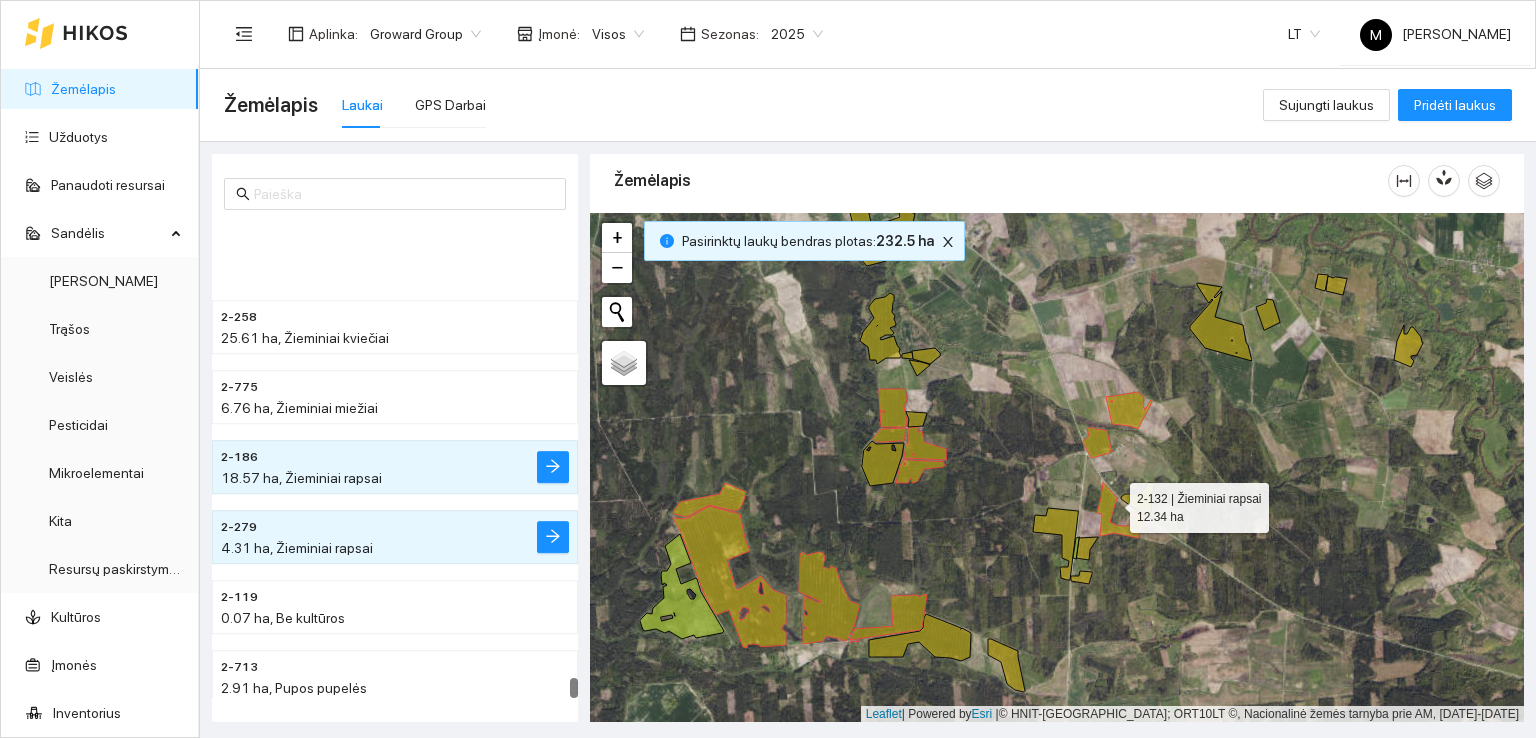 scroll, scrollTop: 11752, scrollLeft: 0, axis: vertical 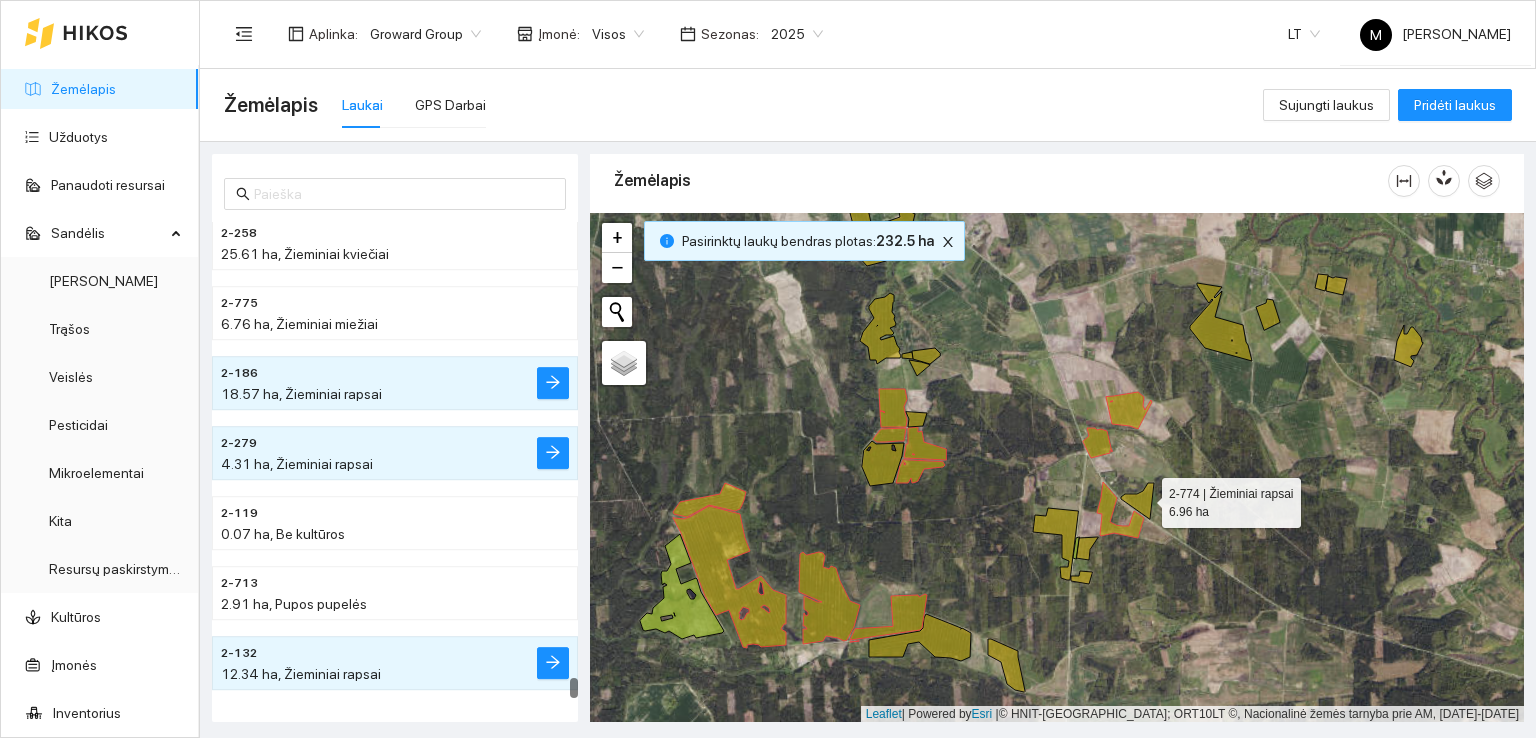 click 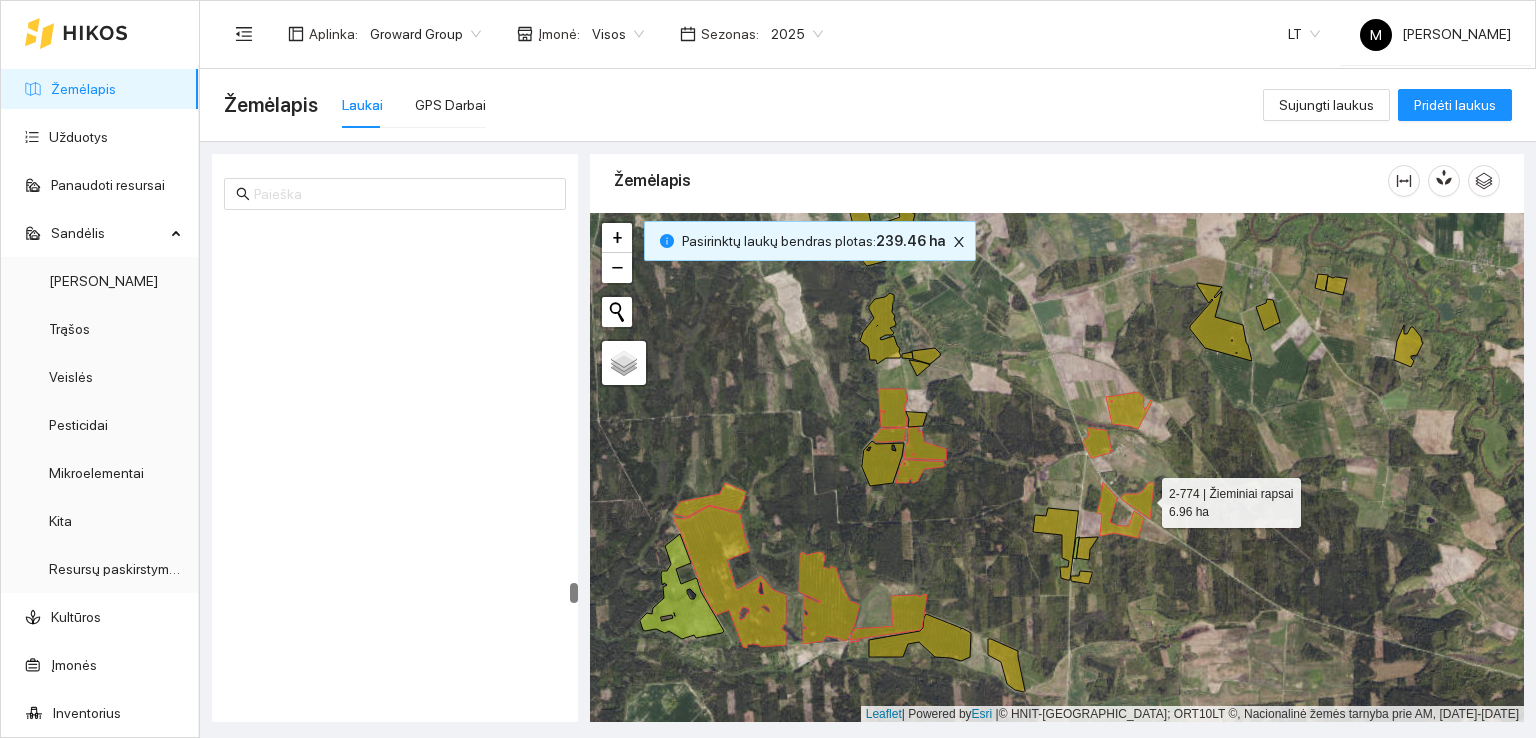 scroll, scrollTop: 9293, scrollLeft: 0, axis: vertical 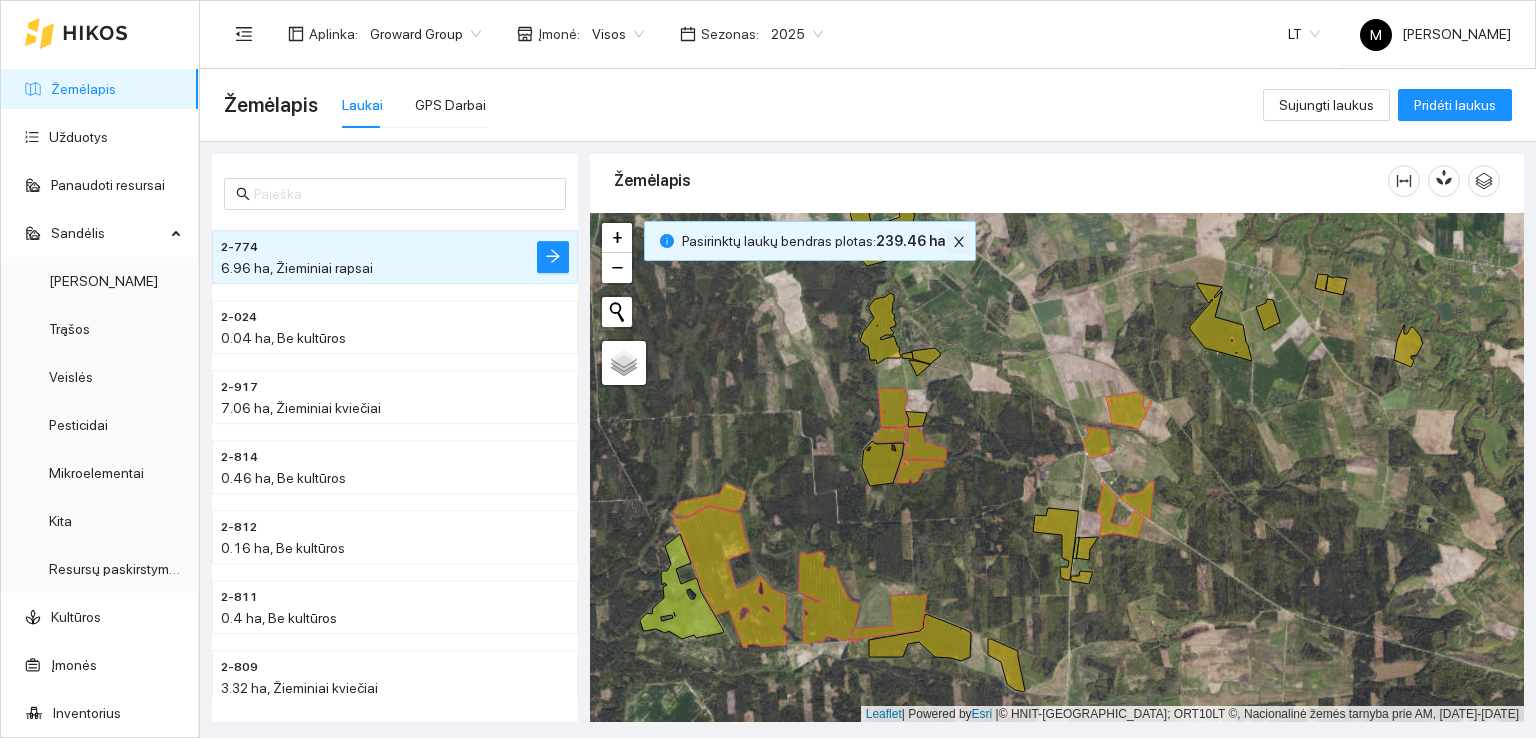 click 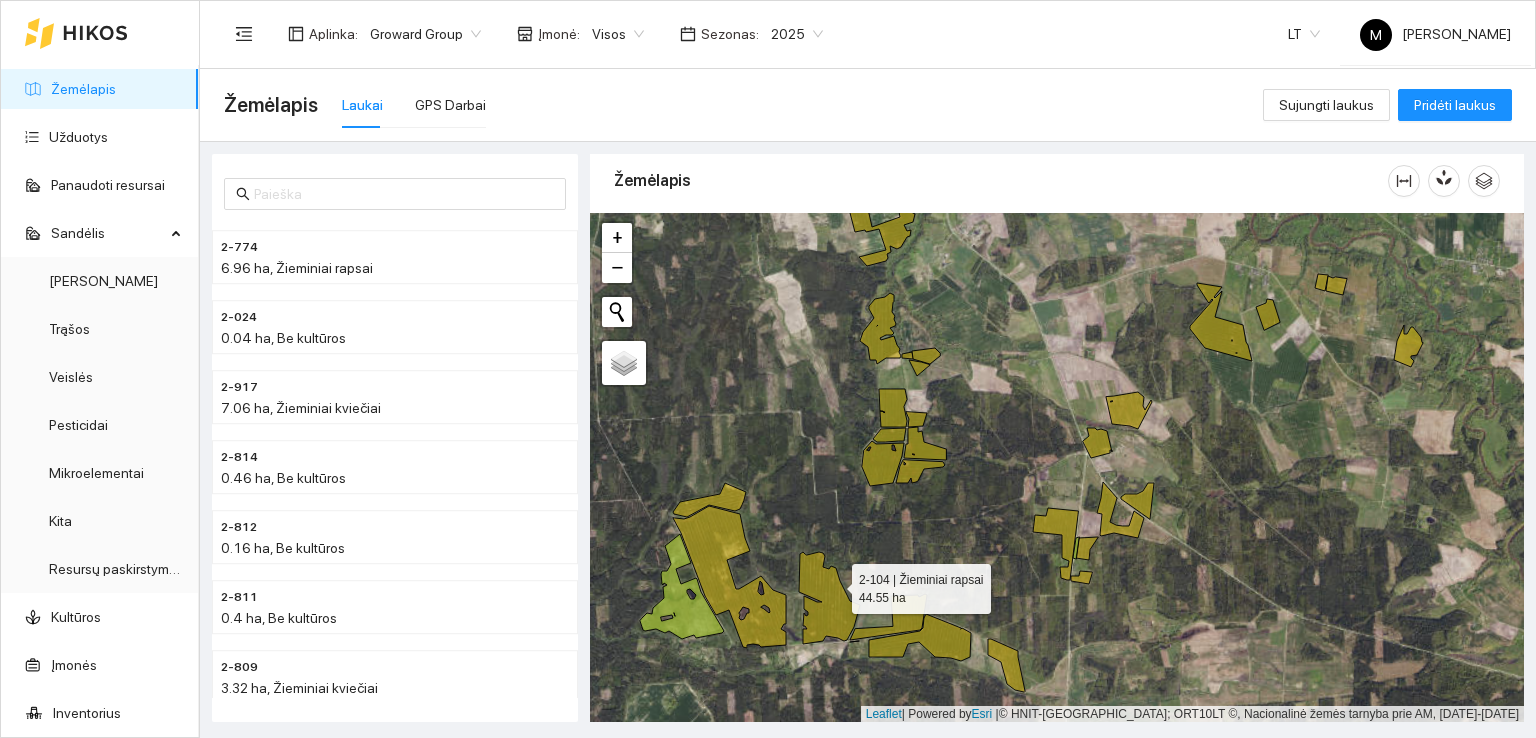 click 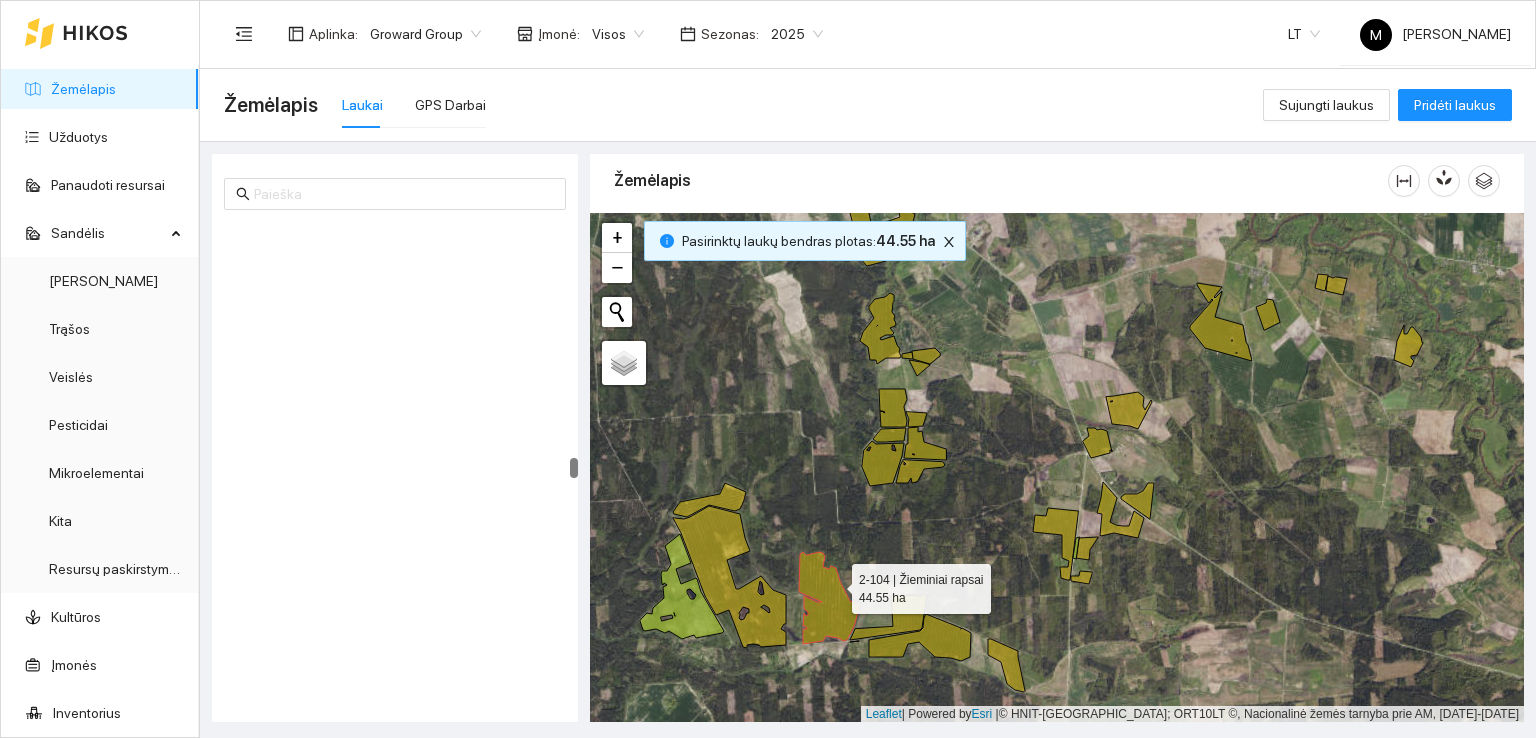 scroll, scrollTop: 6080, scrollLeft: 0, axis: vertical 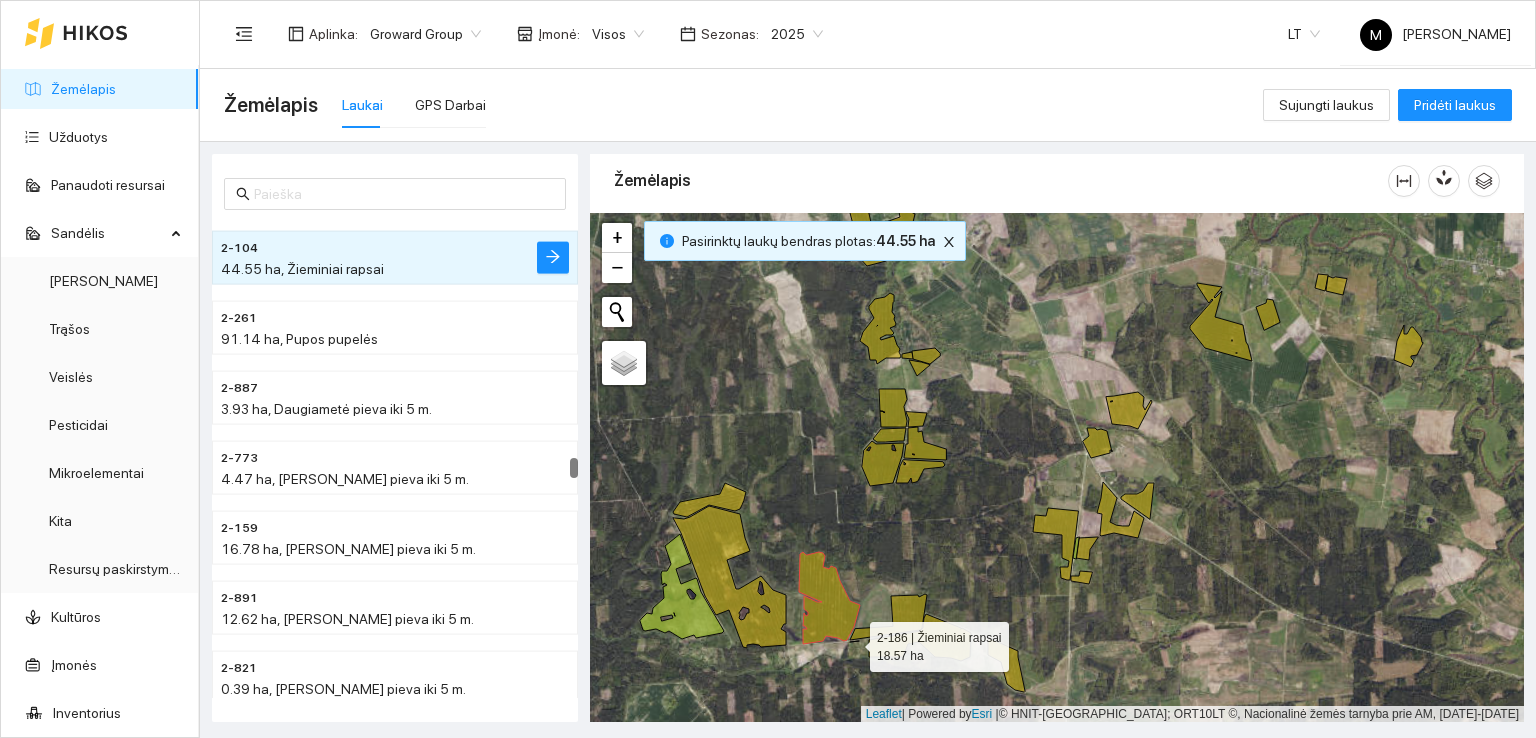 click 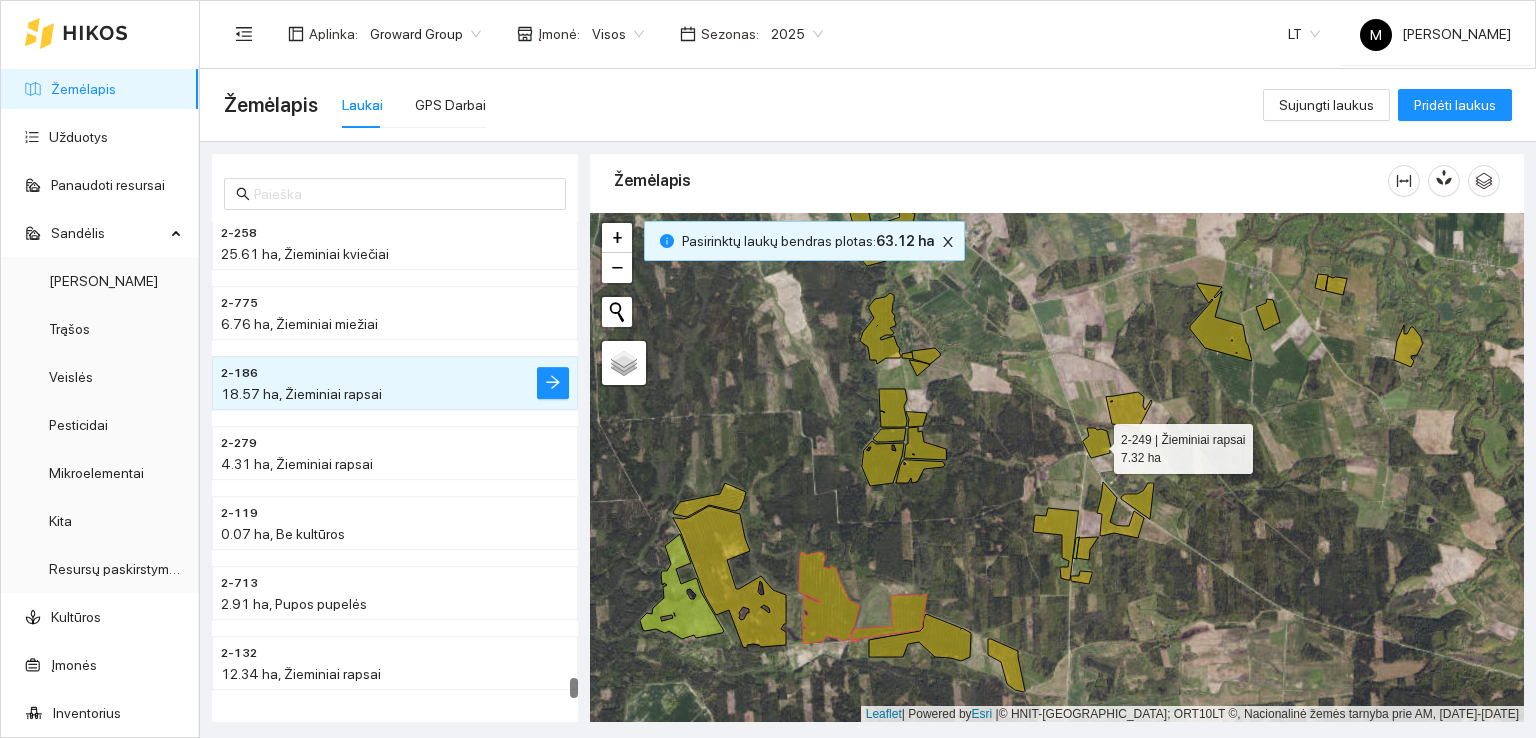 click 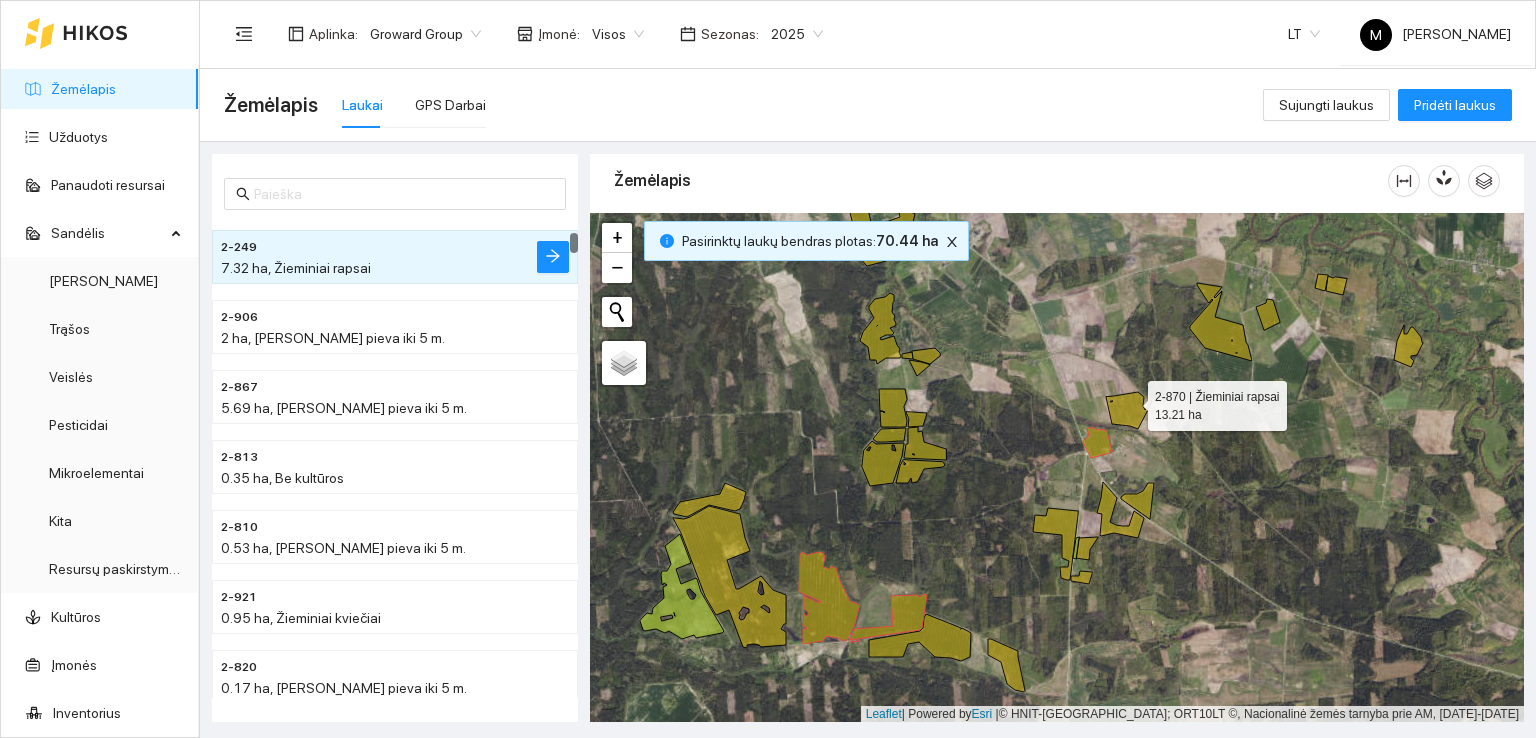 click 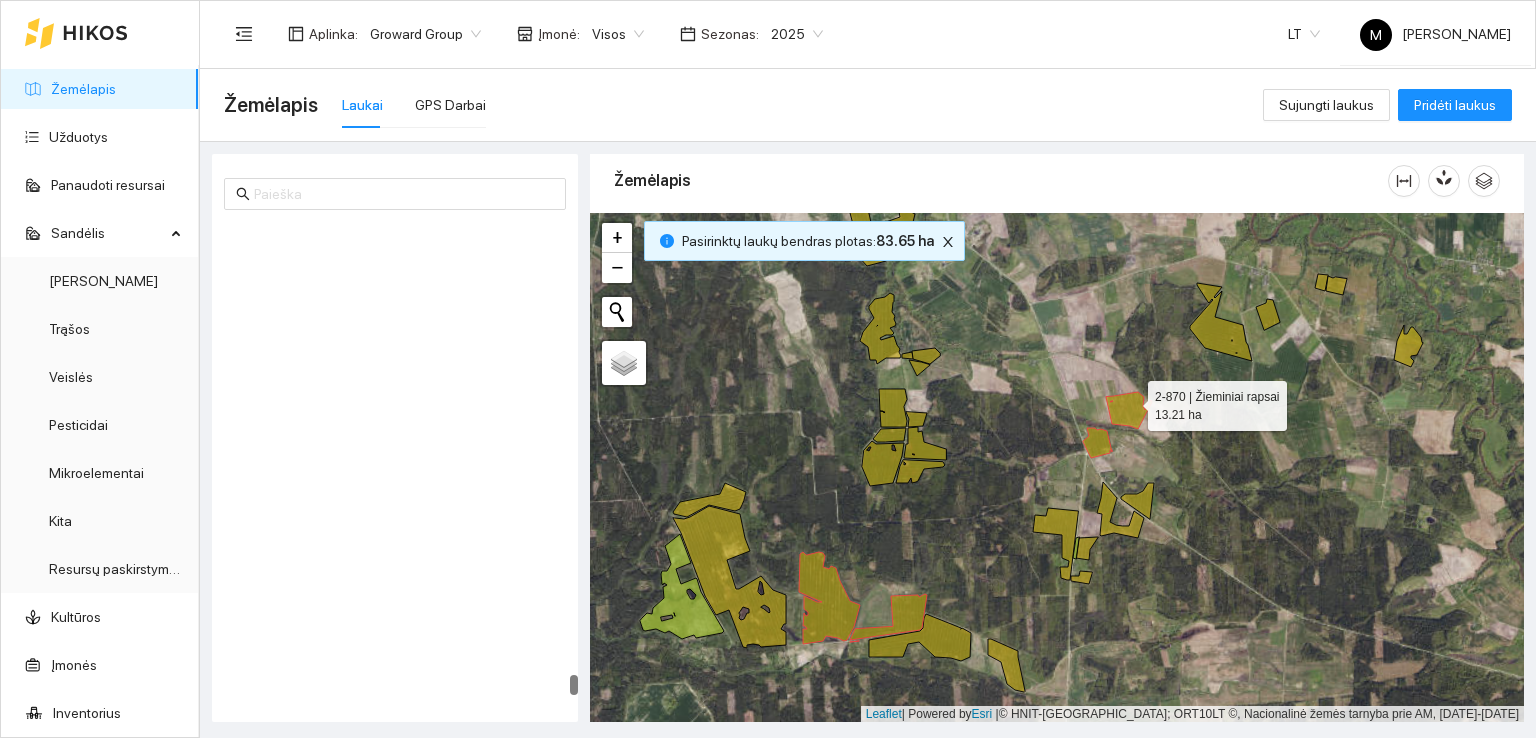 scroll, scrollTop: 11668, scrollLeft: 0, axis: vertical 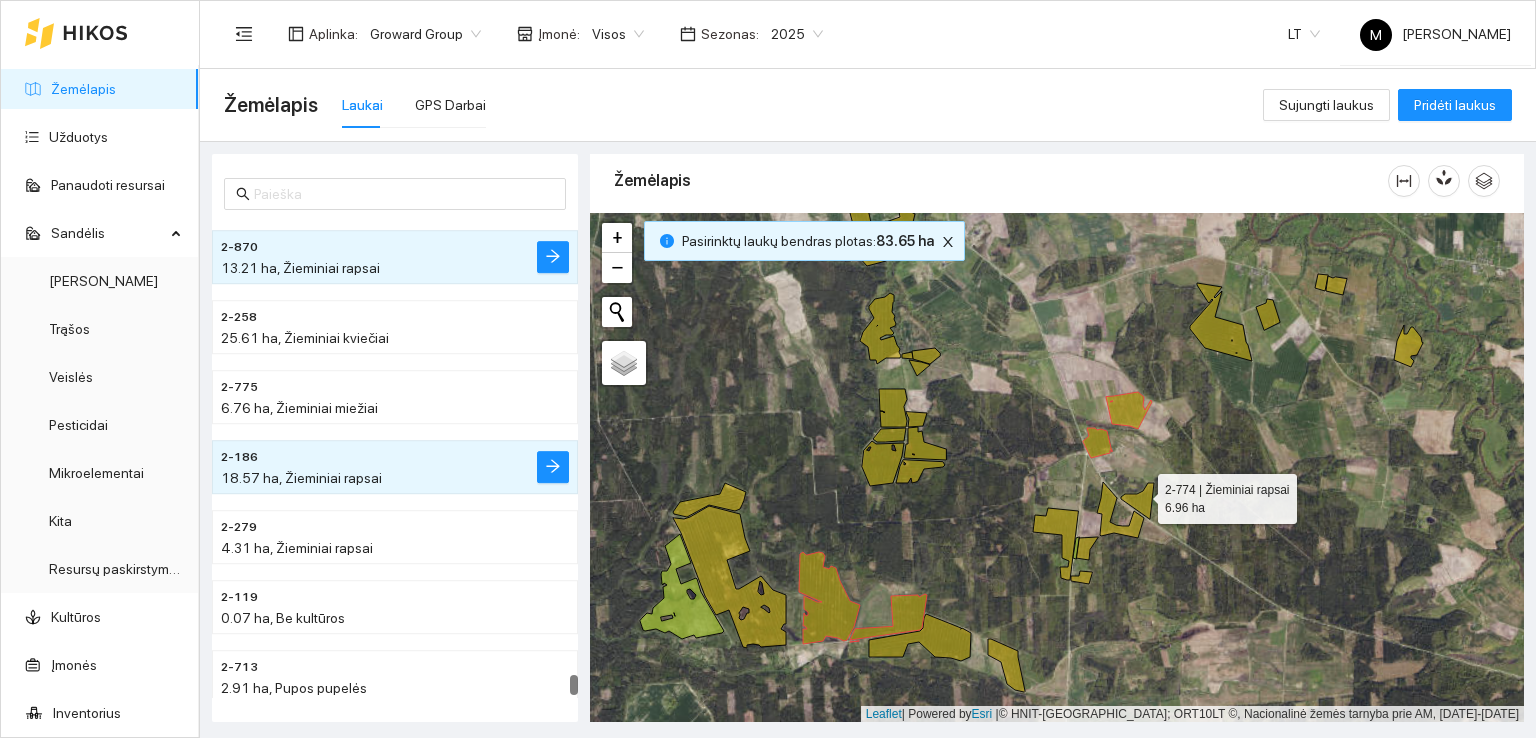 click 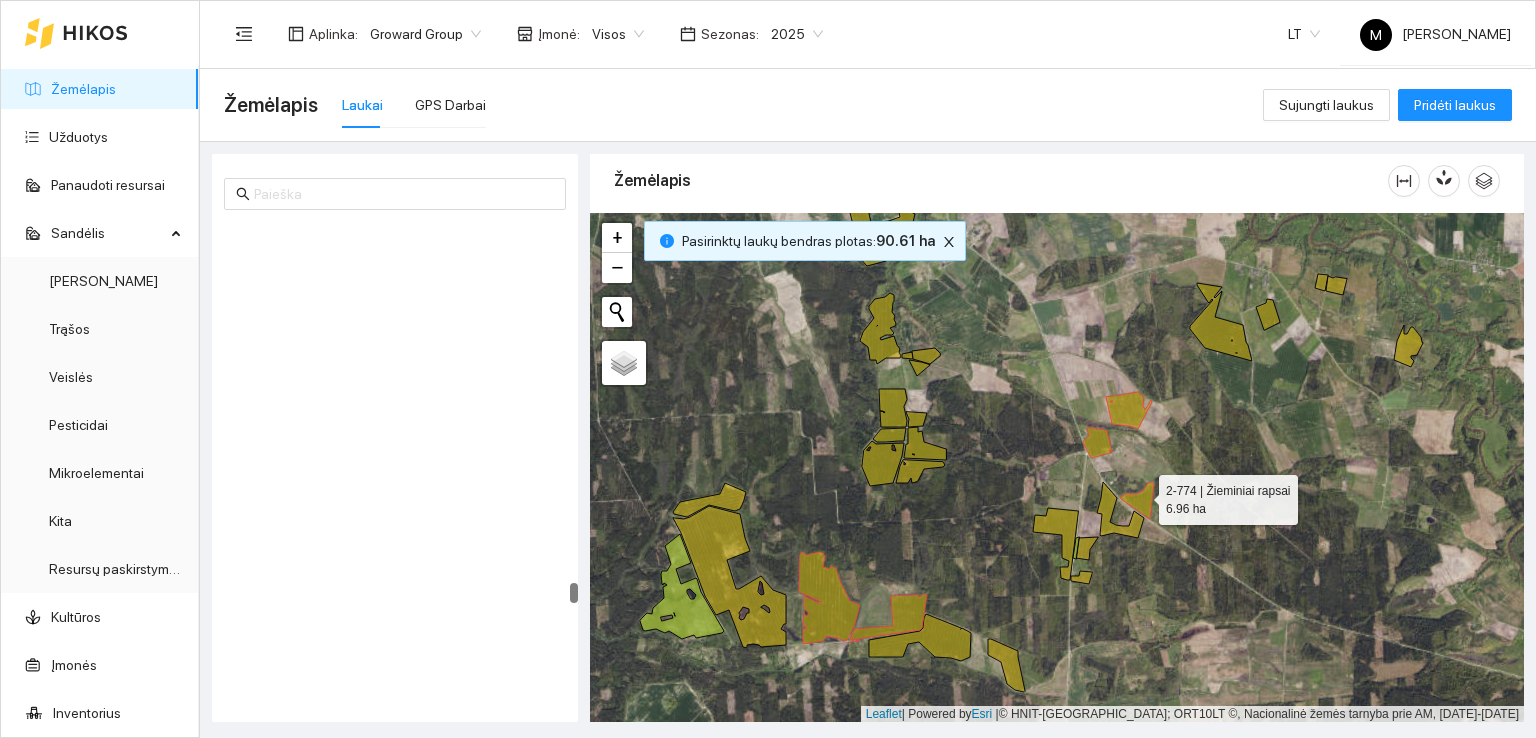 scroll, scrollTop: 9293, scrollLeft: 0, axis: vertical 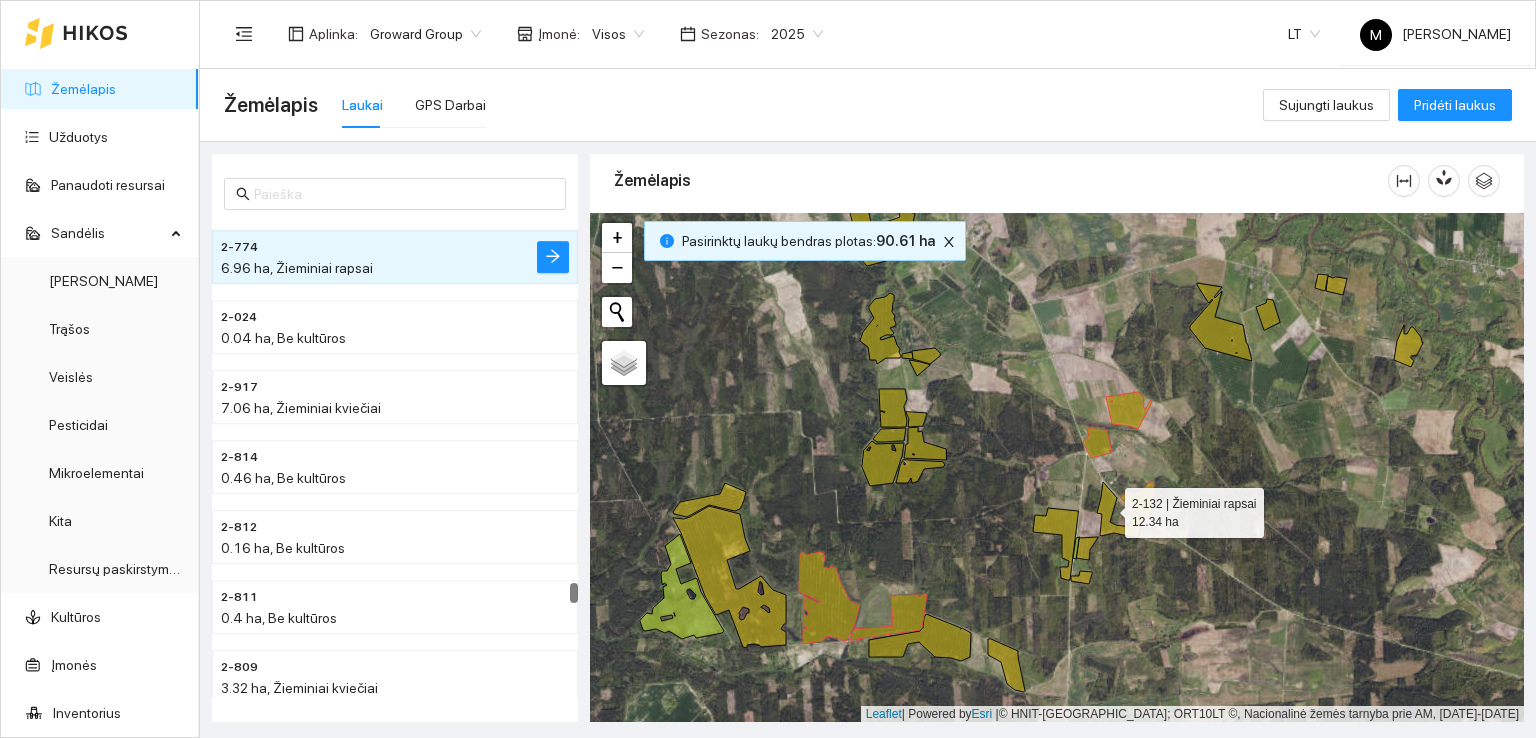 click 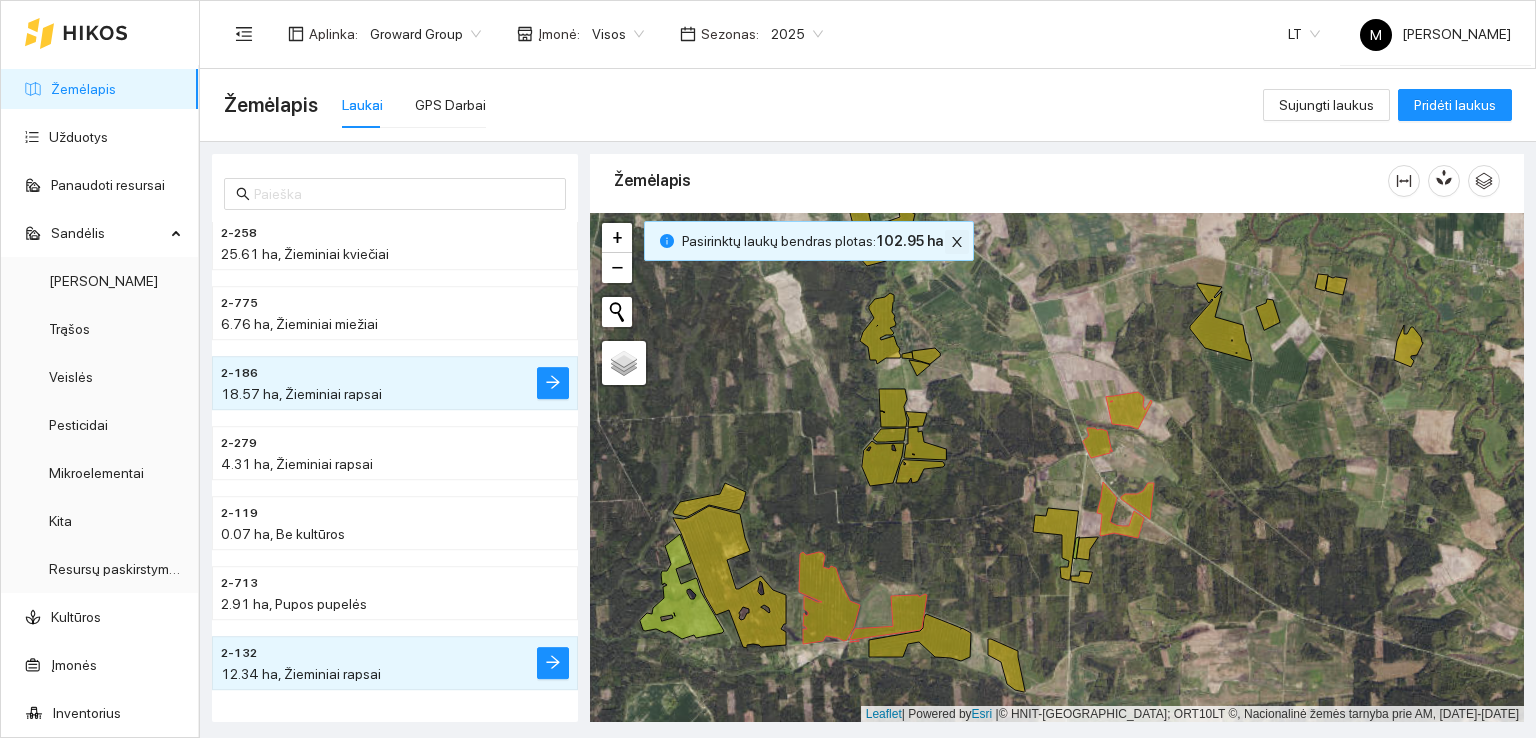 click 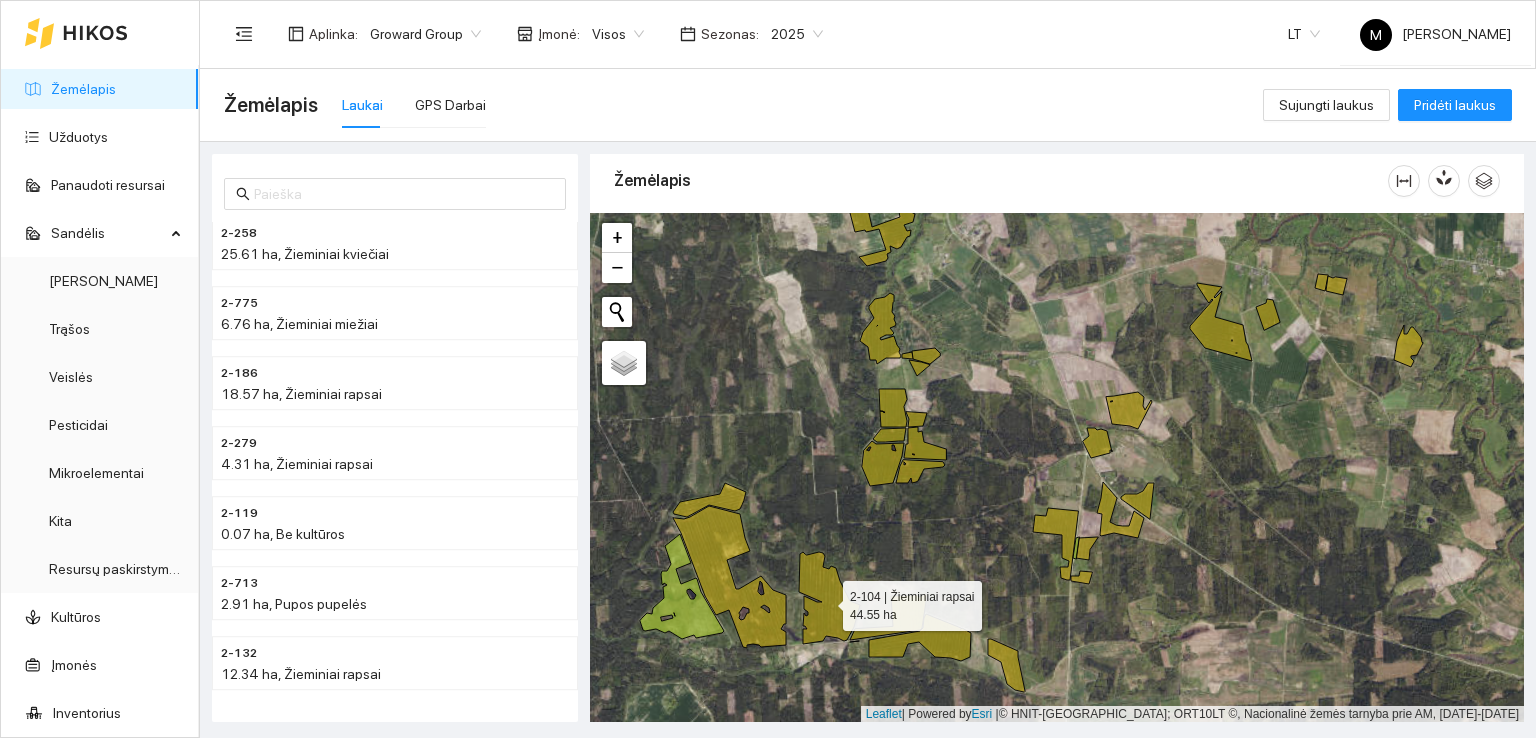 click 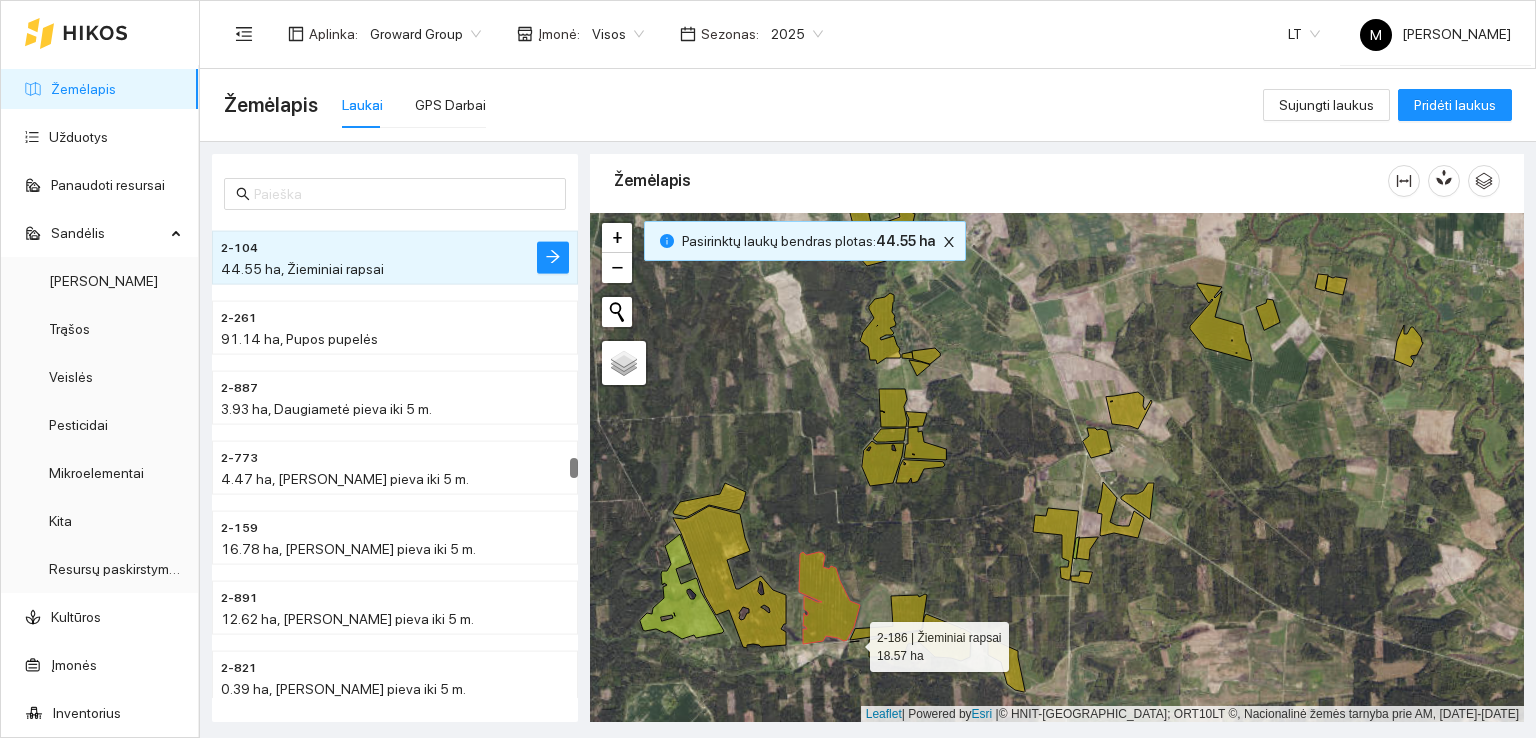 click 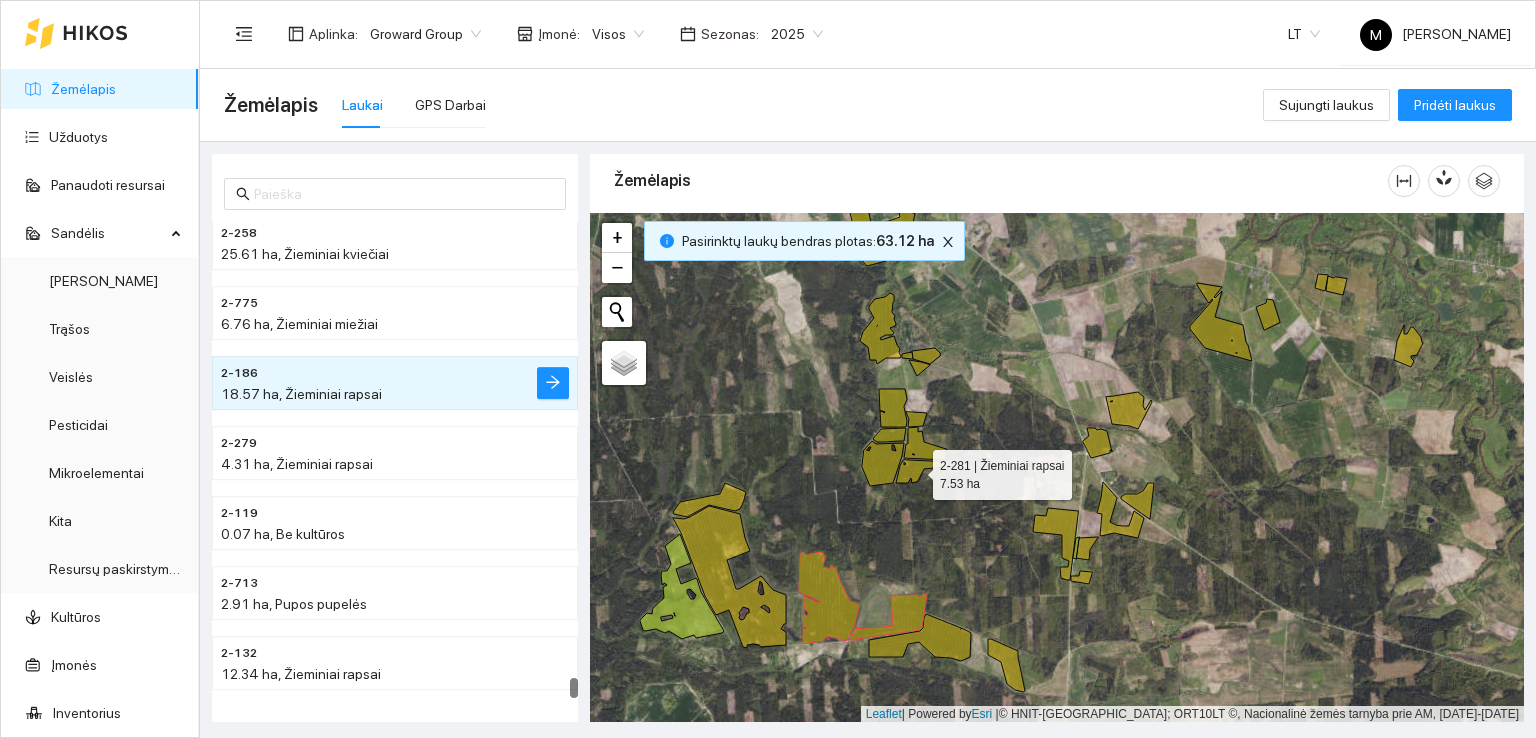 click 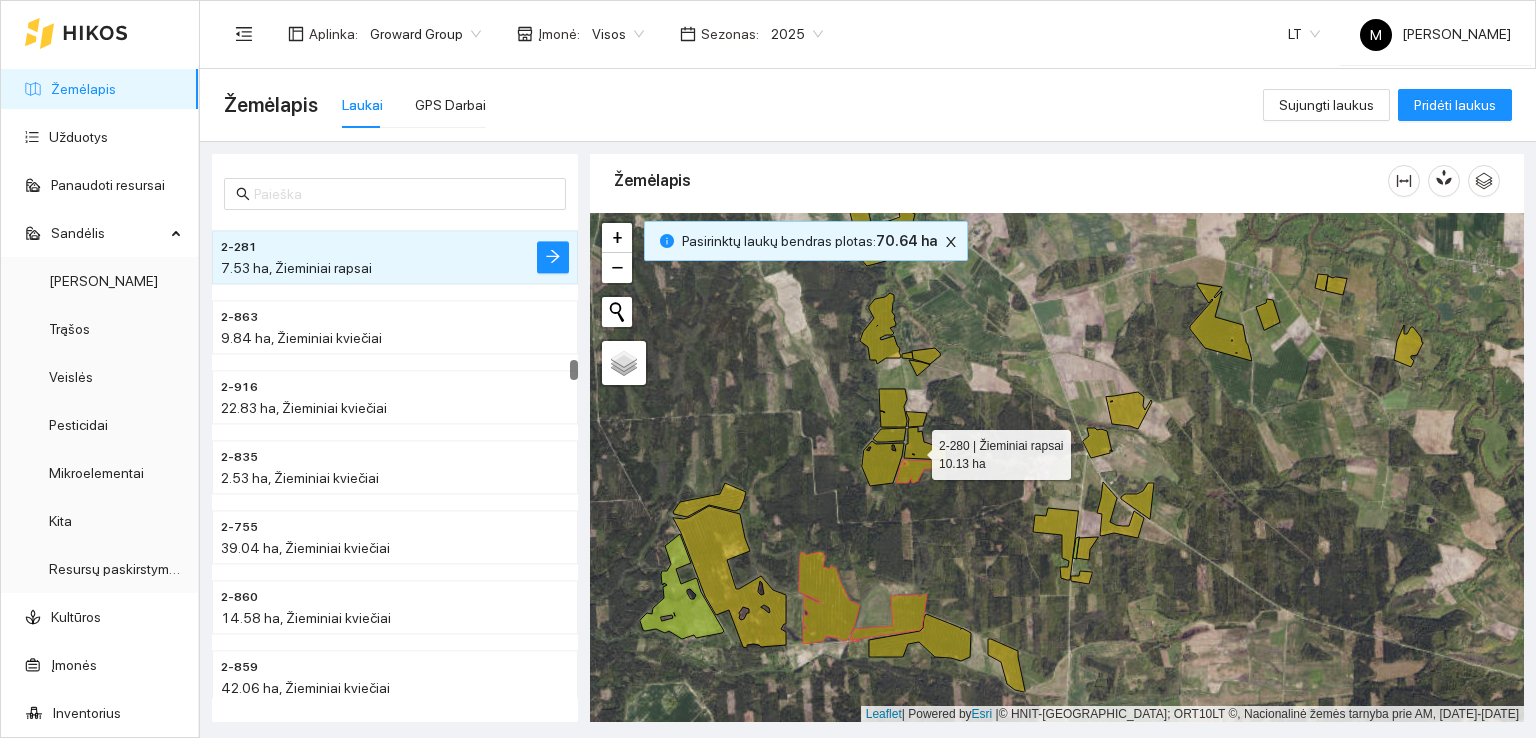 click 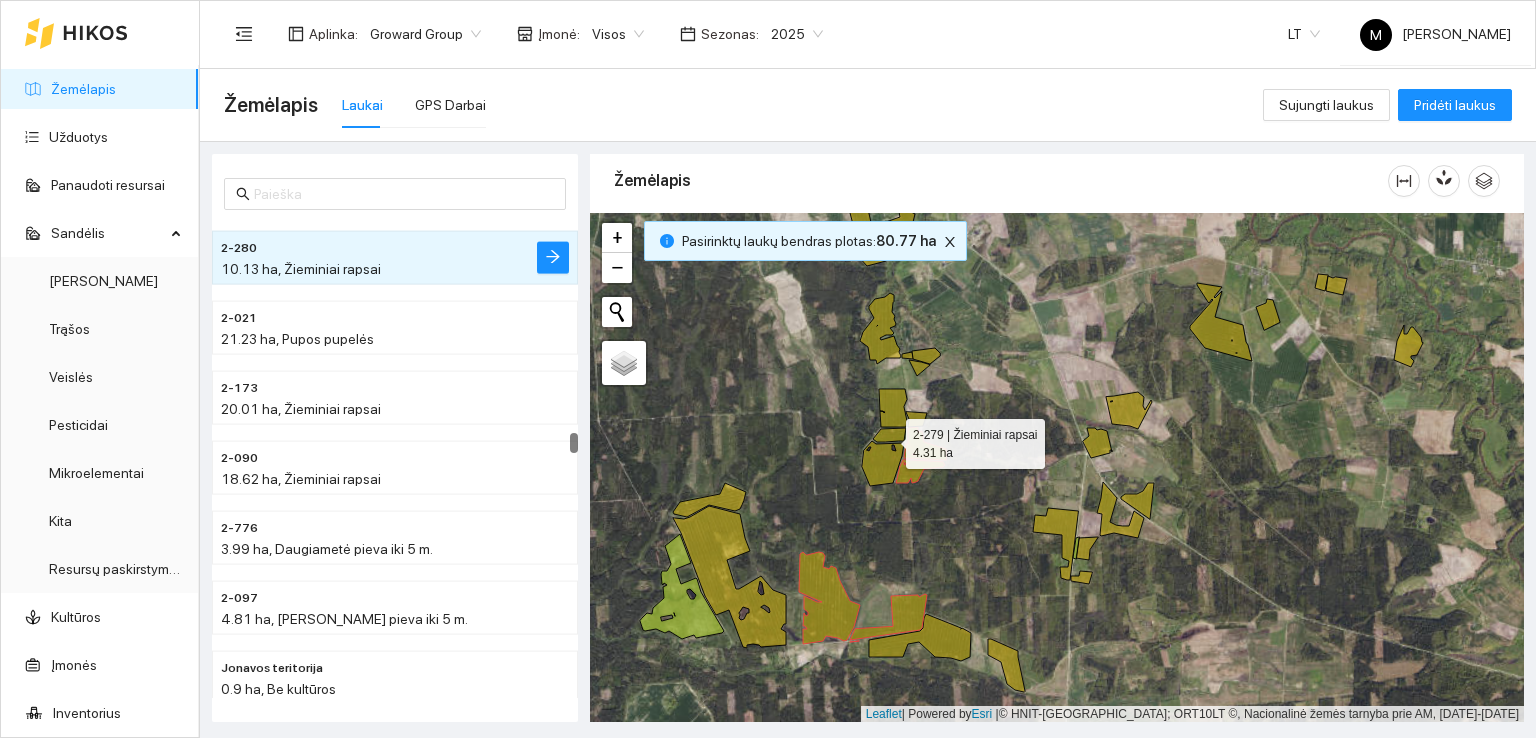 click 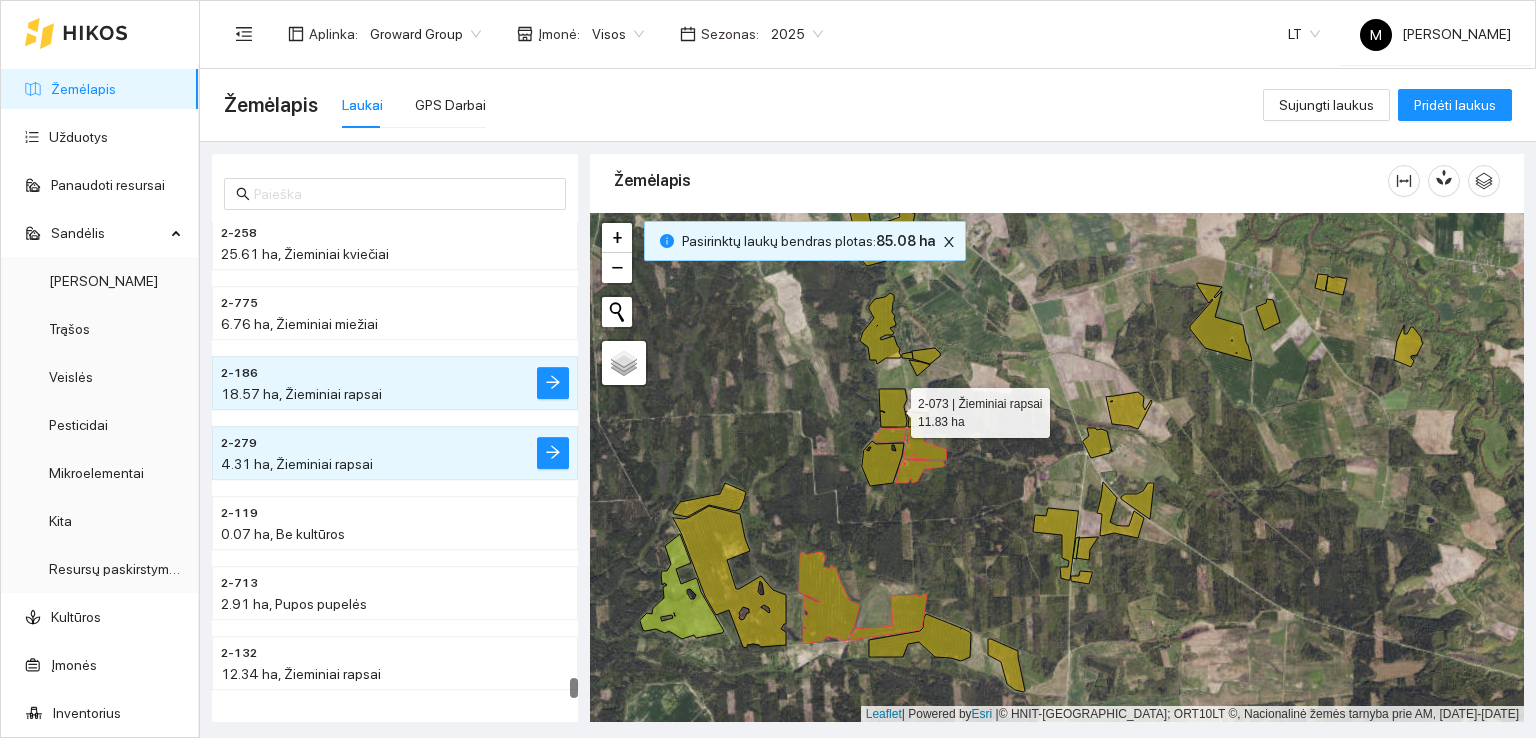 click 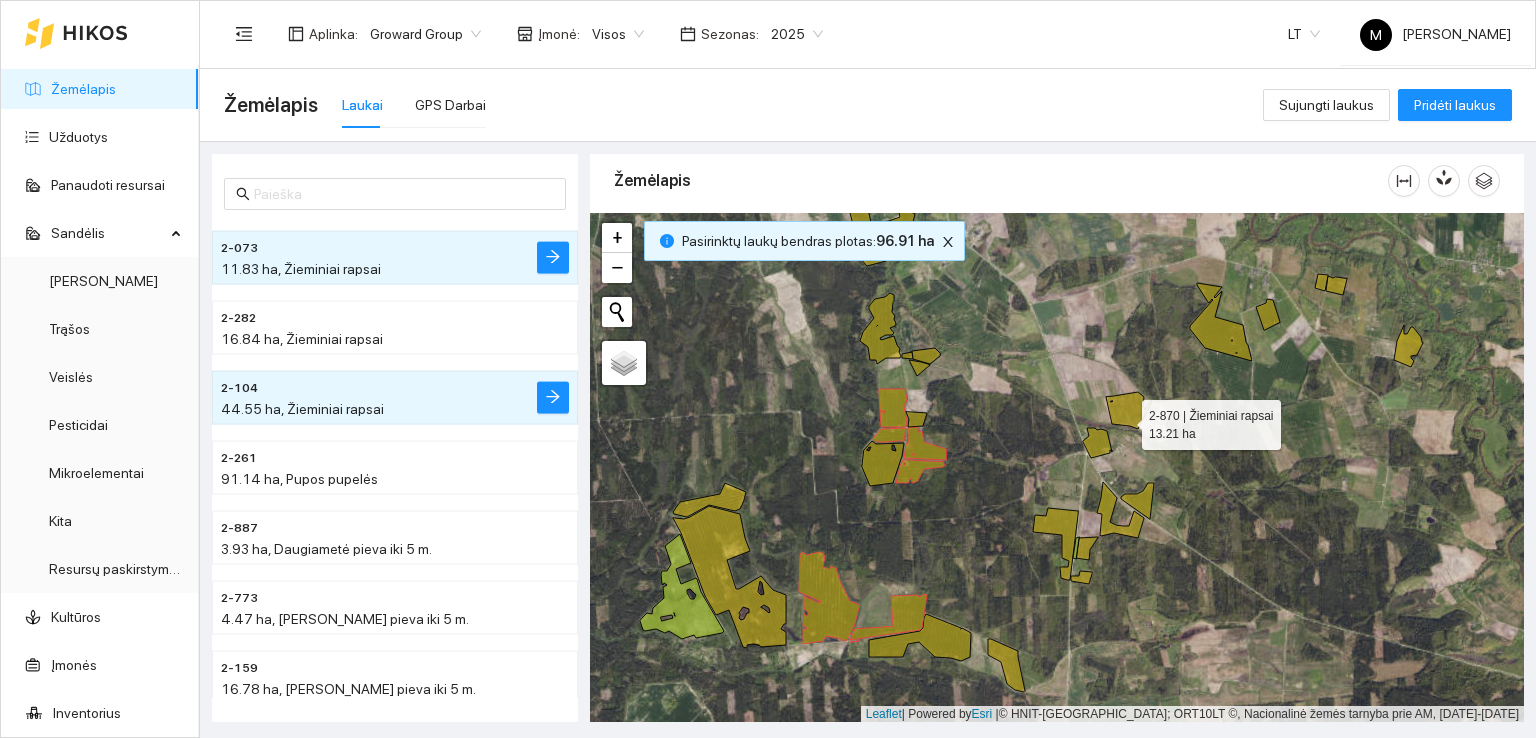 click 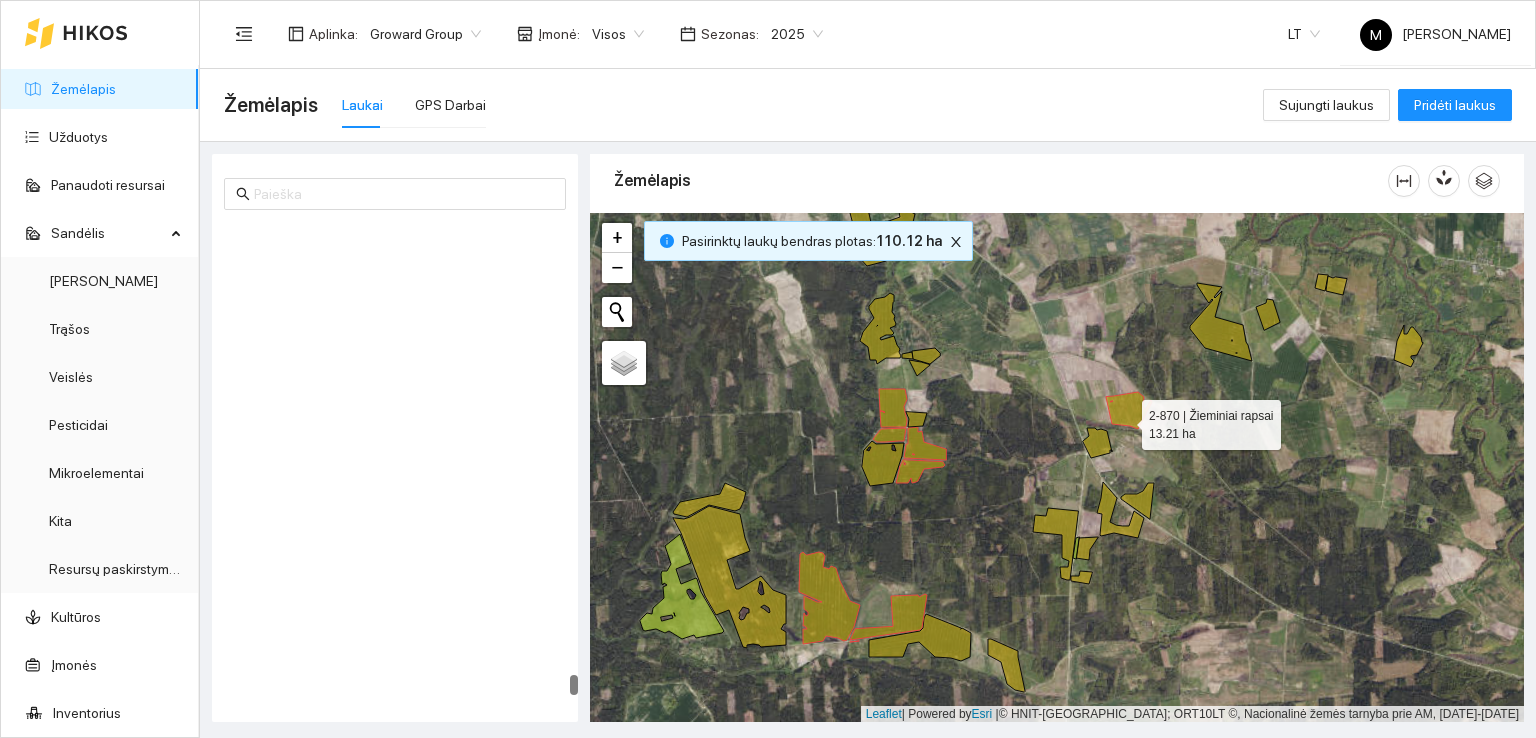 scroll, scrollTop: 11668, scrollLeft: 0, axis: vertical 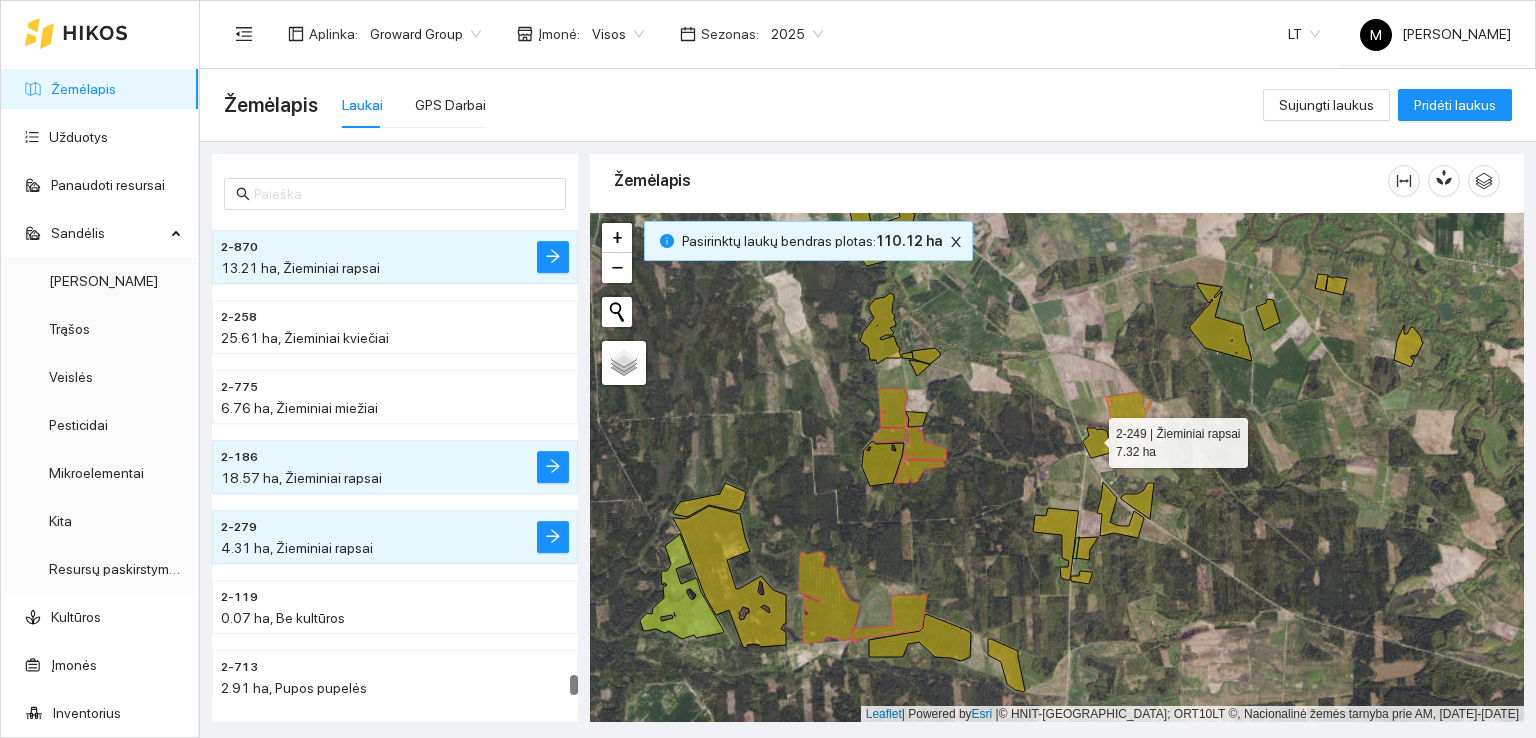 click 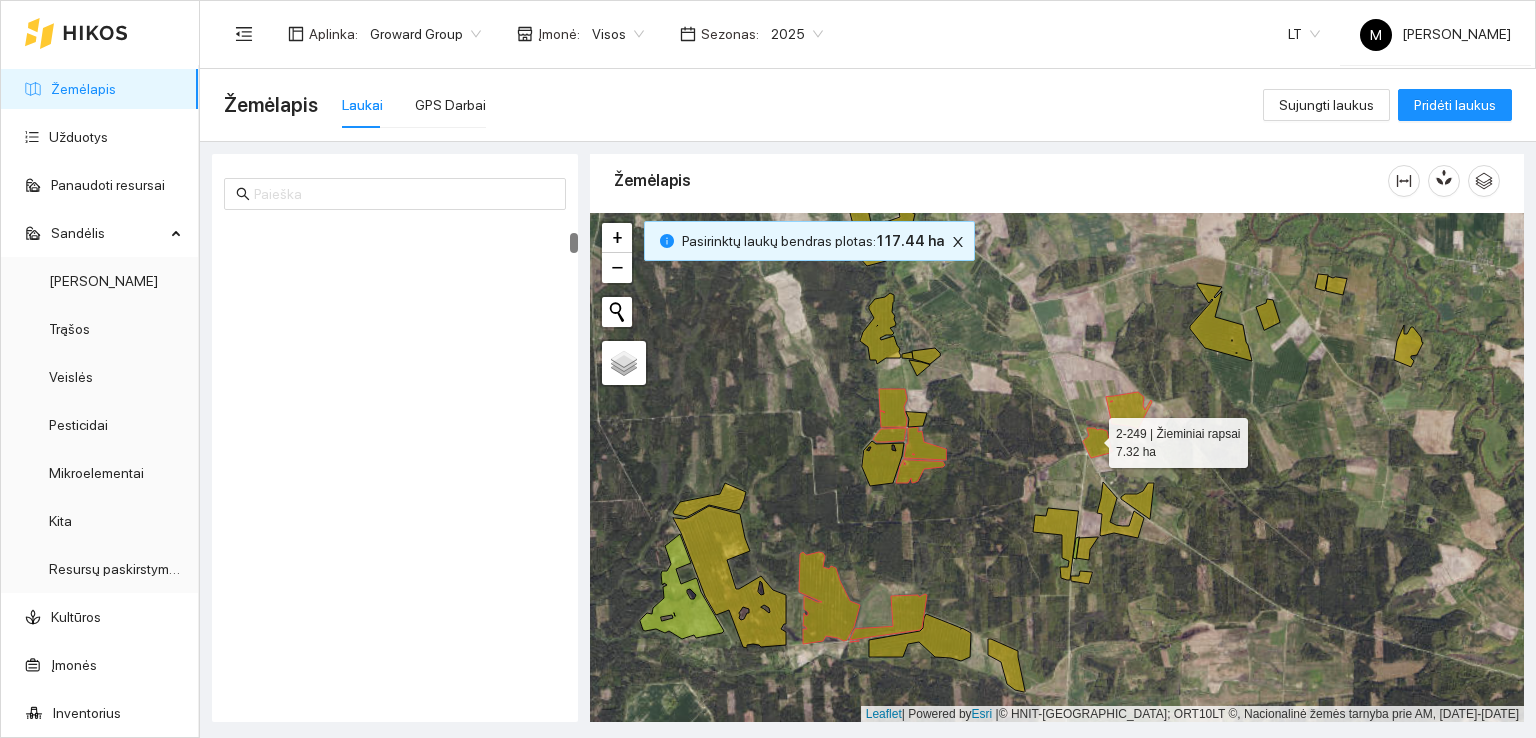 scroll, scrollTop: 280, scrollLeft: 0, axis: vertical 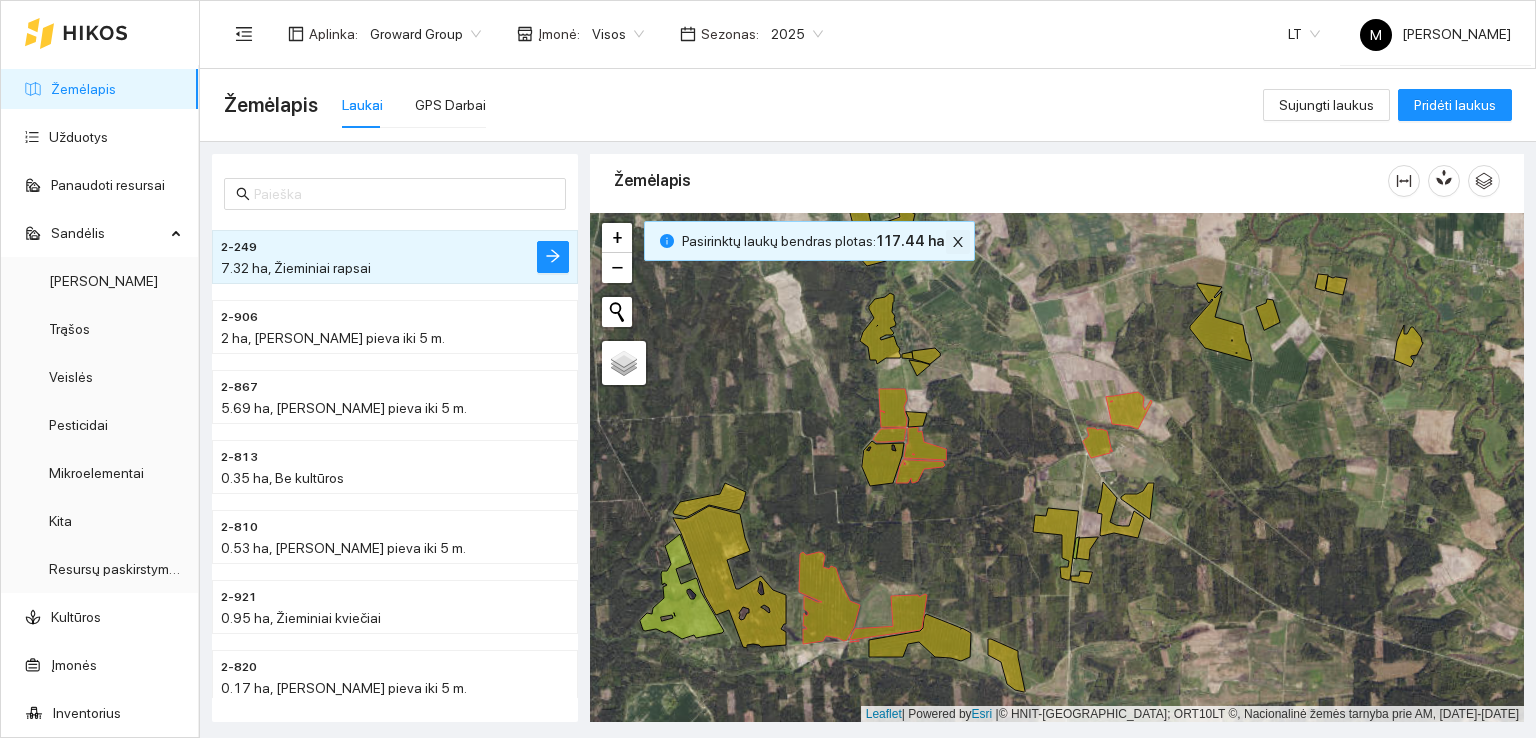 click 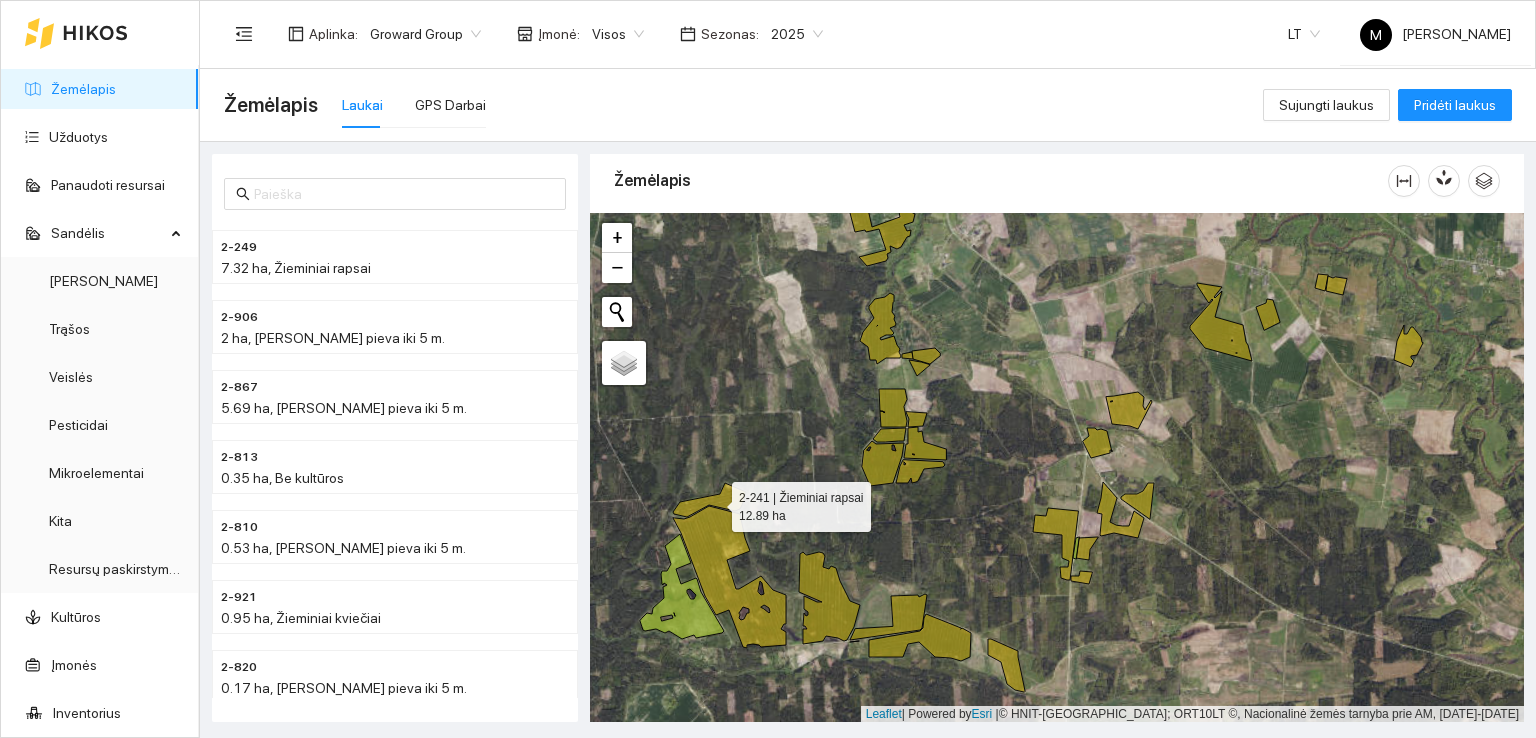 click 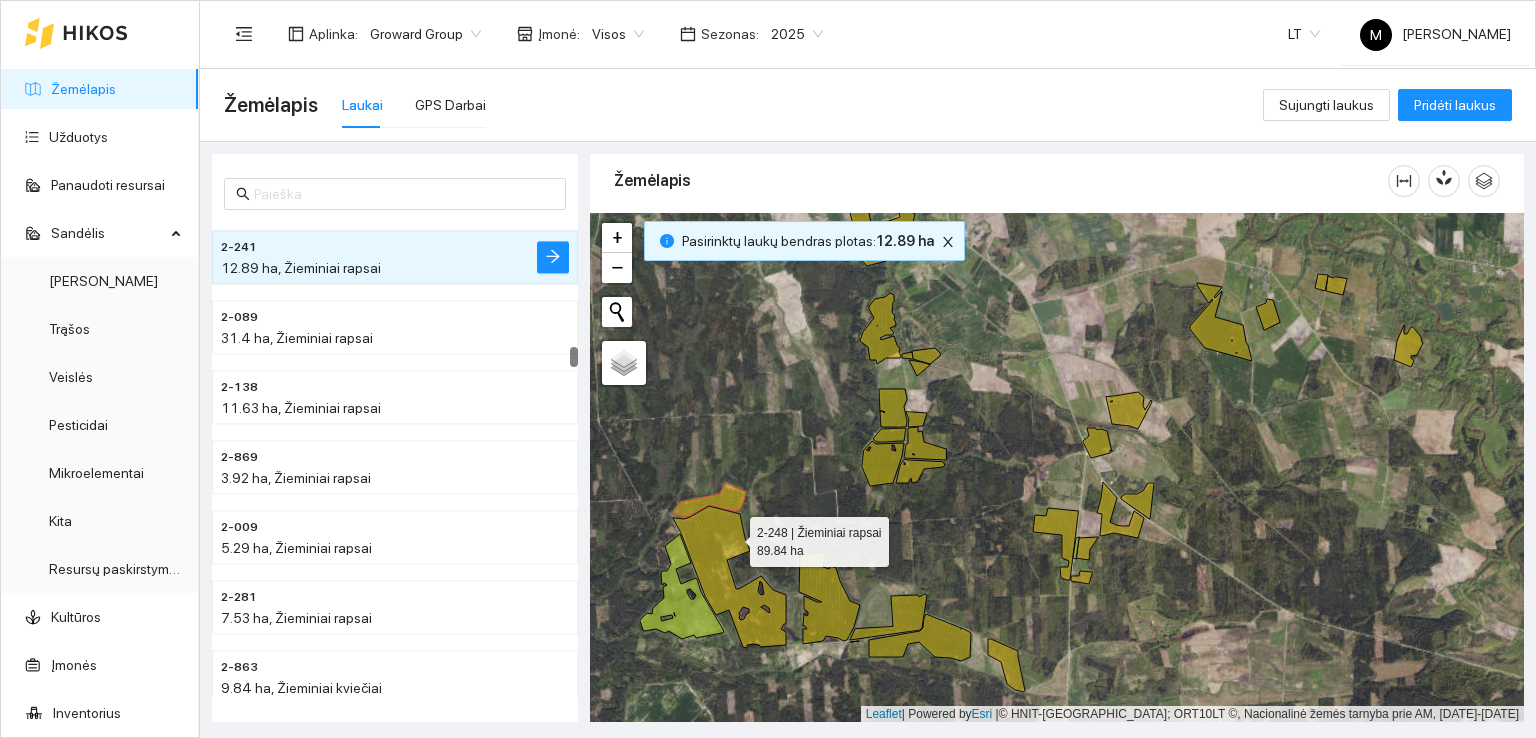 click 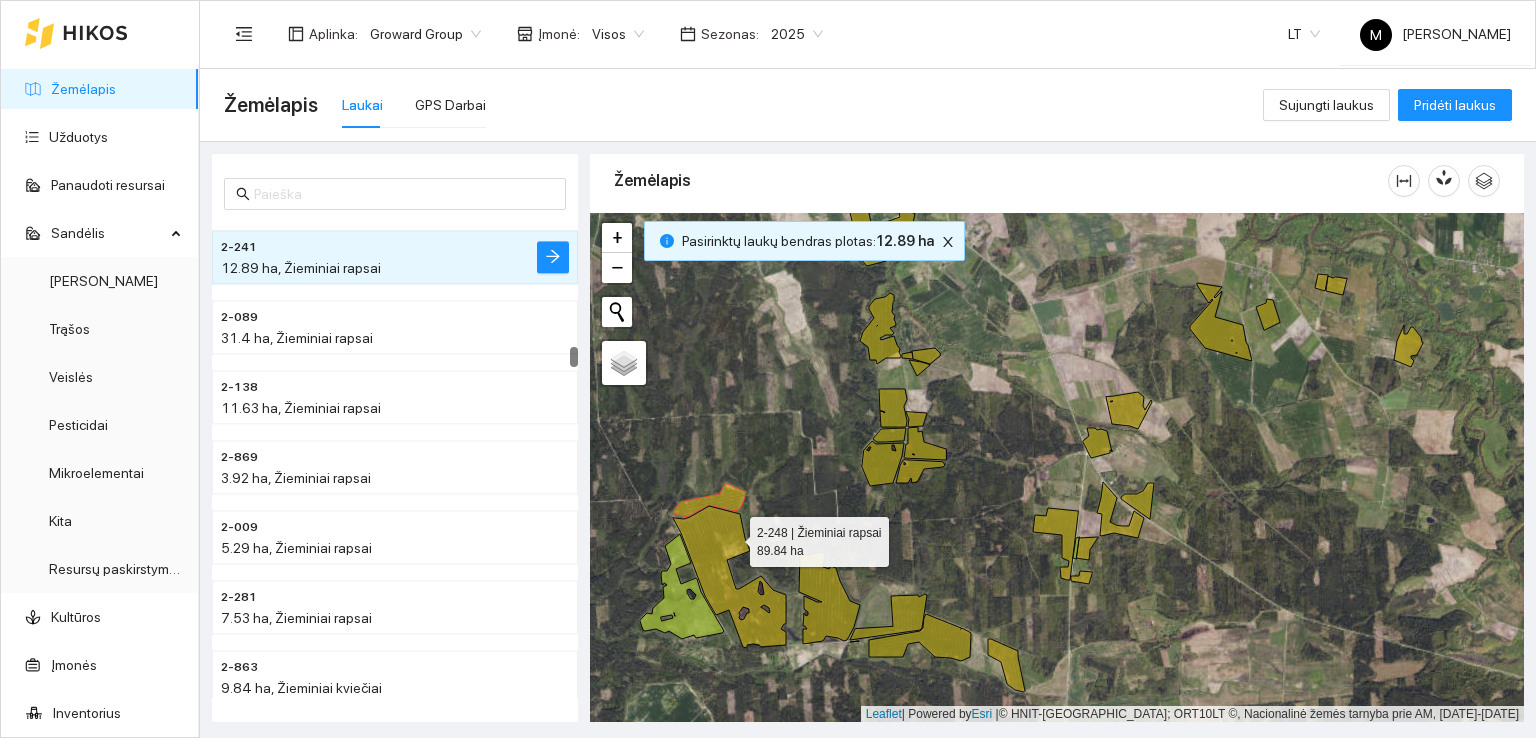 scroll, scrollTop: 5170, scrollLeft: 0, axis: vertical 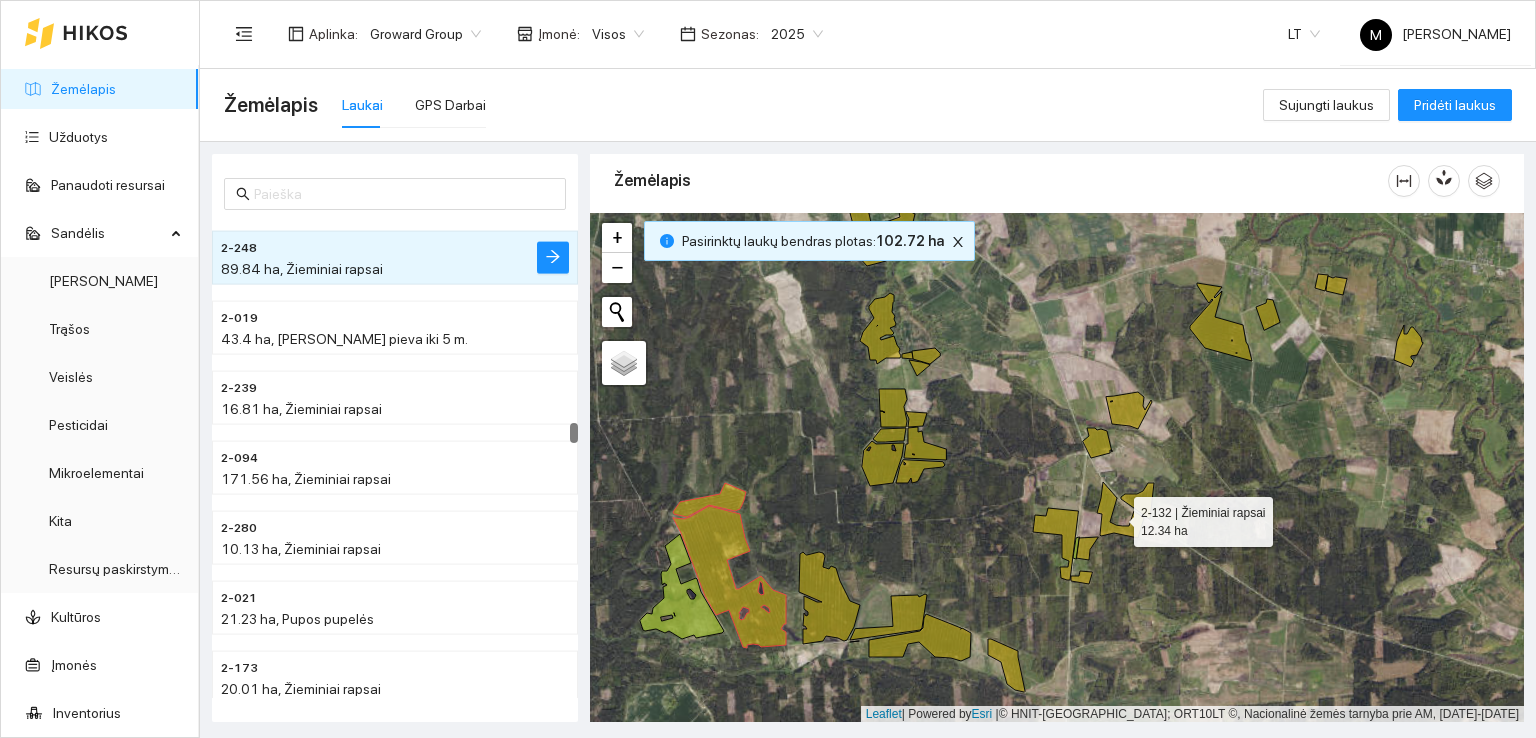 click 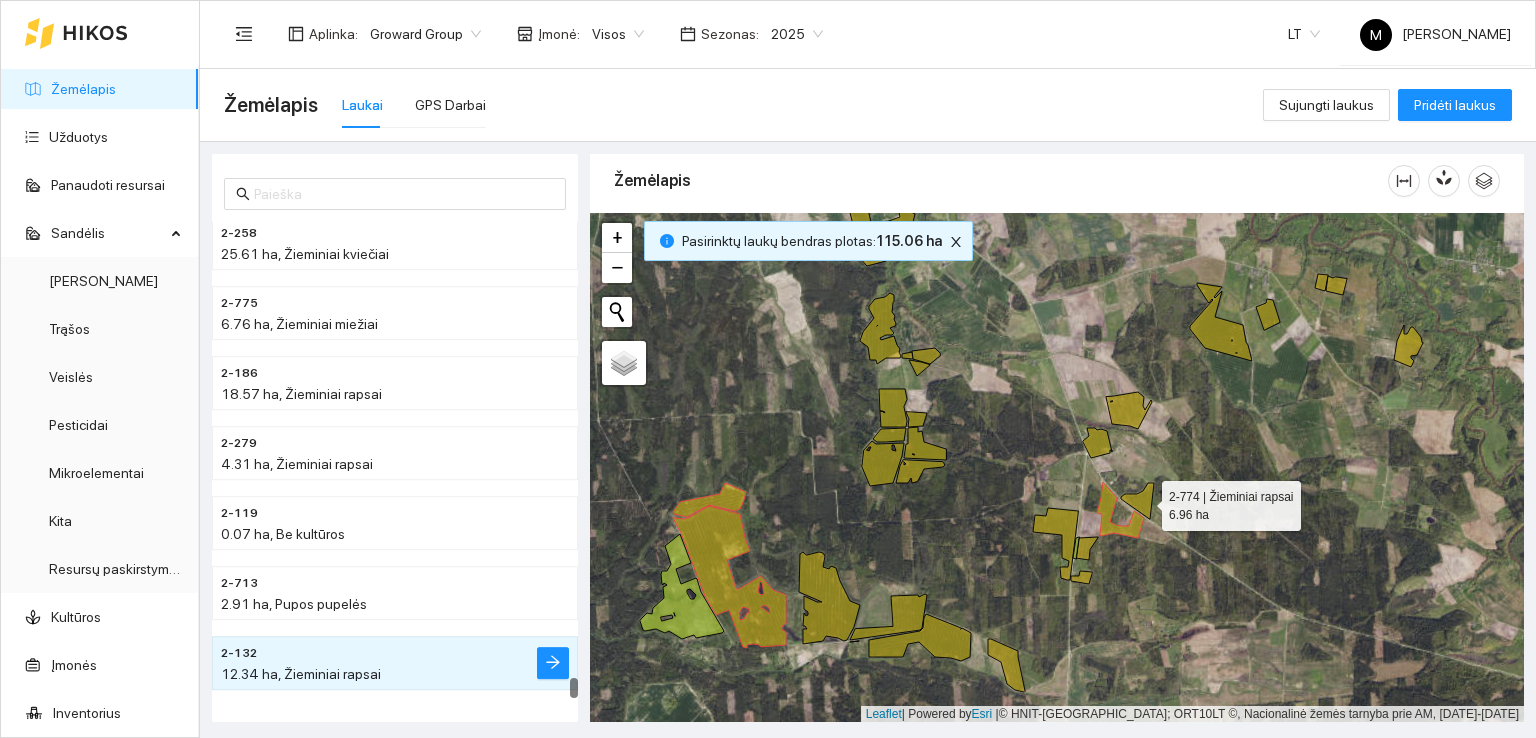 click 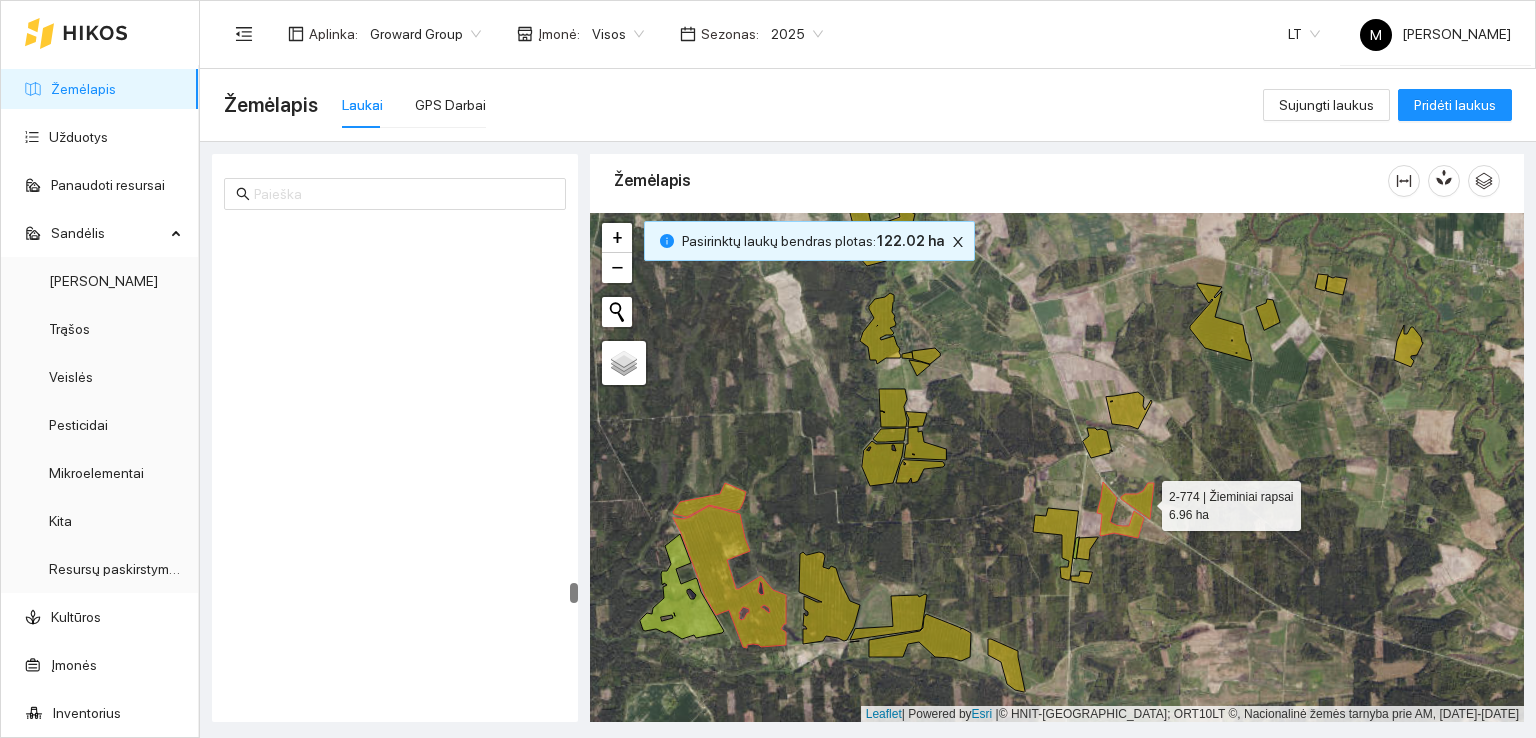 scroll, scrollTop: 9293, scrollLeft: 0, axis: vertical 